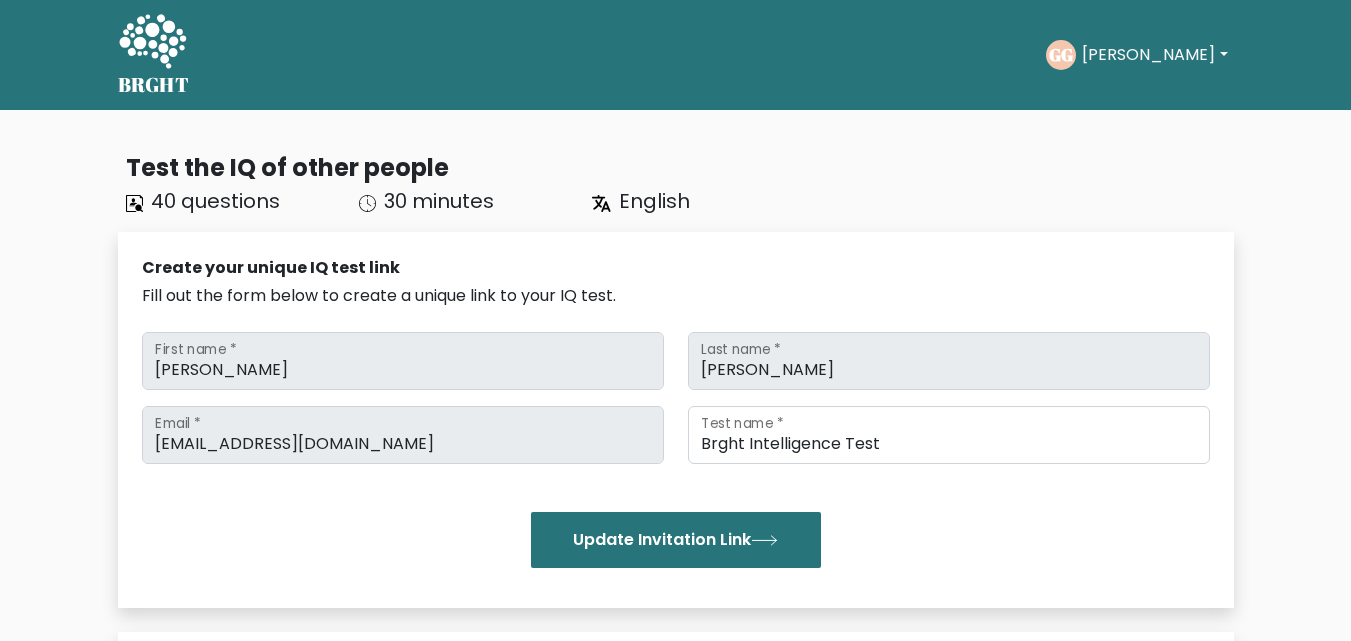 scroll, scrollTop: 0, scrollLeft: 0, axis: both 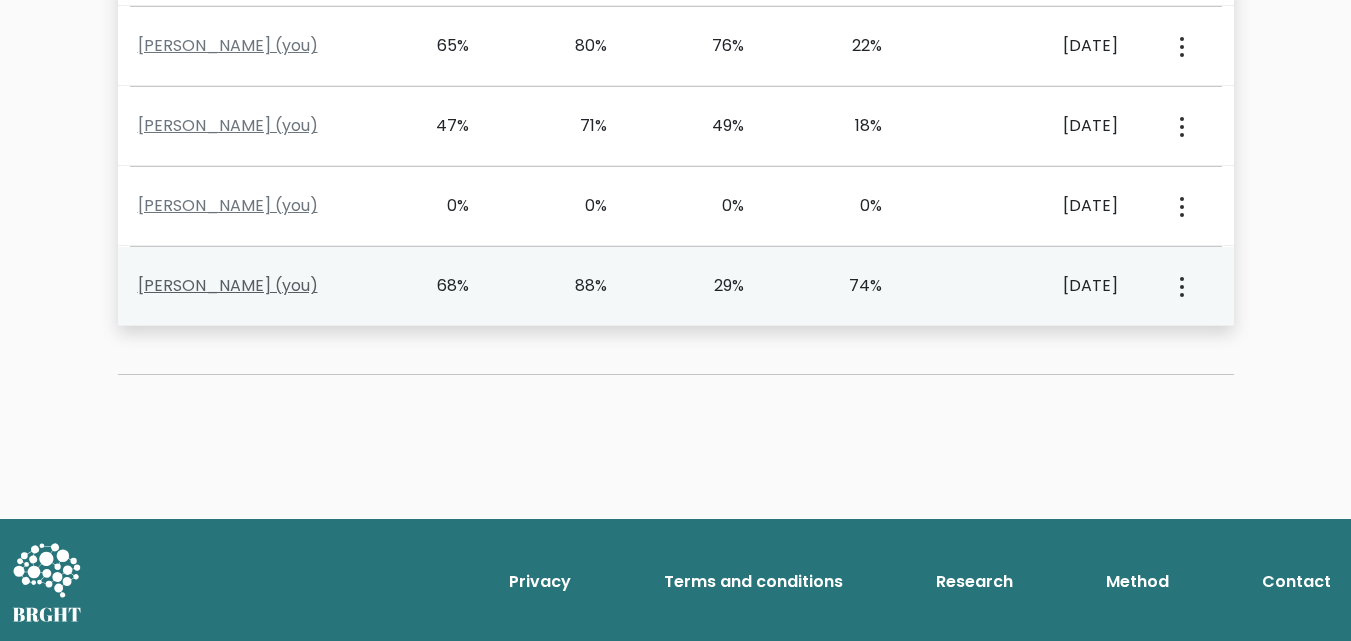 click on "Gianfranco     salandra Gianfranco (you)" at bounding box center (228, 285) 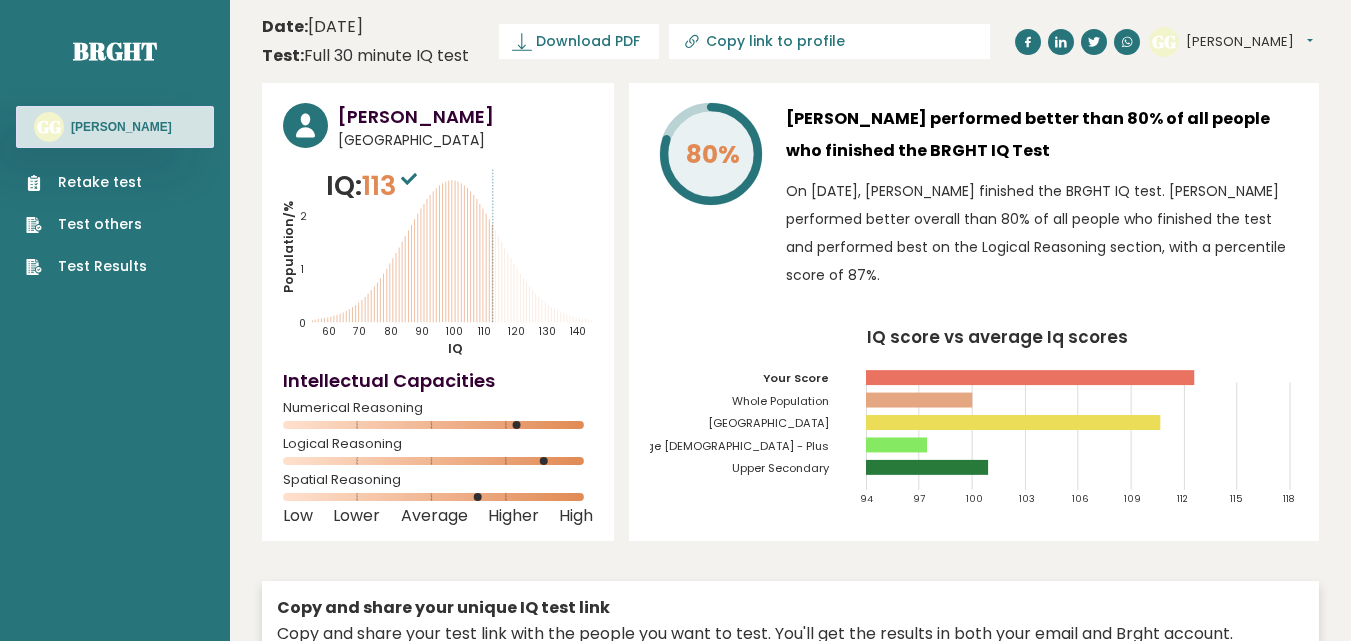 scroll, scrollTop: 0, scrollLeft: 0, axis: both 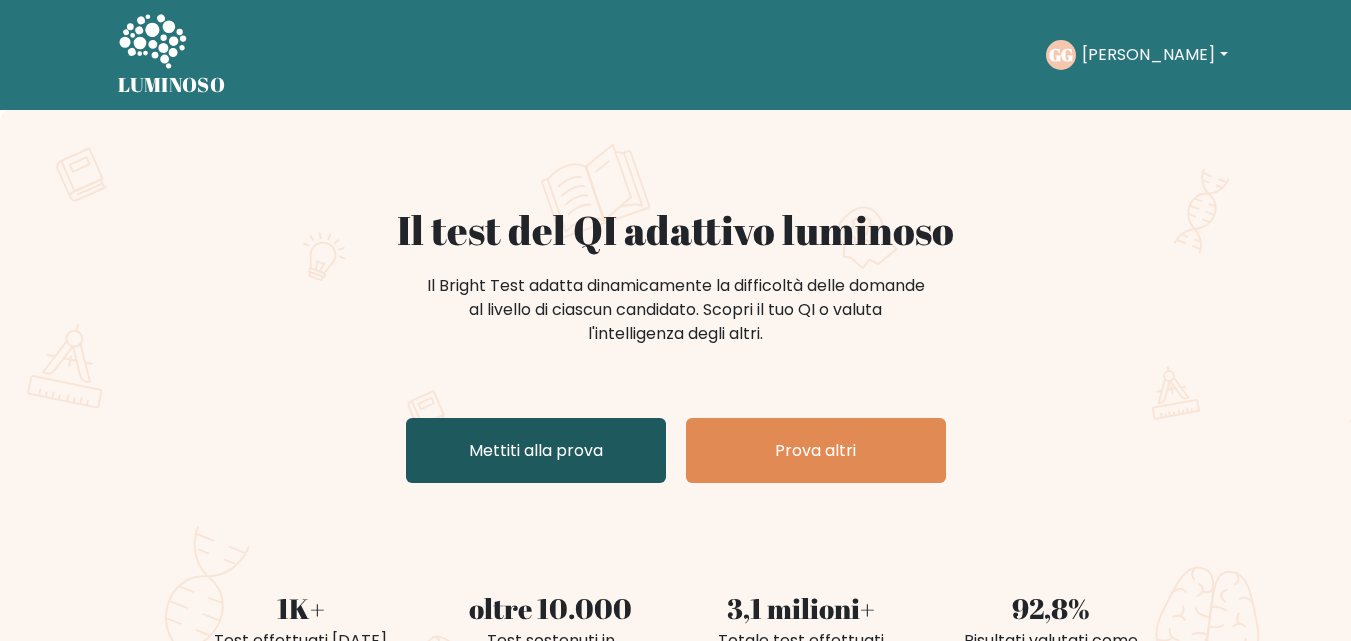 click on "Mettiti alla prova" at bounding box center [536, 450] 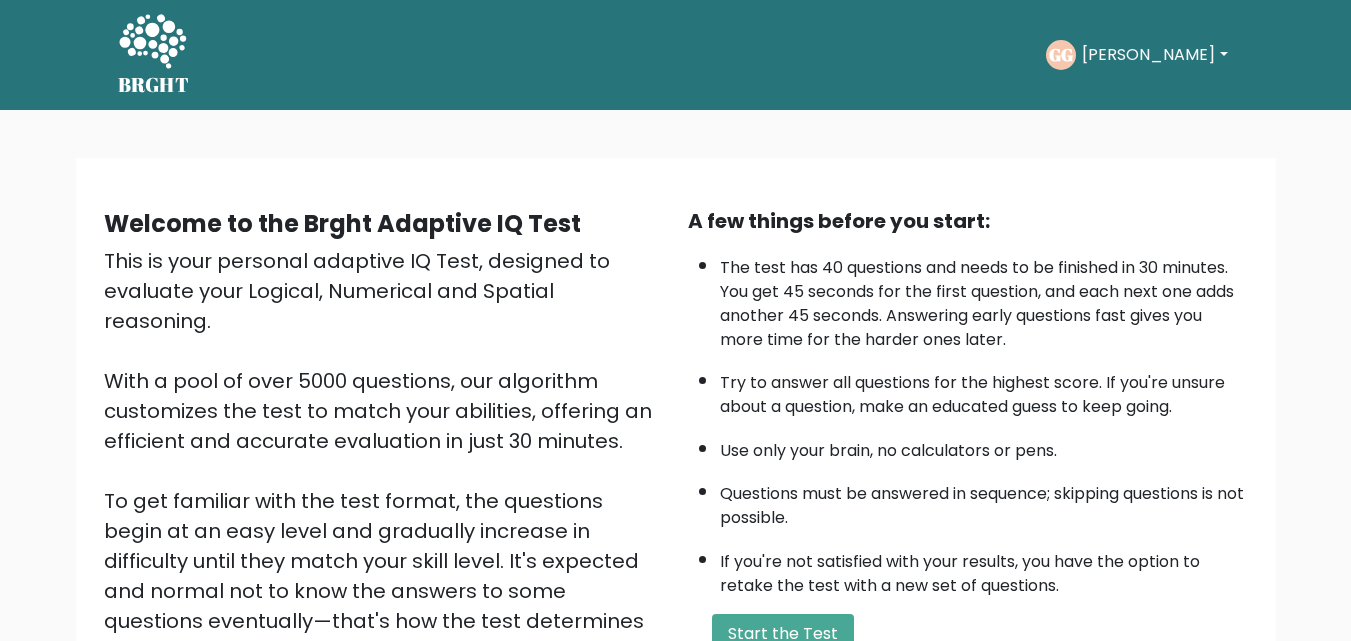 scroll, scrollTop: 0, scrollLeft: 0, axis: both 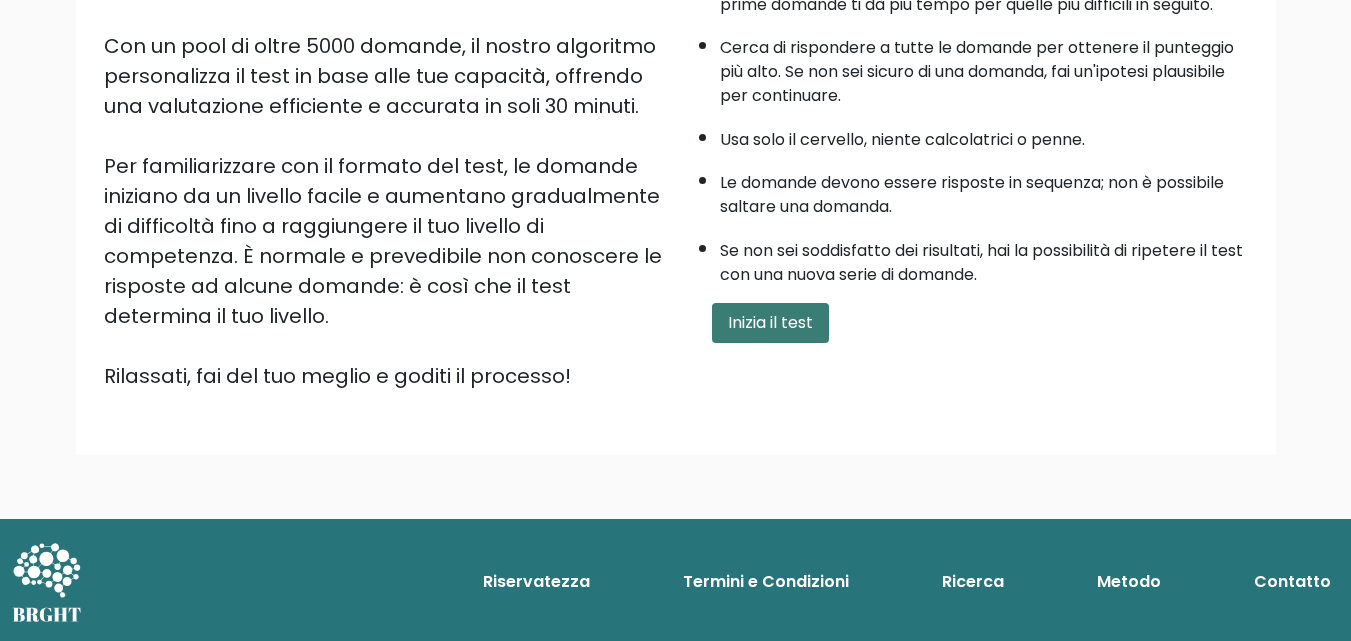 click on "Inizia il test" at bounding box center [770, 322] 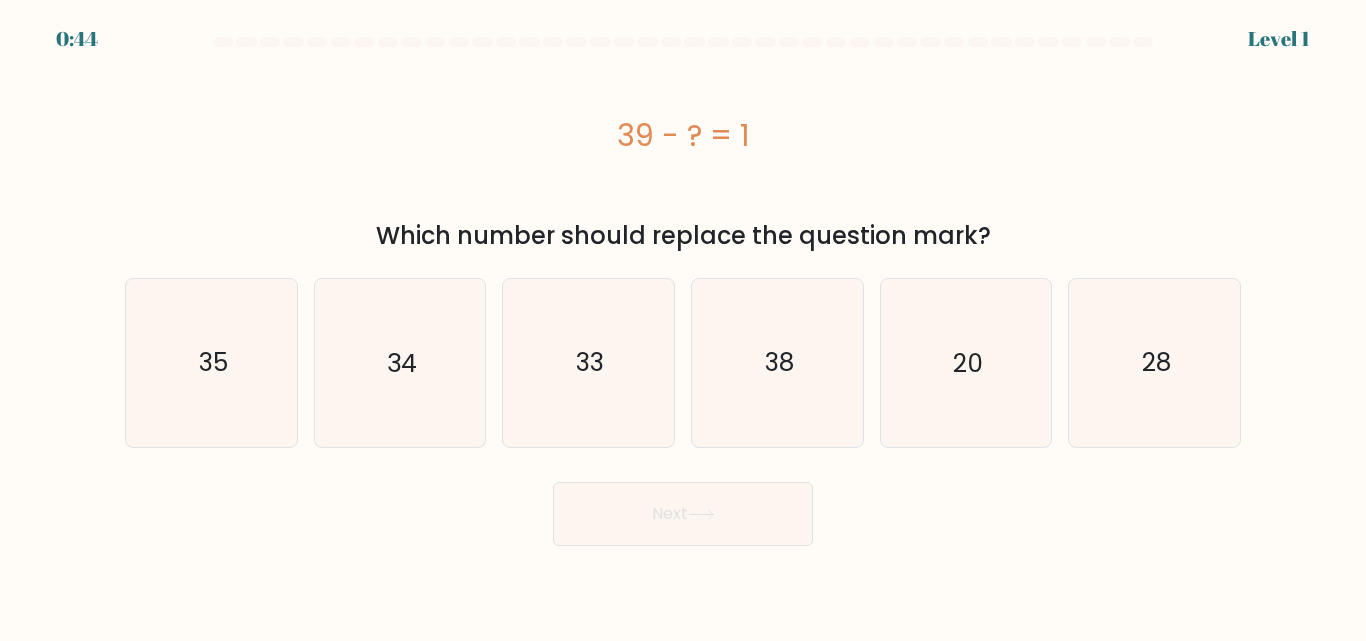 scroll, scrollTop: 0, scrollLeft: 0, axis: both 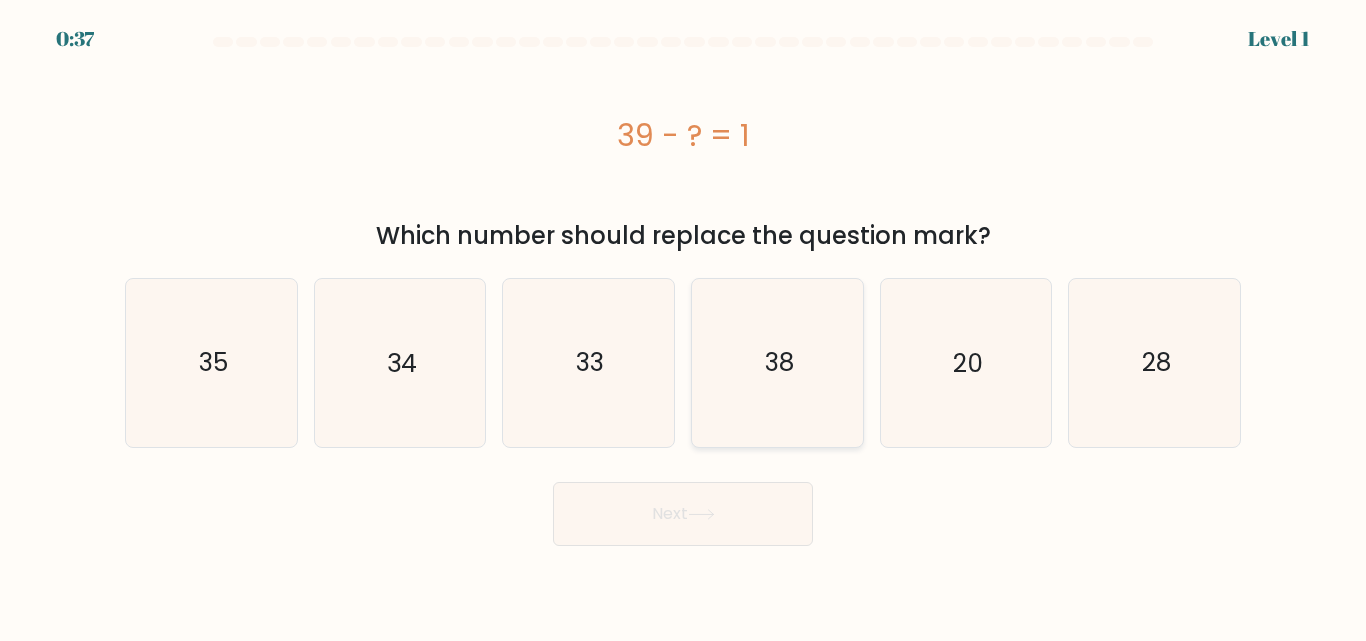 click on "38" 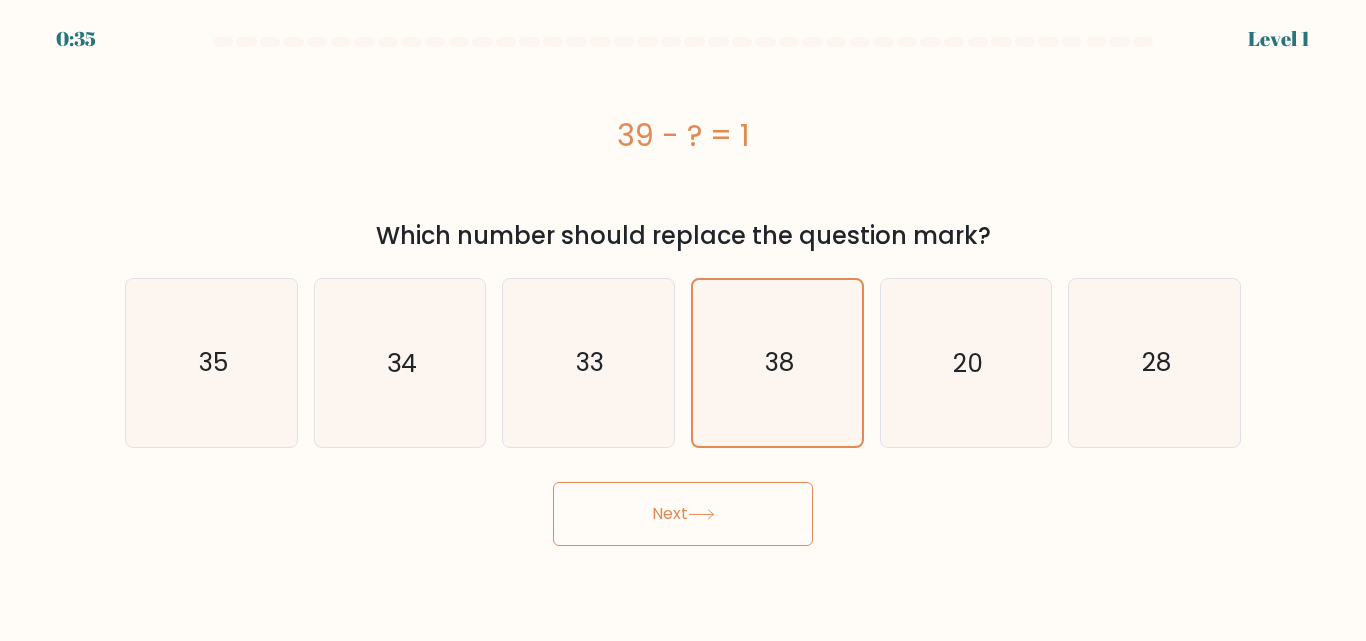 click on "Next" at bounding box center (683, 514) 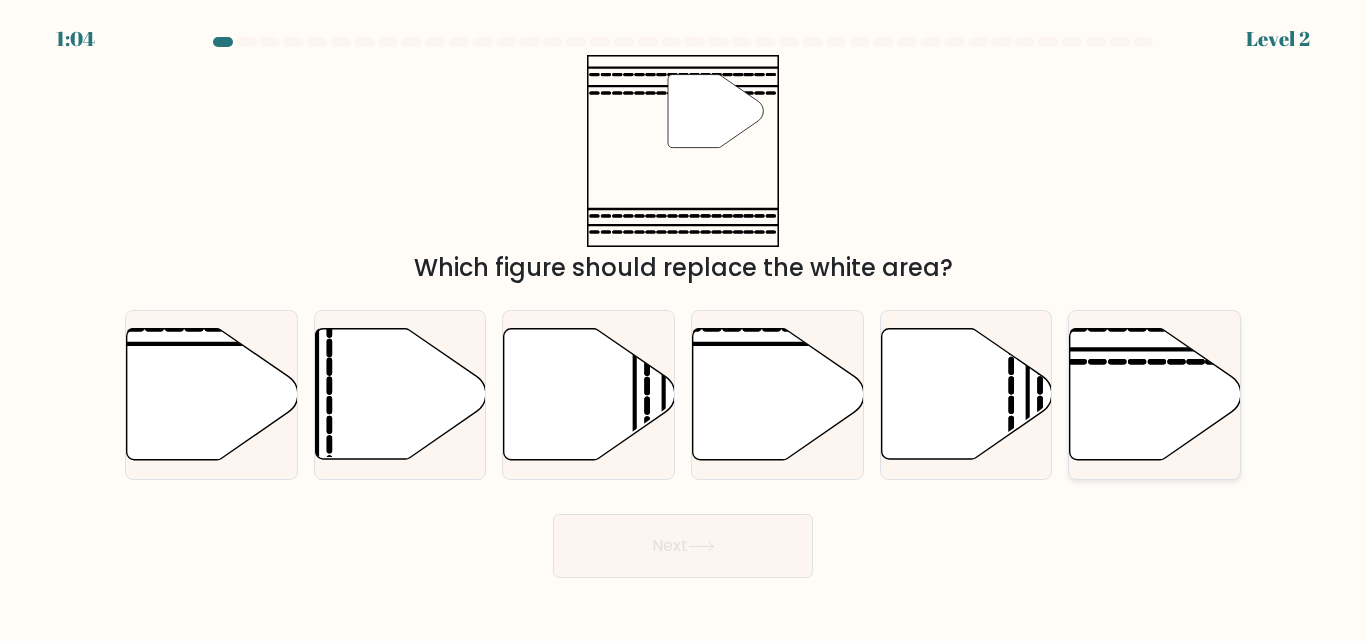 click 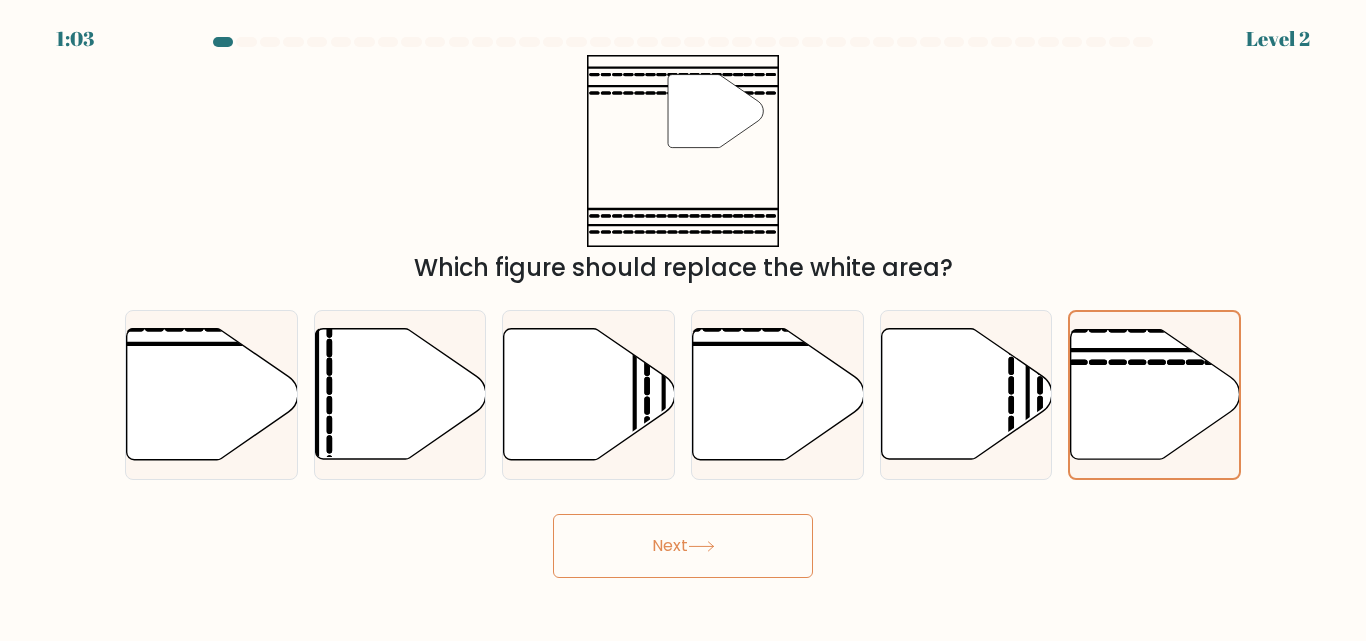 click on "Next" at bounding box center (683, 546) 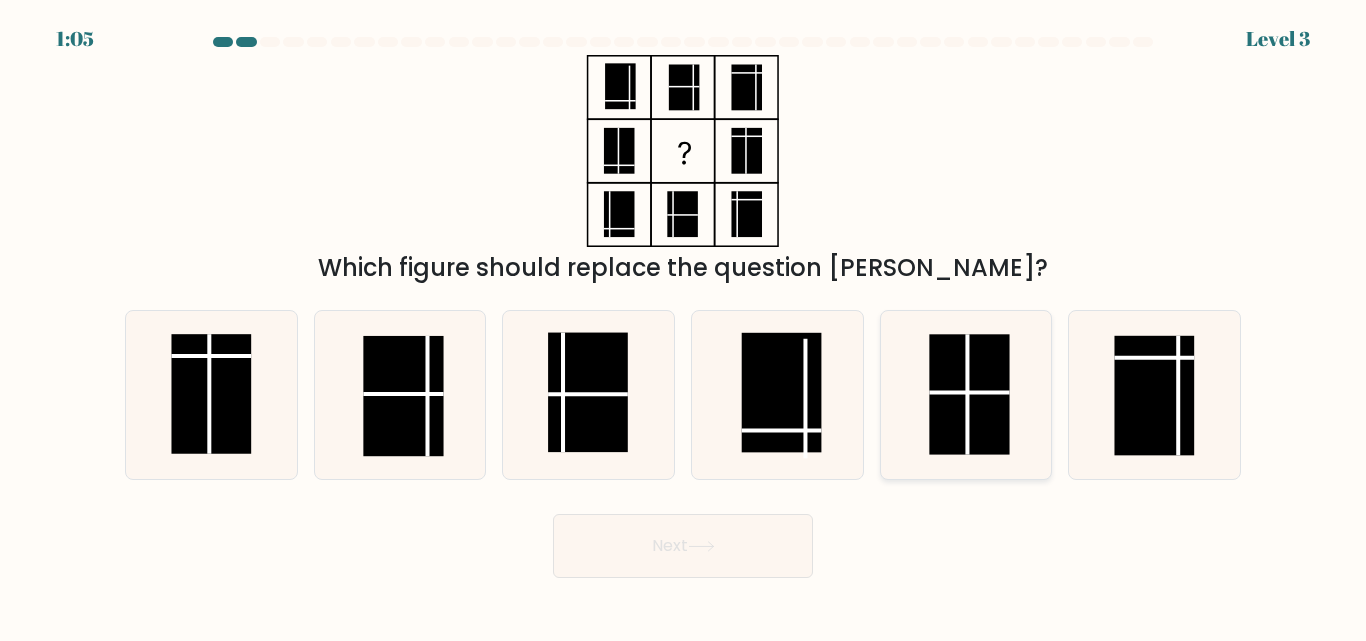 click 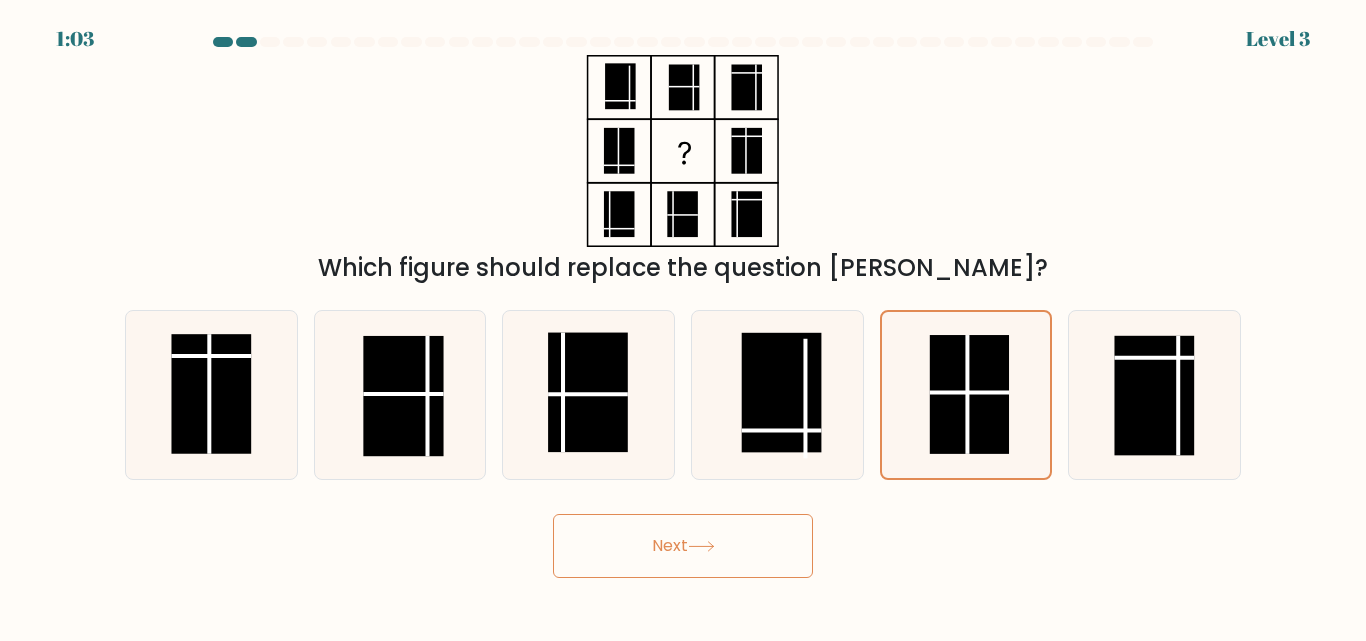 click on "Next" at bounding box center (683, 546) 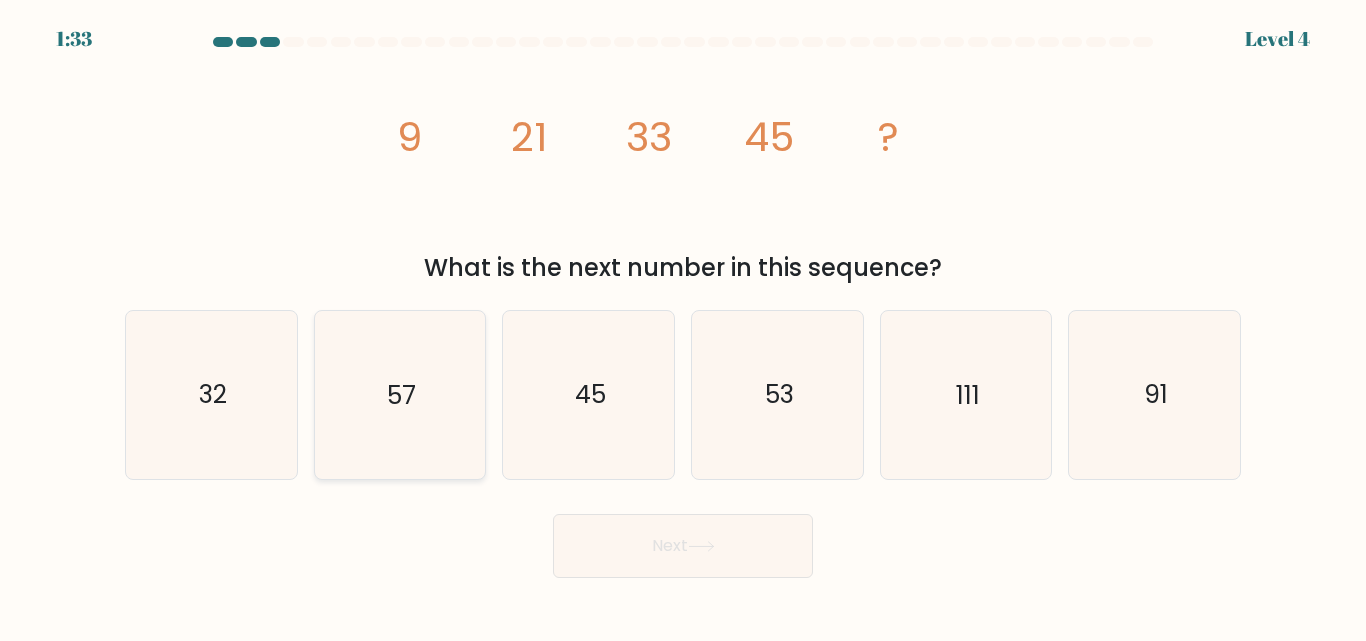 click on "57" 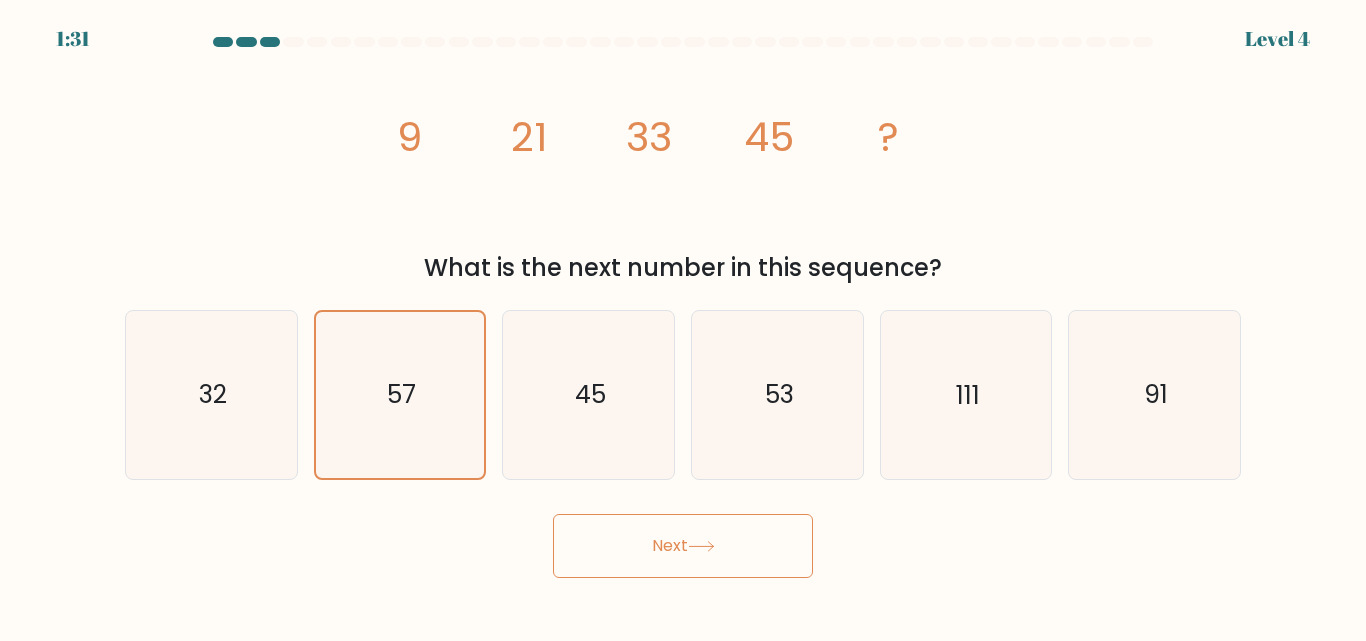 click on "Next" at bounding box center [683, 546] 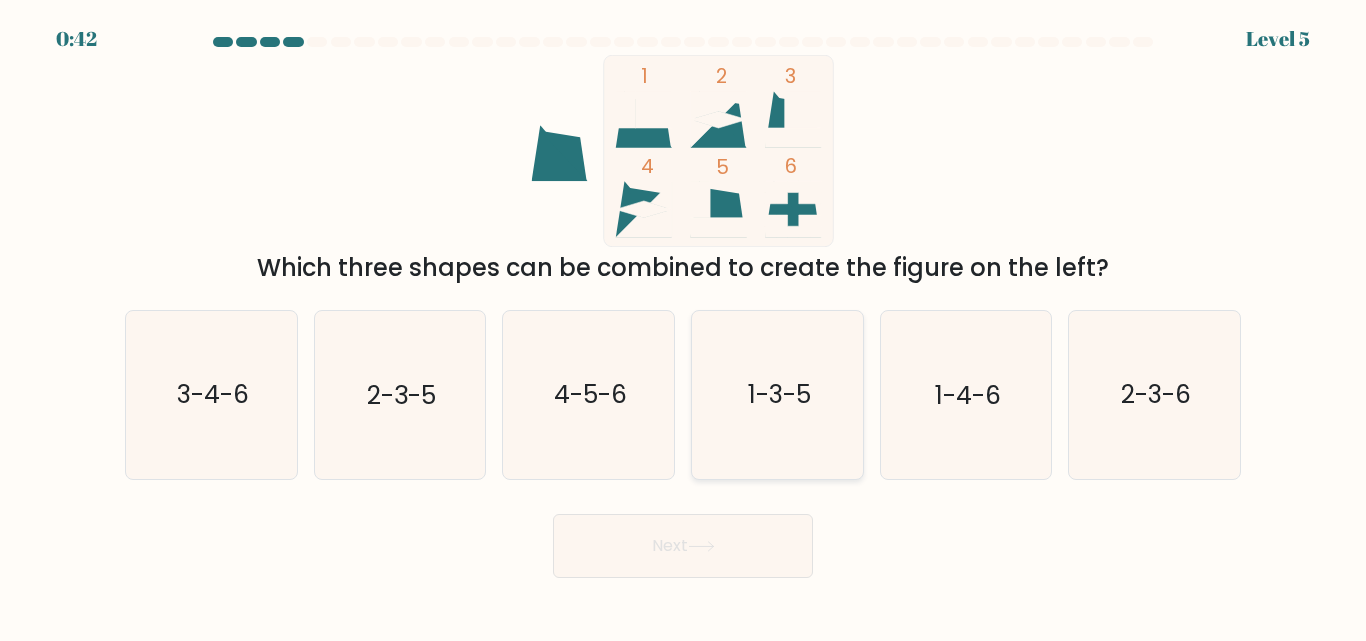click on "1-3-5" 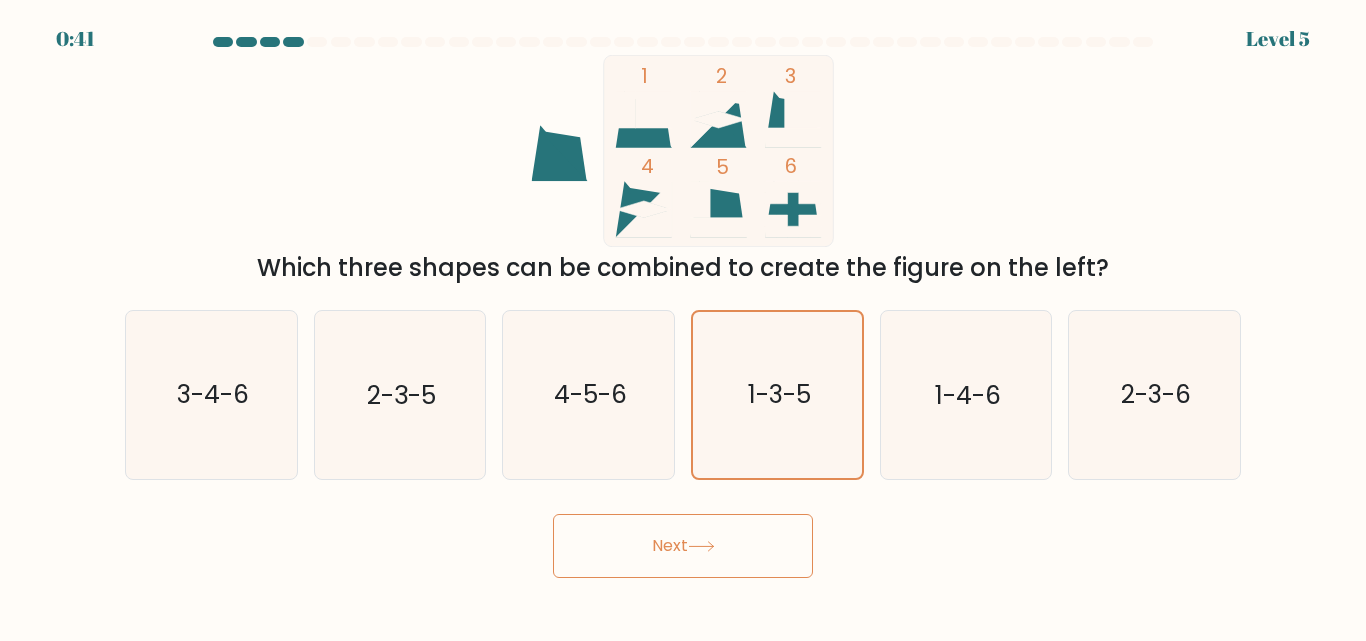 click on "Next" at bounding box center (683, 546) 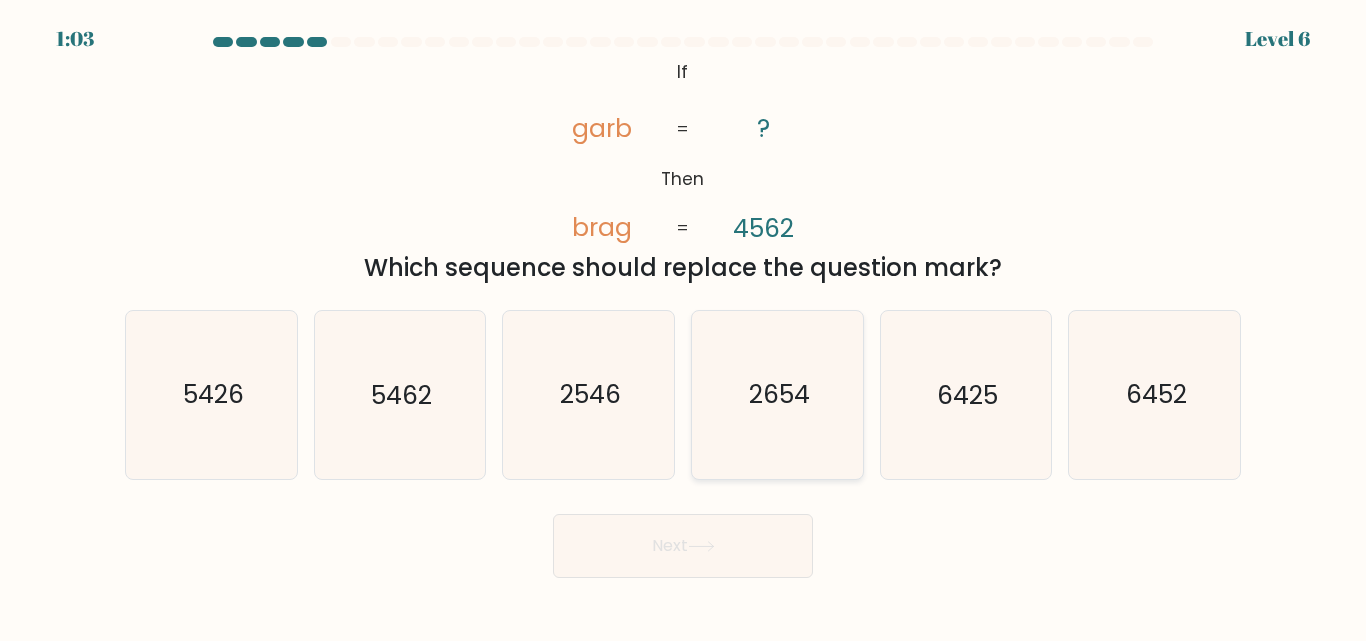 click on "2654" 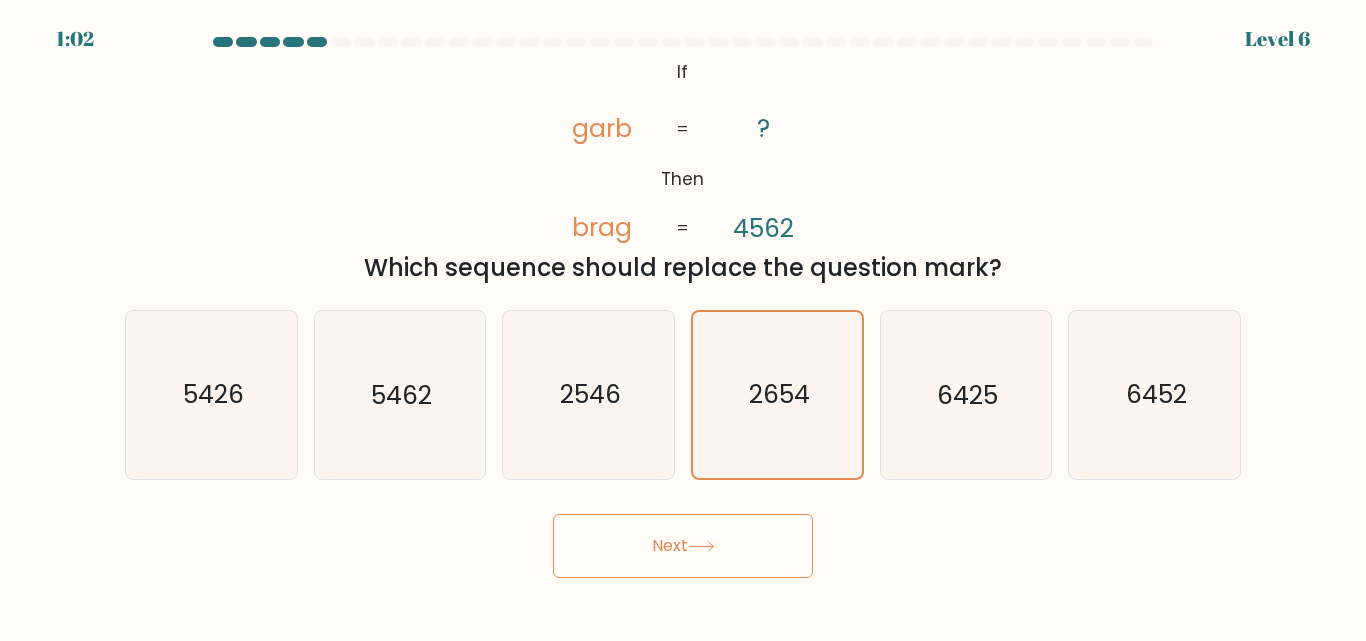 click on "Next" at bounding box center [683, 546] 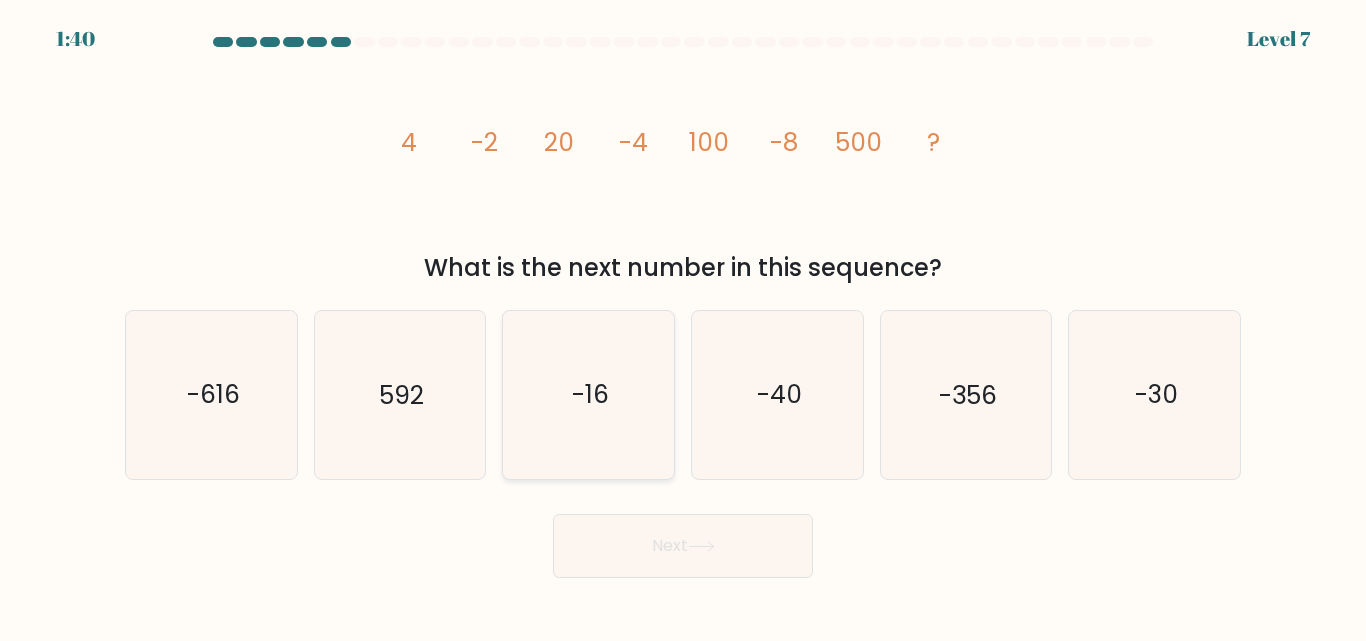 click on "-16" 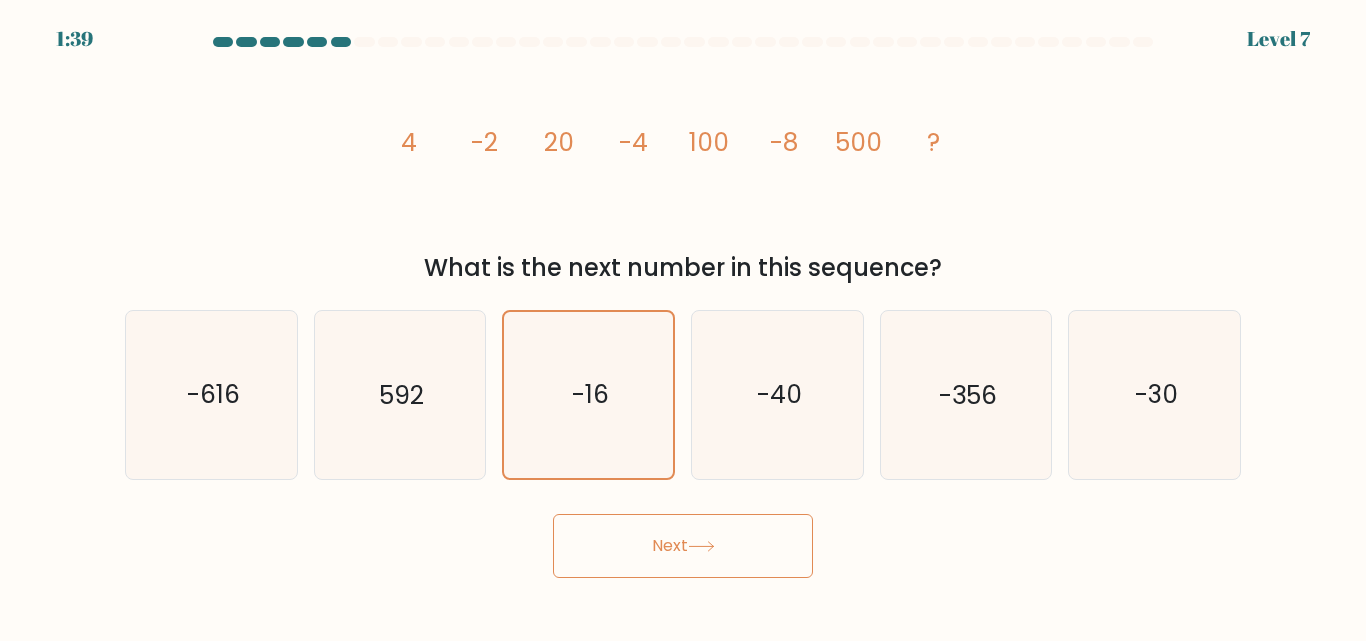 click on "Next" at bounding box center (683, 546) 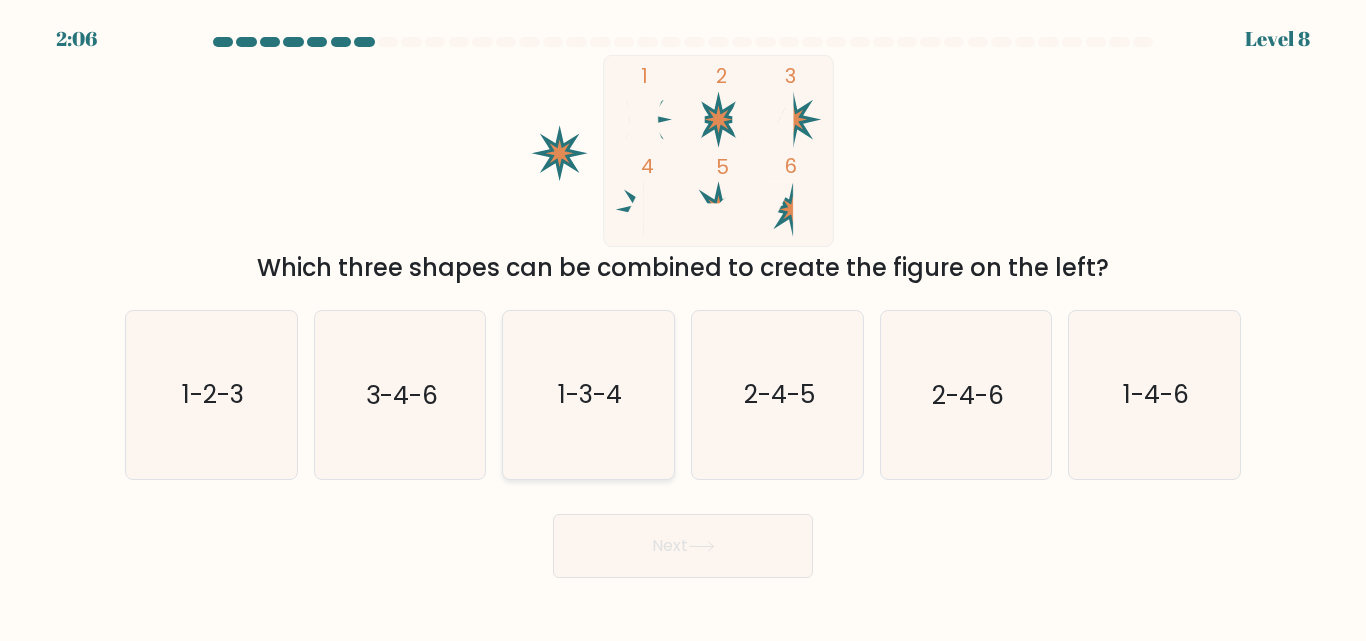 click on "1-3-4" 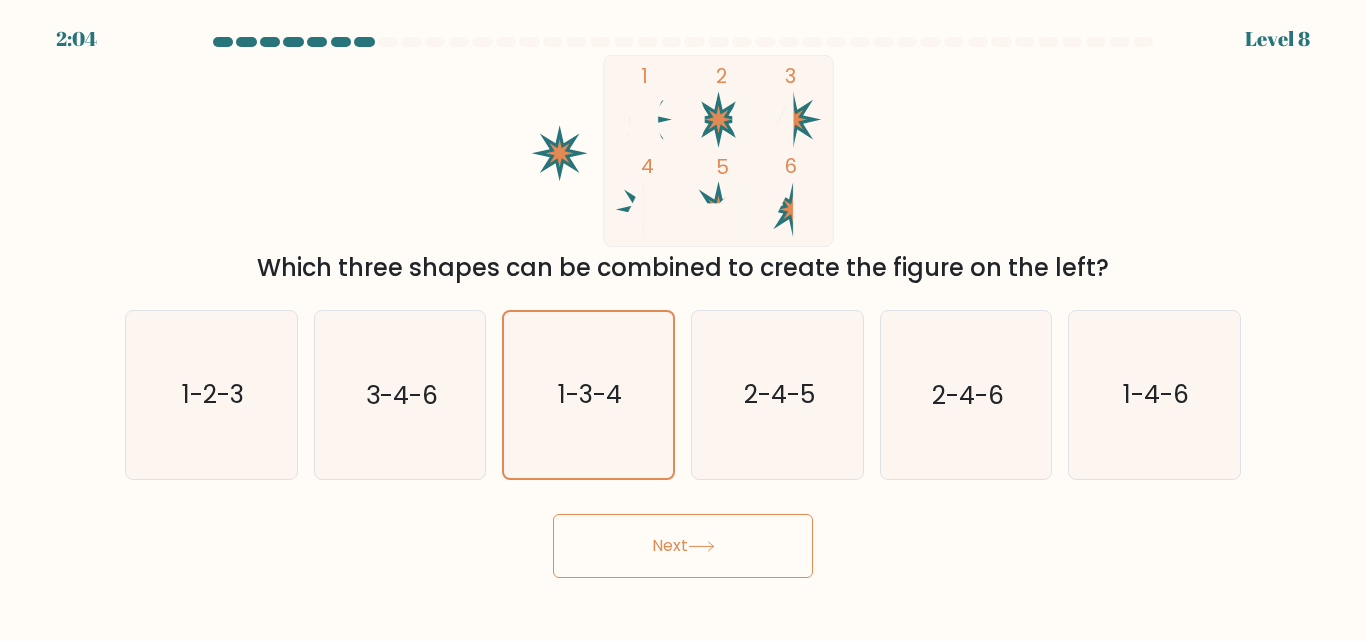 click on "Next" at bounding box center (683, 541) 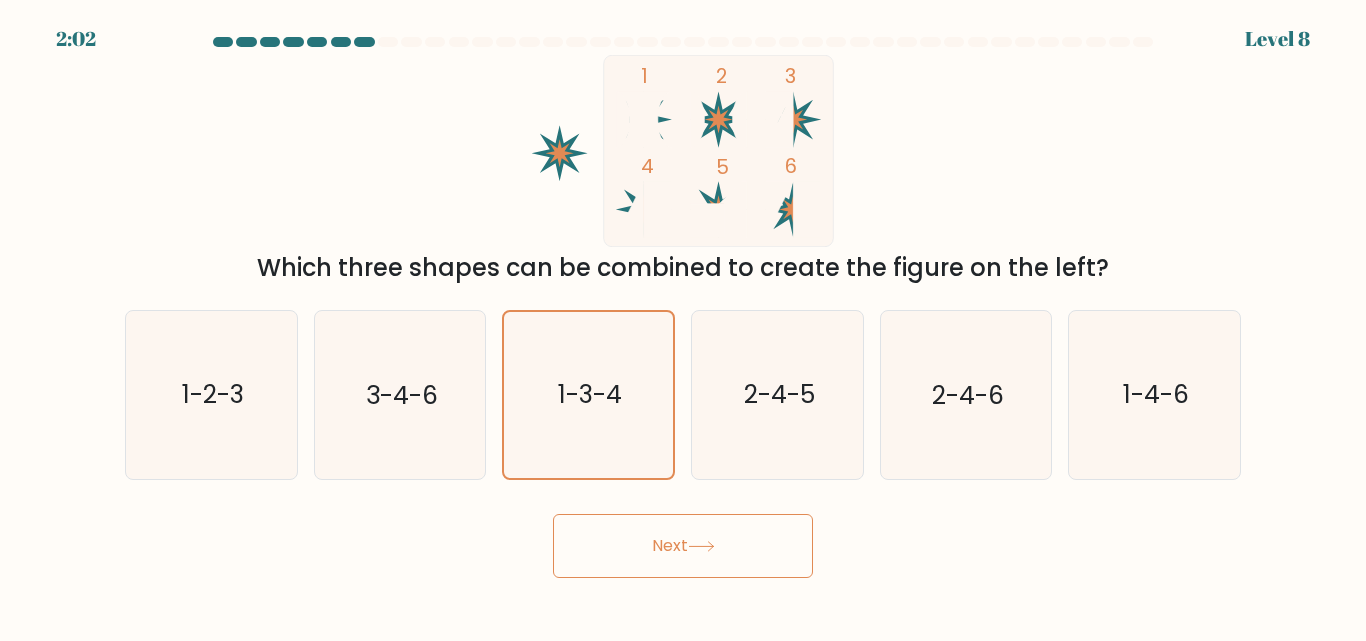 drag, startPoint x: 983, startPoint y: 555, endPoint x: 947, endPoint y: 587, distance: 48.166378 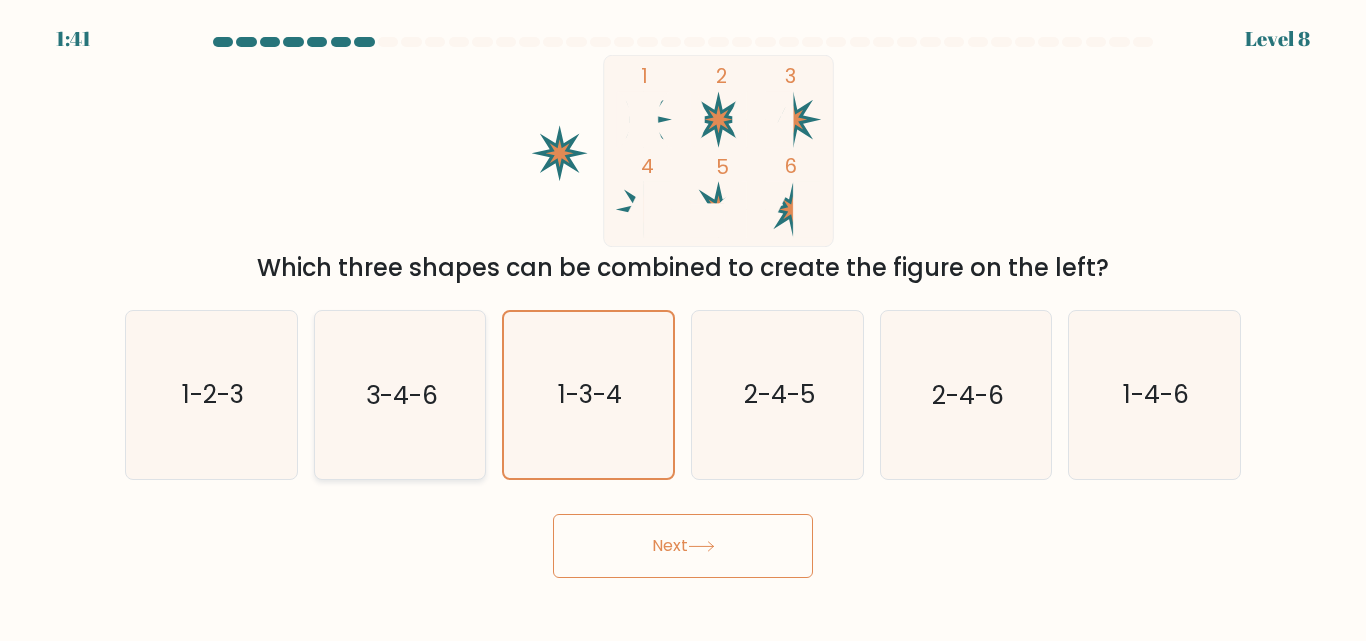 click on "3-4-6" 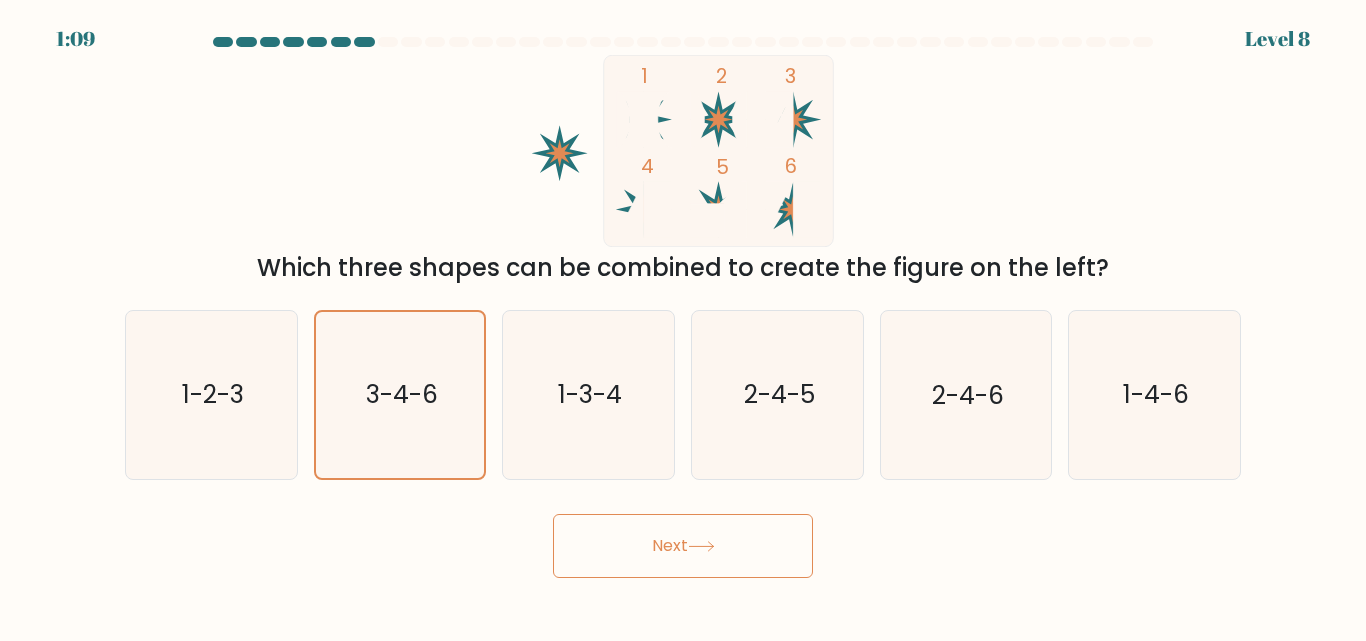 click on "Next" at bounding box center (683, 546) 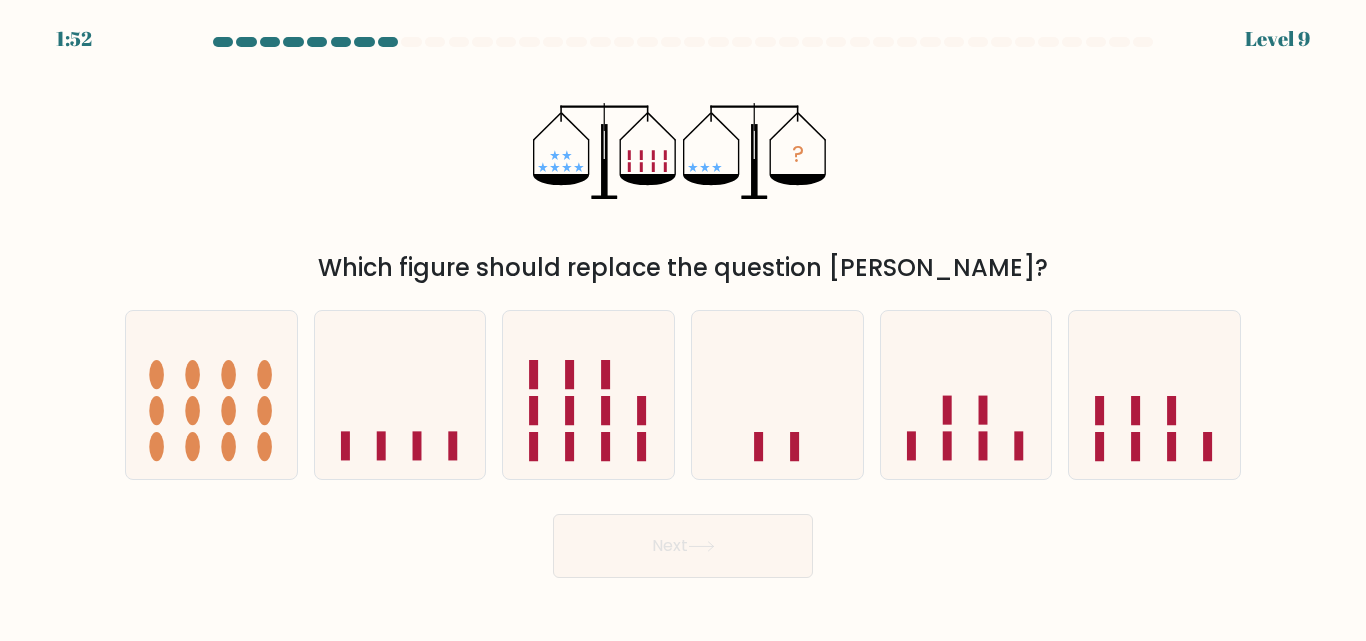 drag, startPoint x: 732, startPoint y: 541, endPoint x: 1042, endPoint y: 629, distance: 322.24835 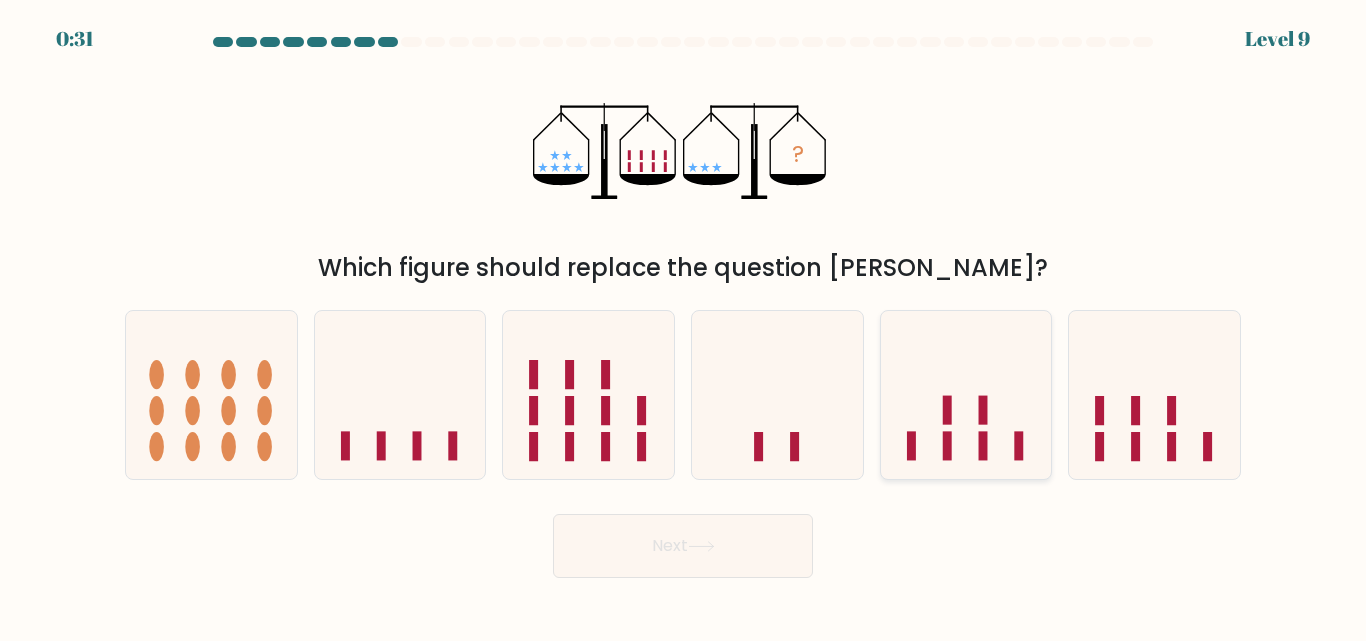 click 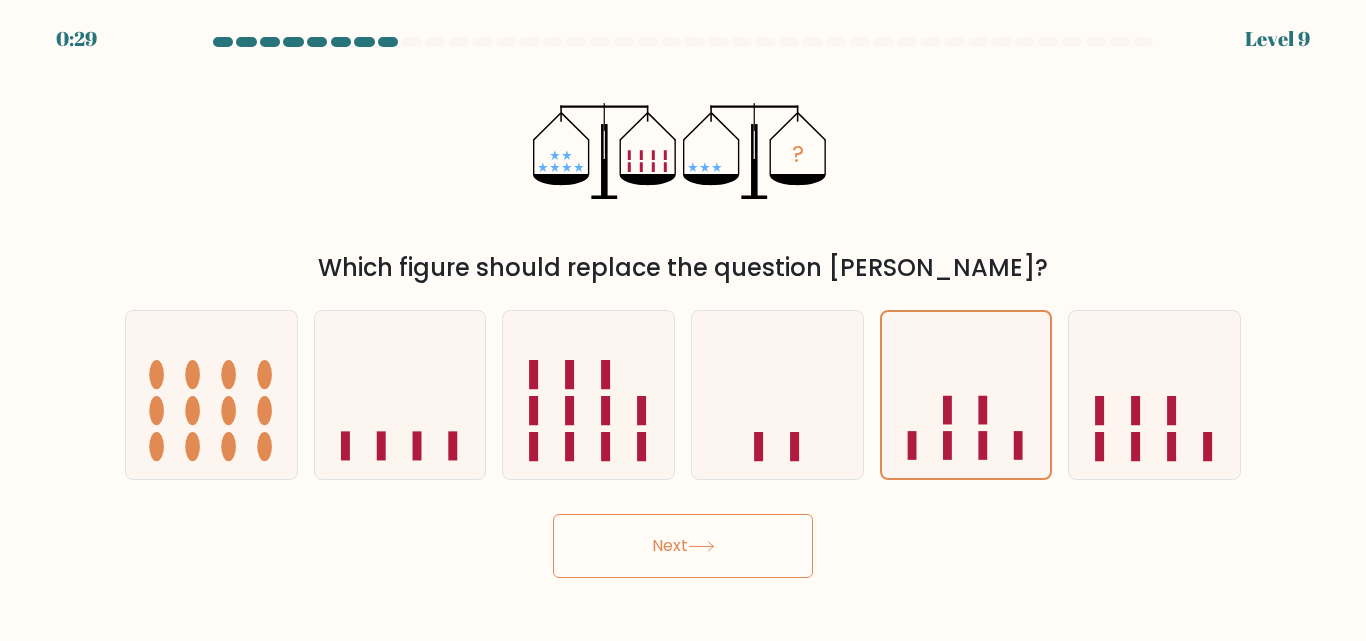 click on "Next" at bounding box center [683, 546] 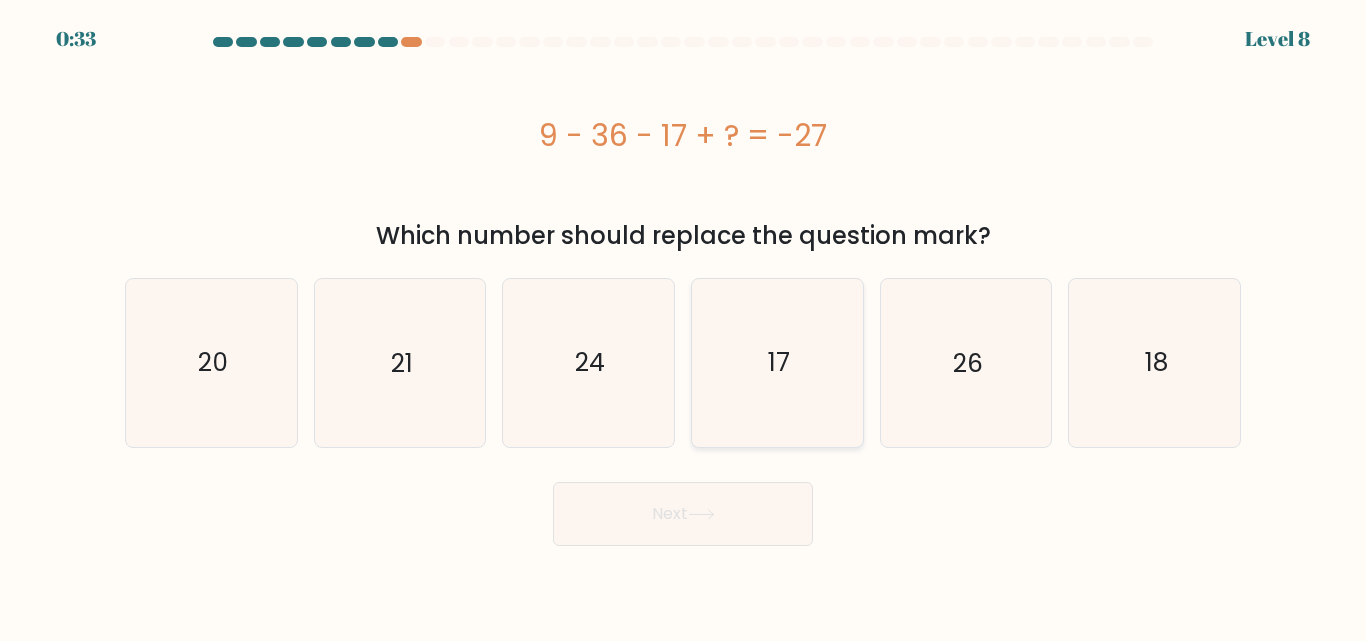 click on "17" 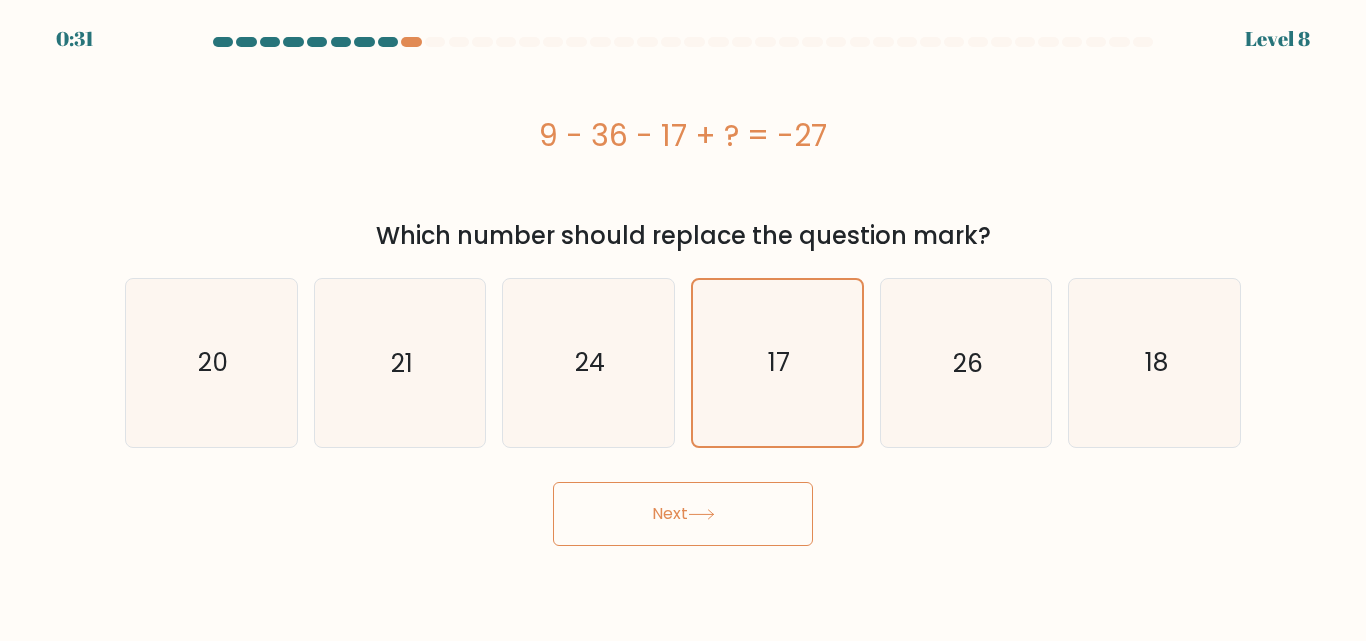 click on "Next" at bounding box center (683, 514) 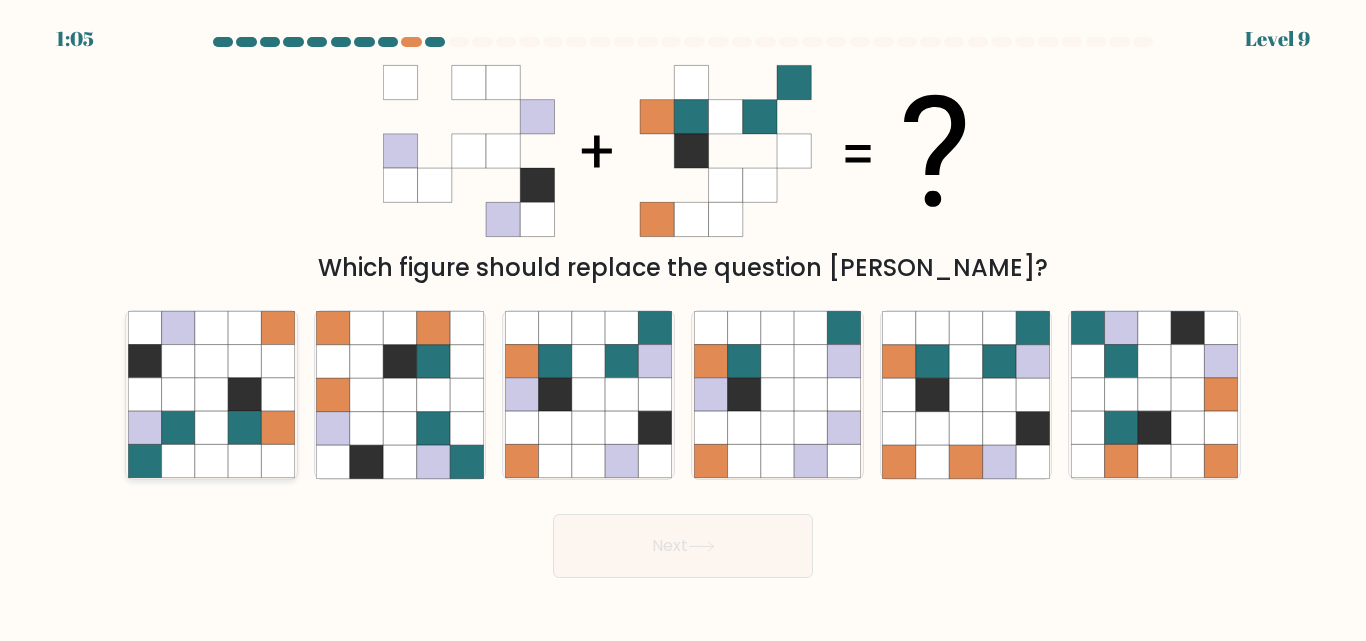 click 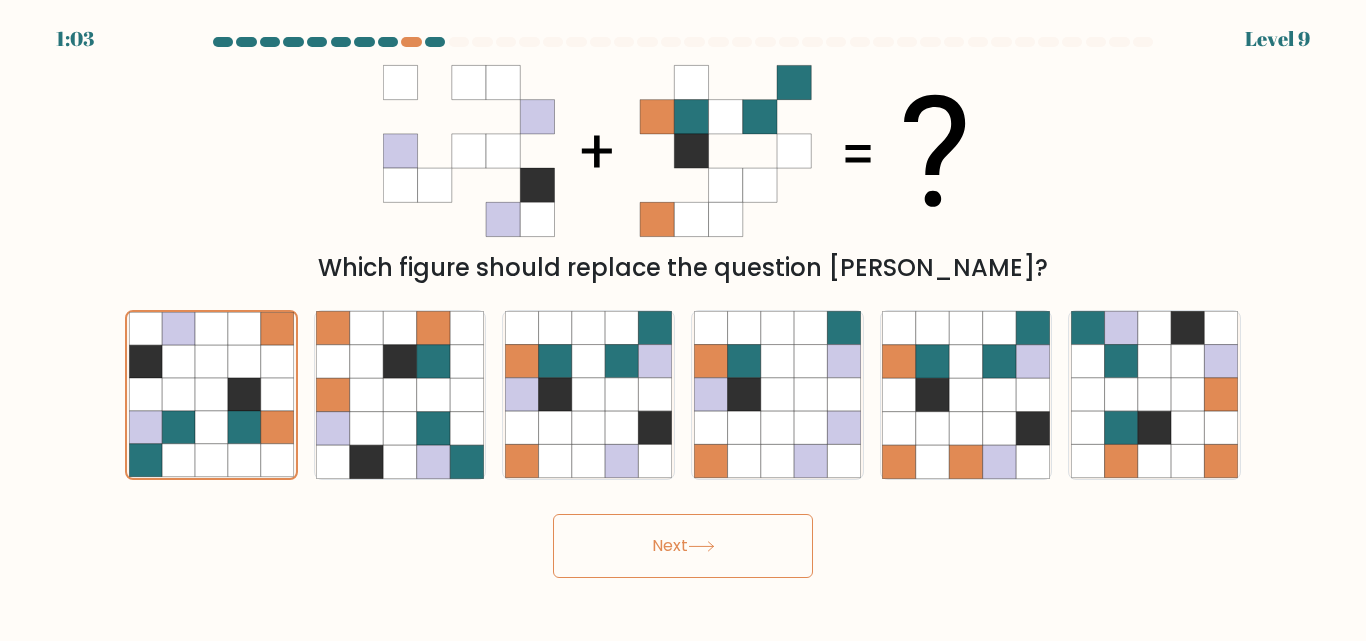 click on "Next" at bounding box center (683, 546) 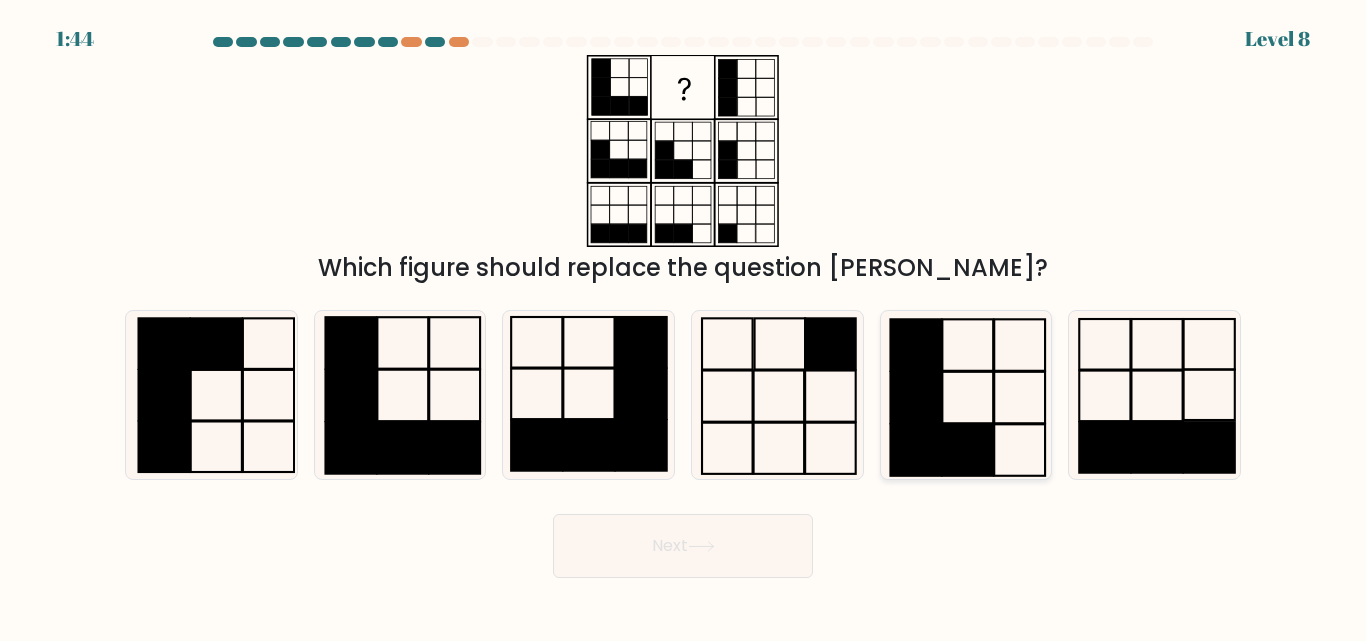 click 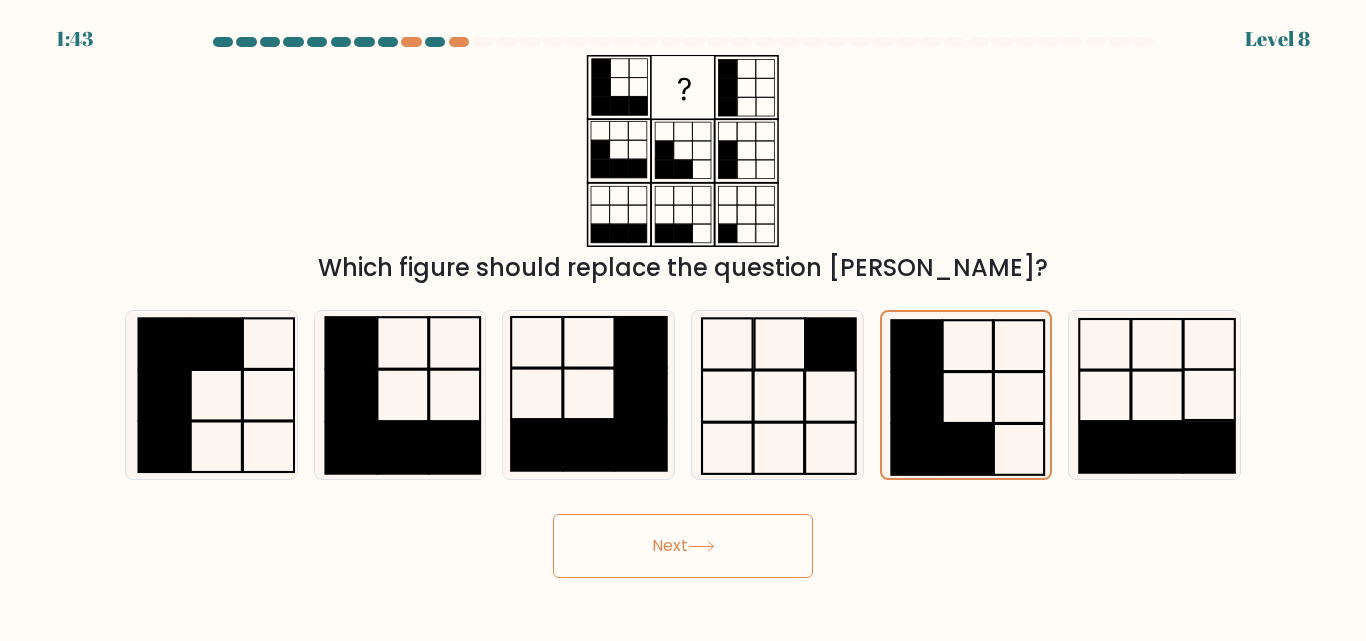 click on "Next" at bounding box center [683, 546] 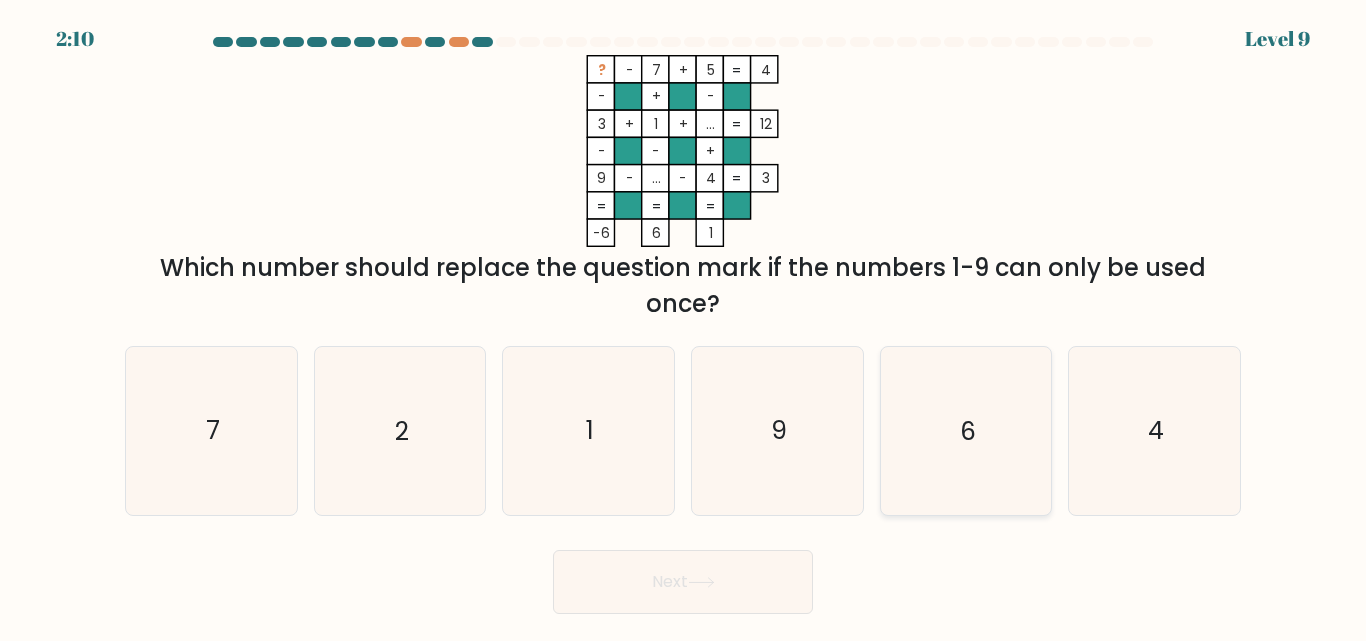 click on "6" 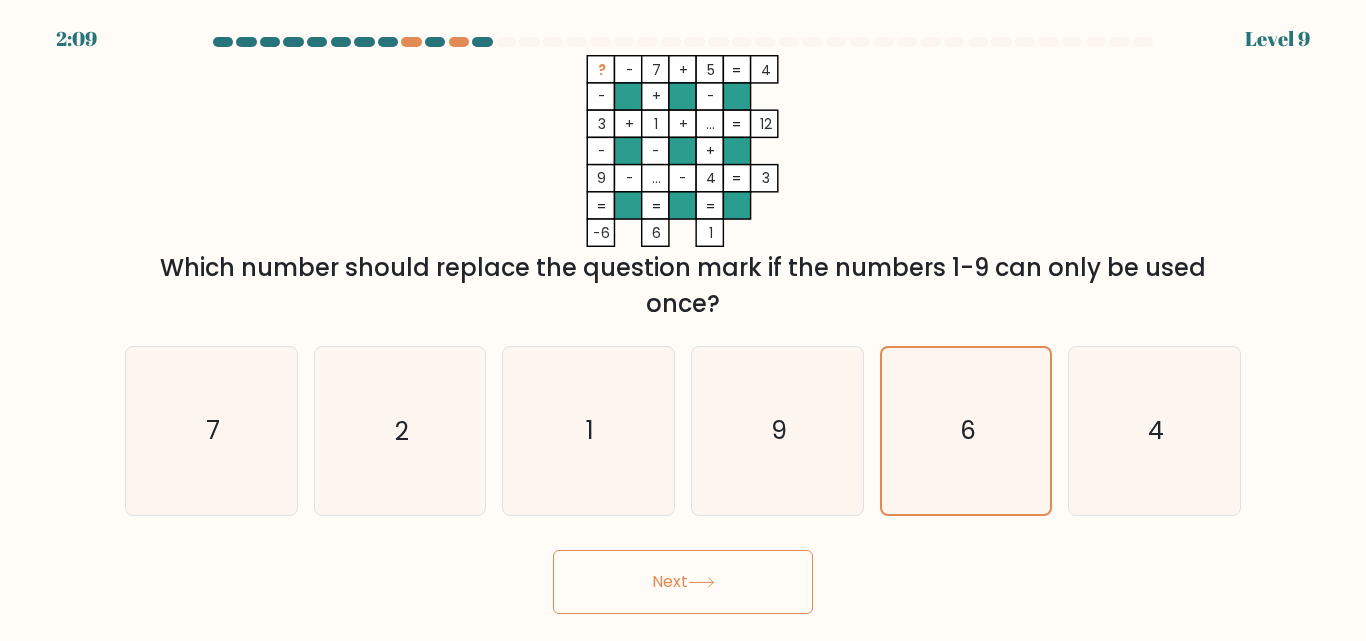 click on "Next" at bounding box center [683, 582] 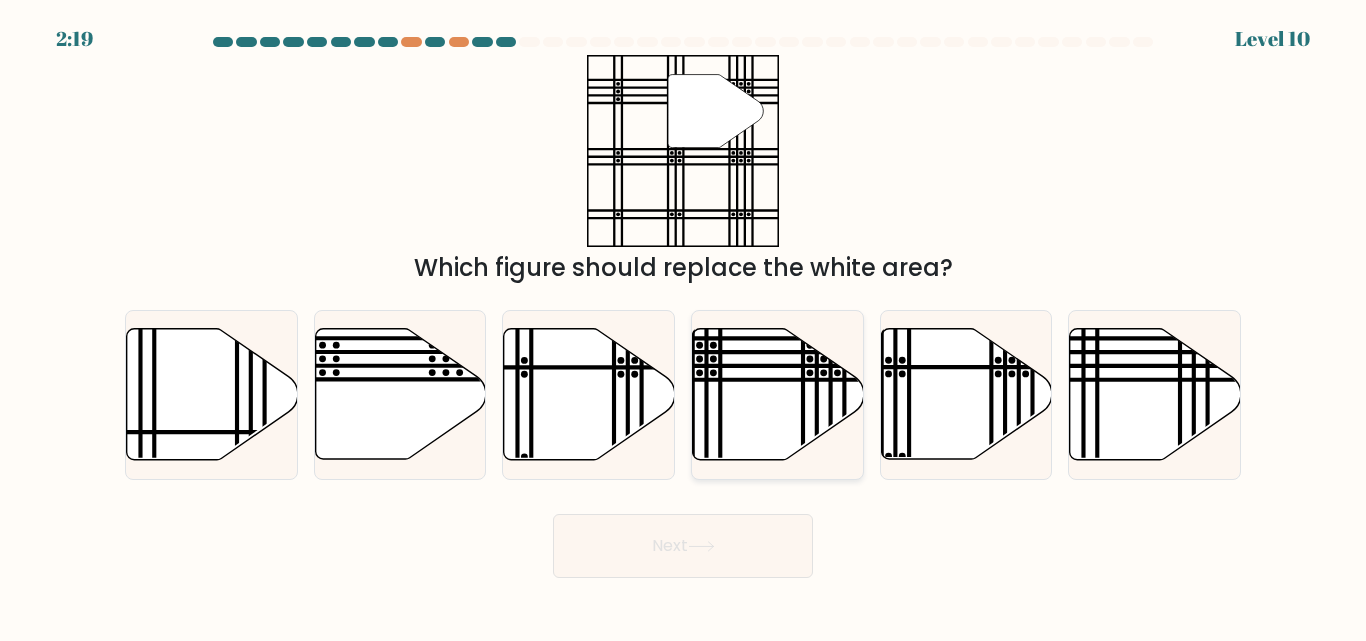click 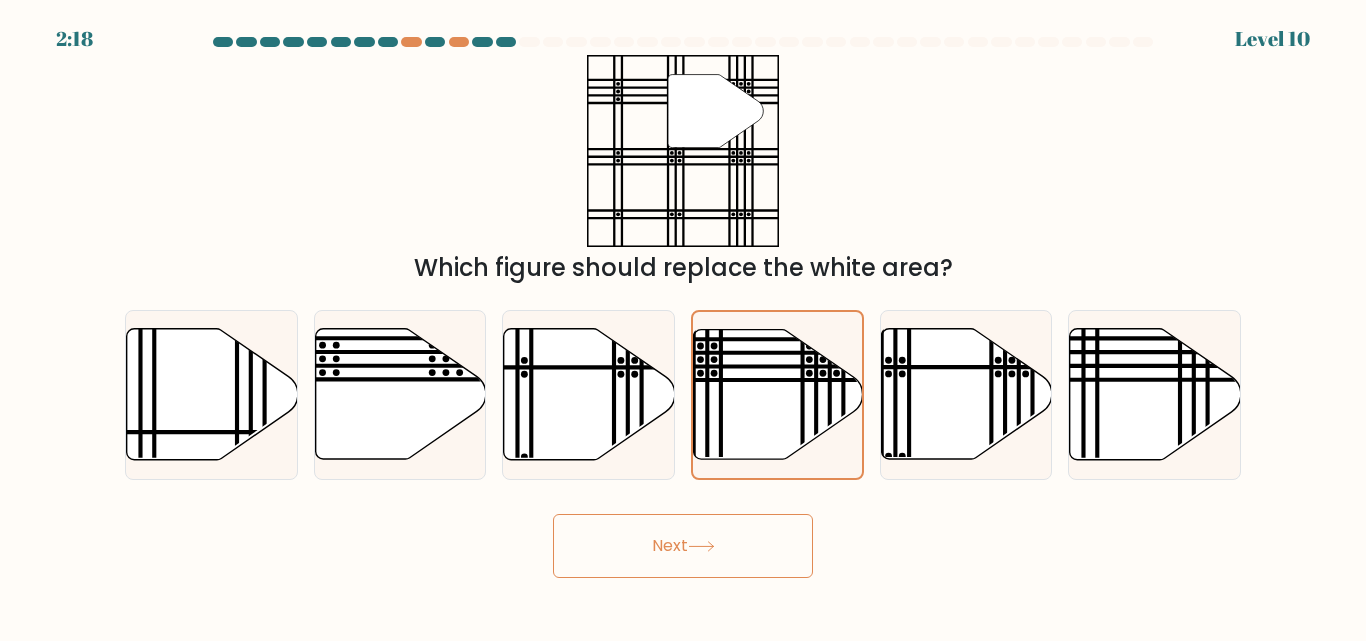 click 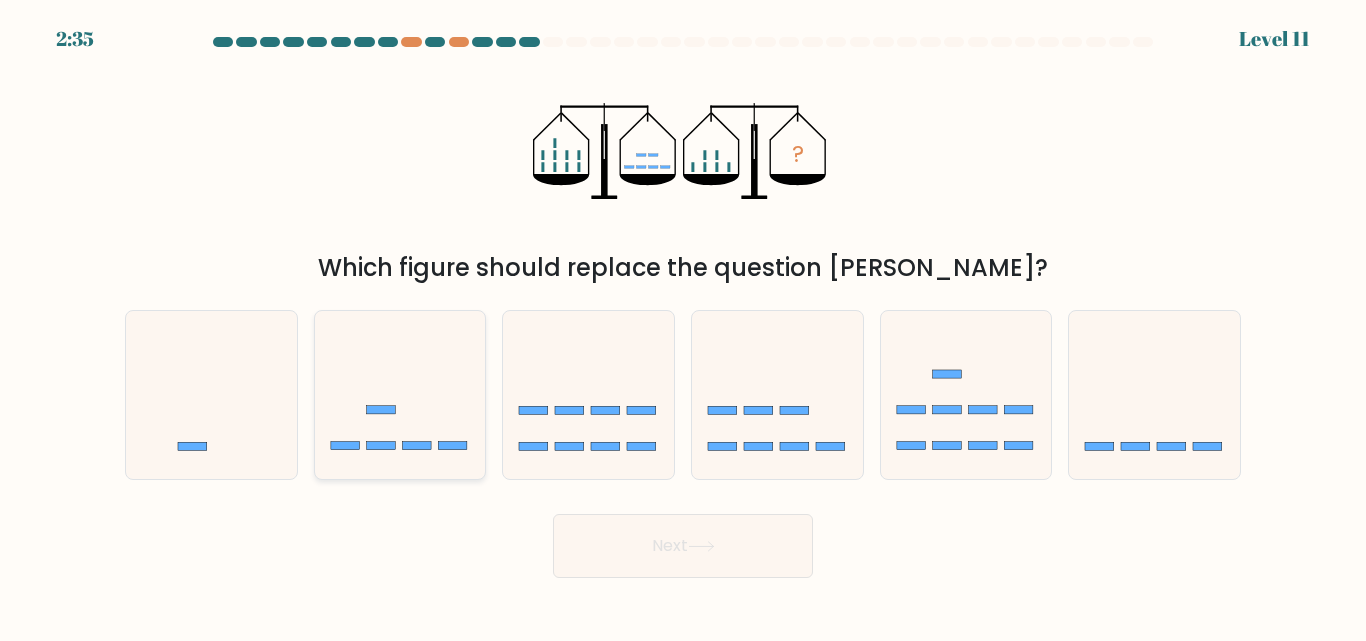 click 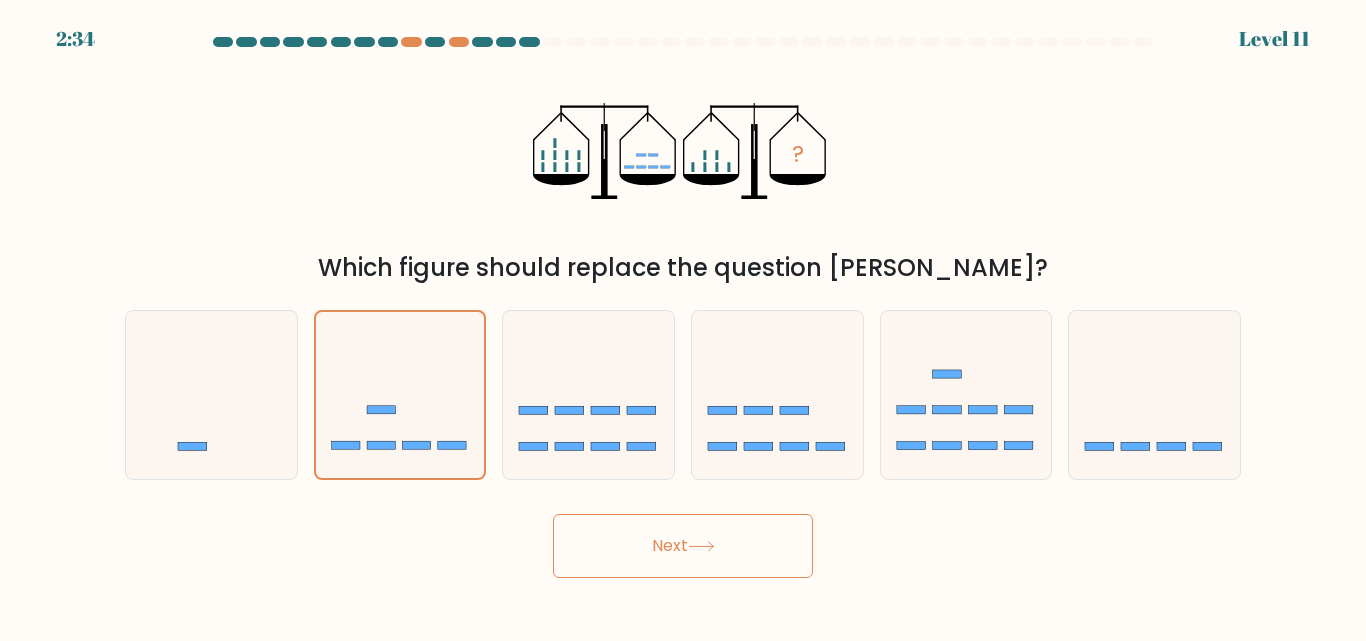 click on "Next" at bounding box center (683, 546) 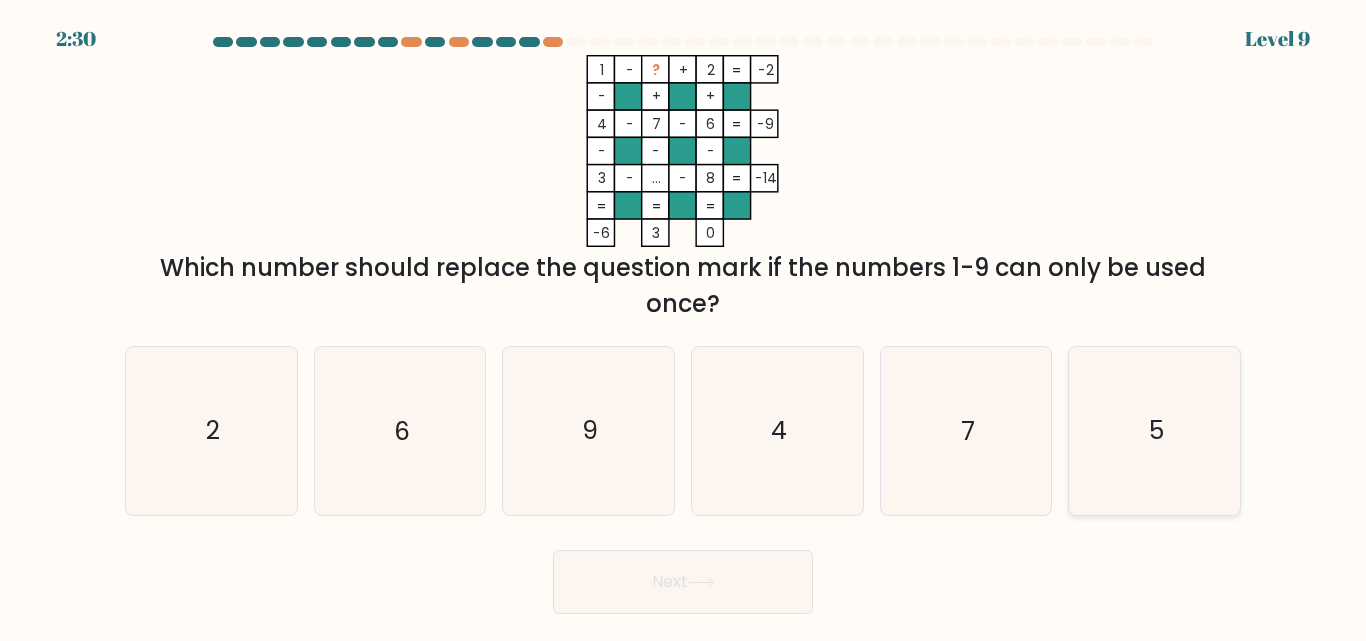 click on "5" 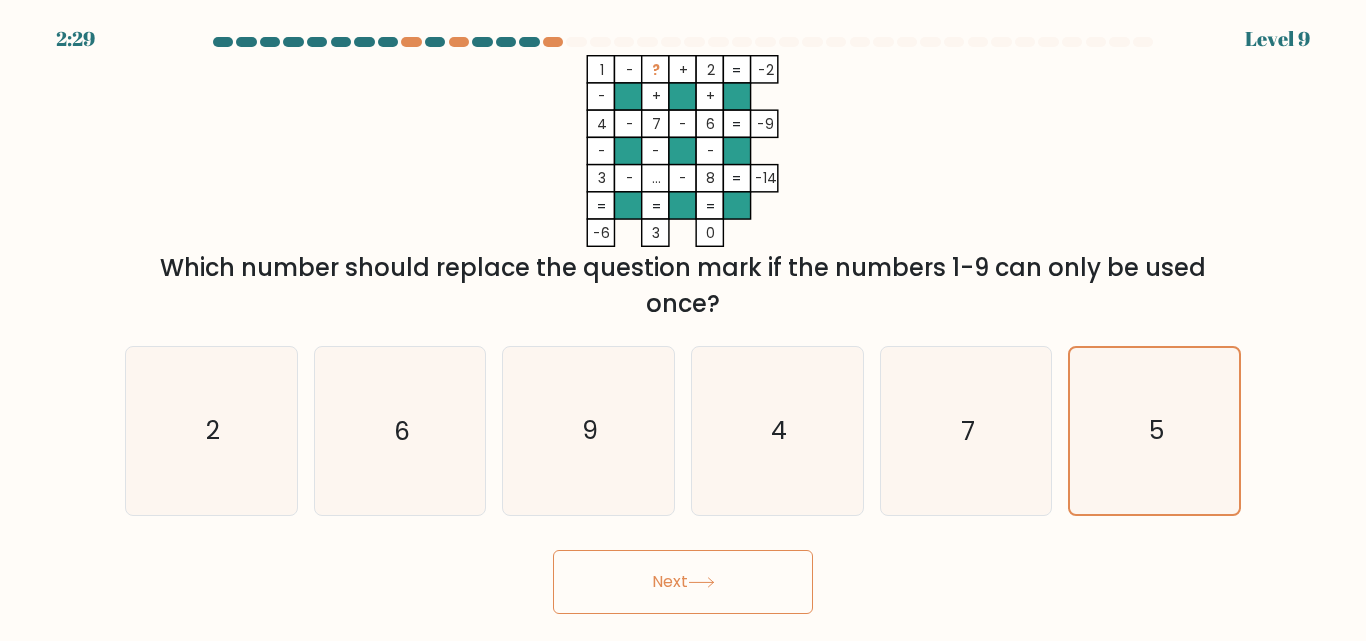 click on "Next" at bounding box center (683, 582) 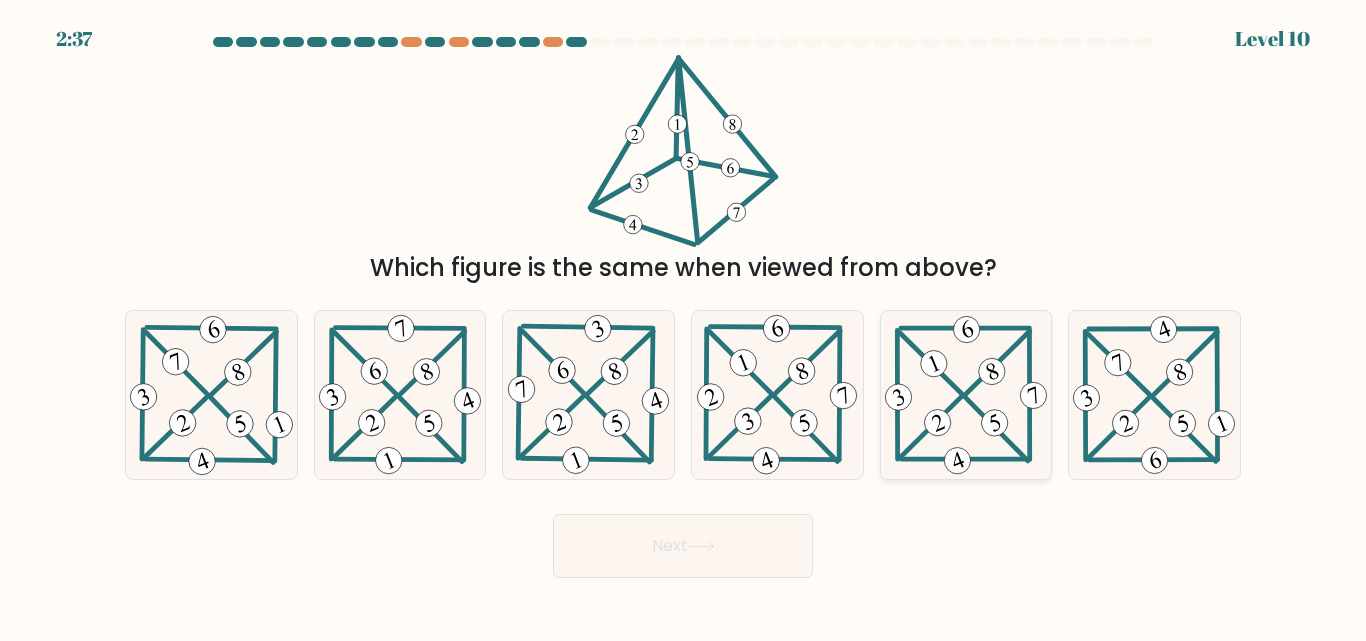 click 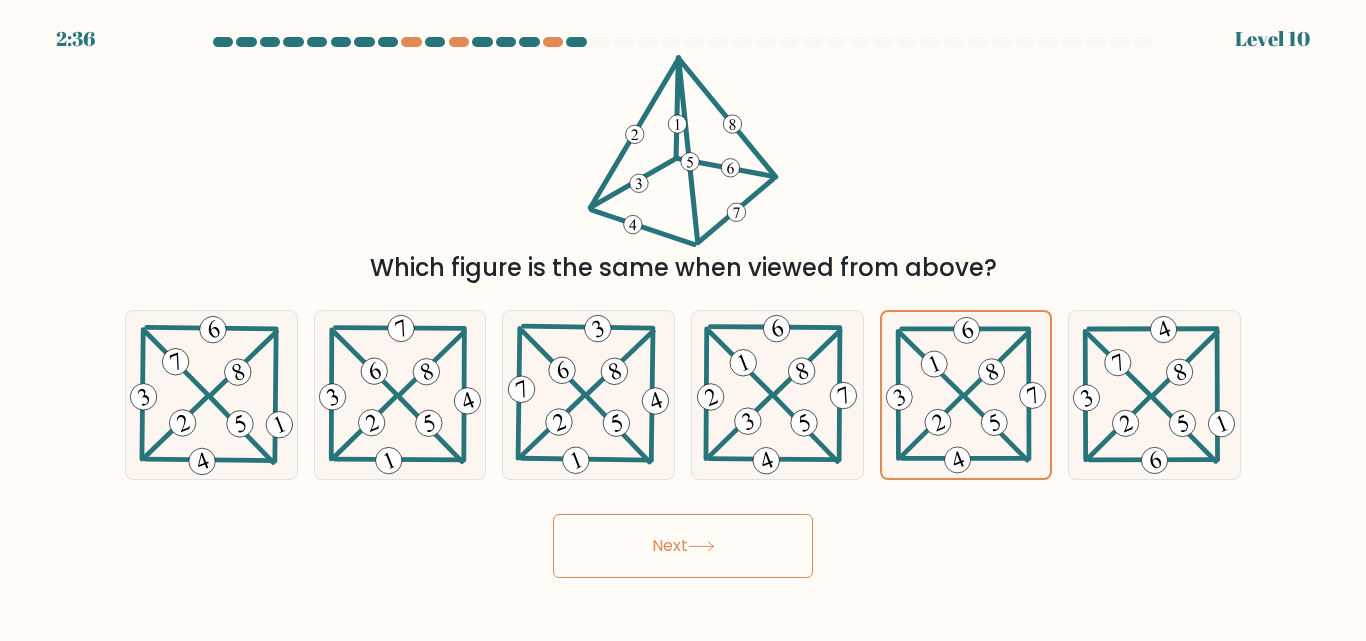 click on "Next" at bounding box center [683, 546] 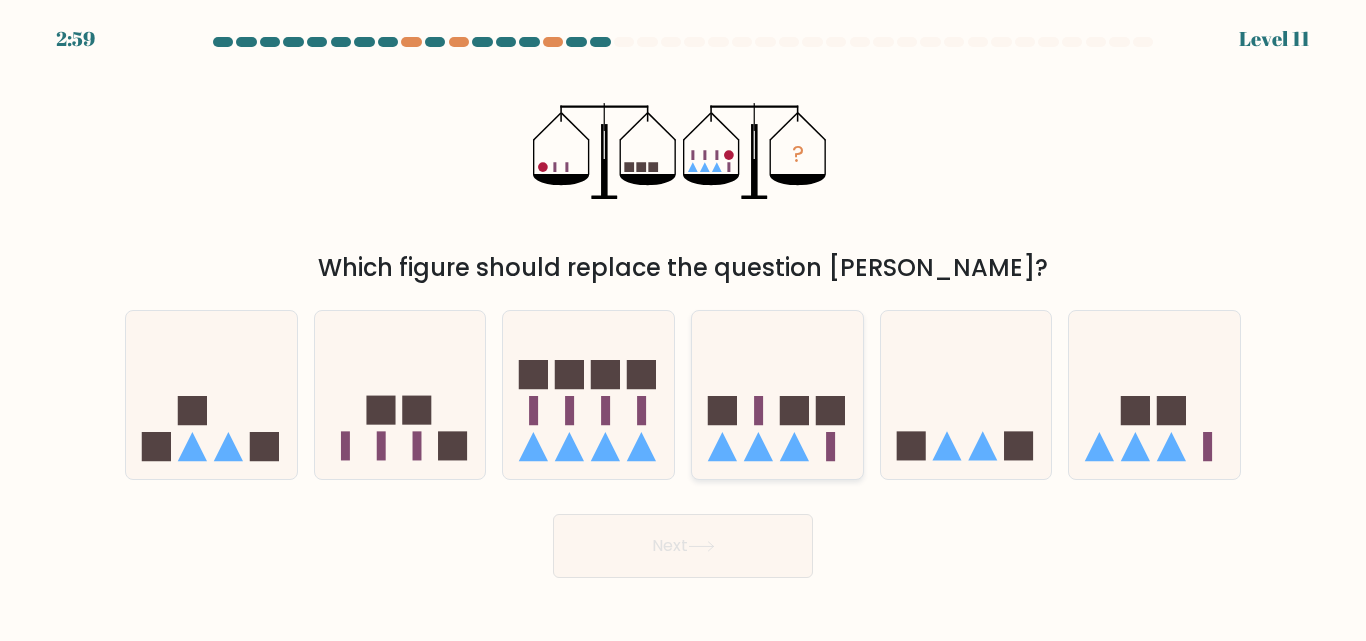 click 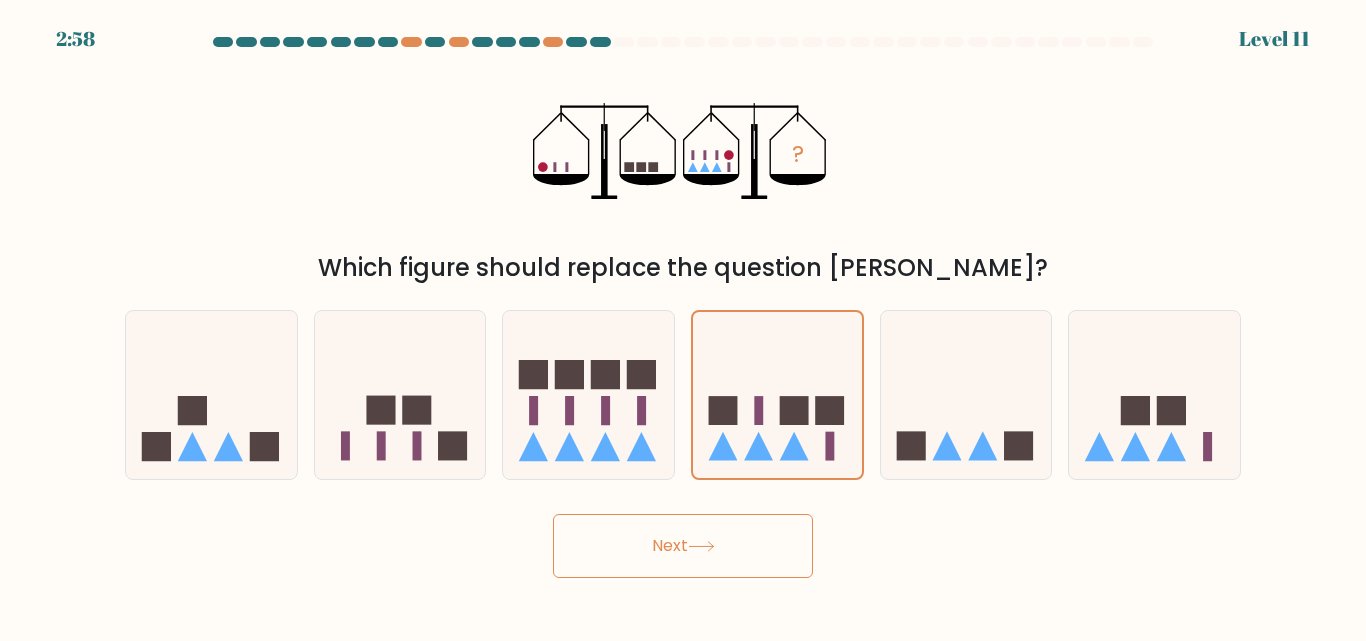 click on "Next" at bounding box center (683, 546) 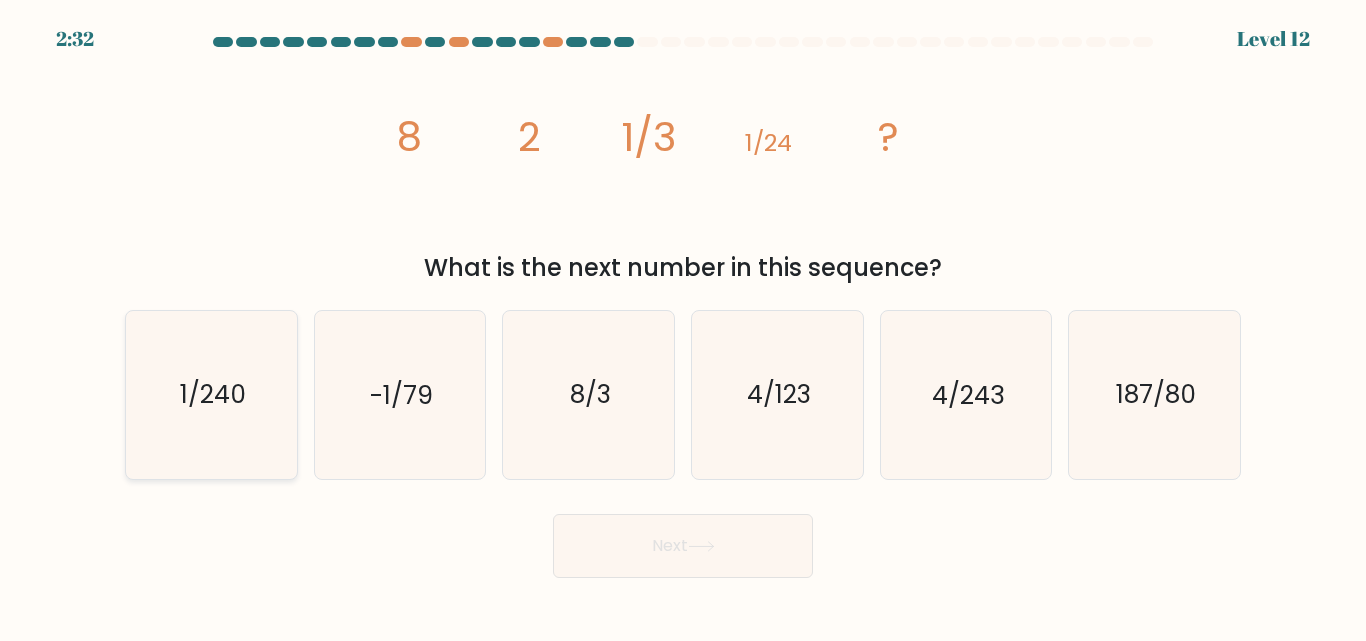 click on "1/240" 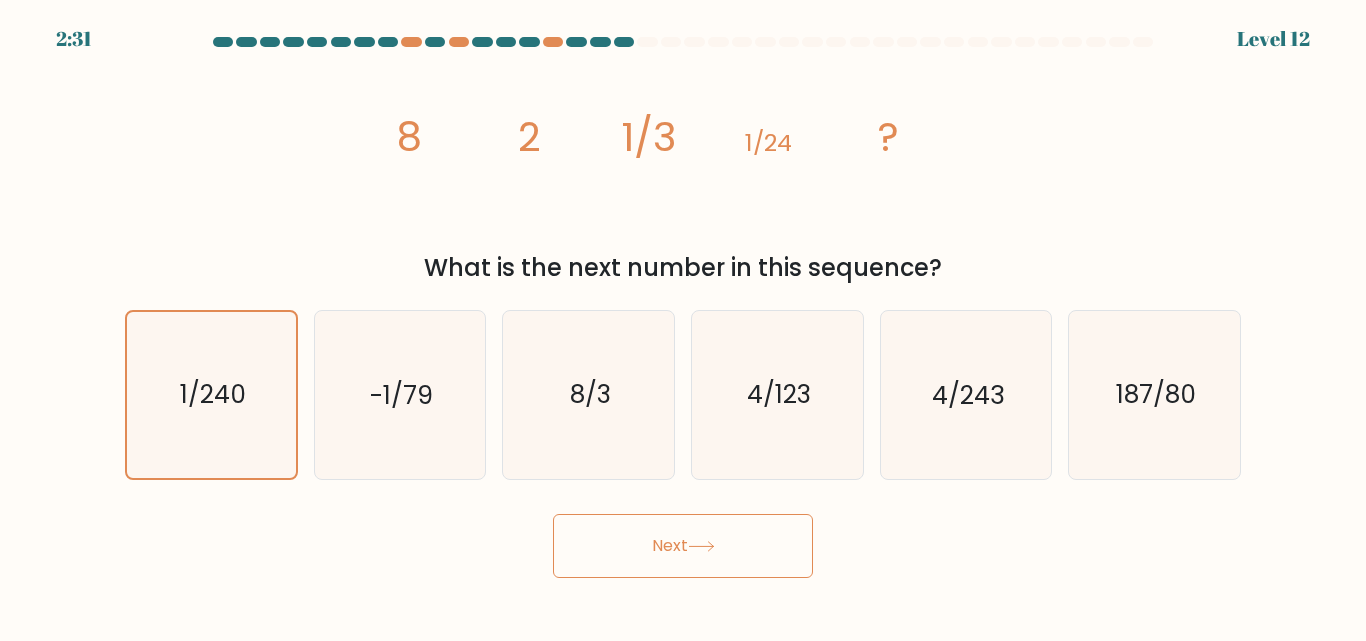 click on "Next" at bounding box center [683, 546] 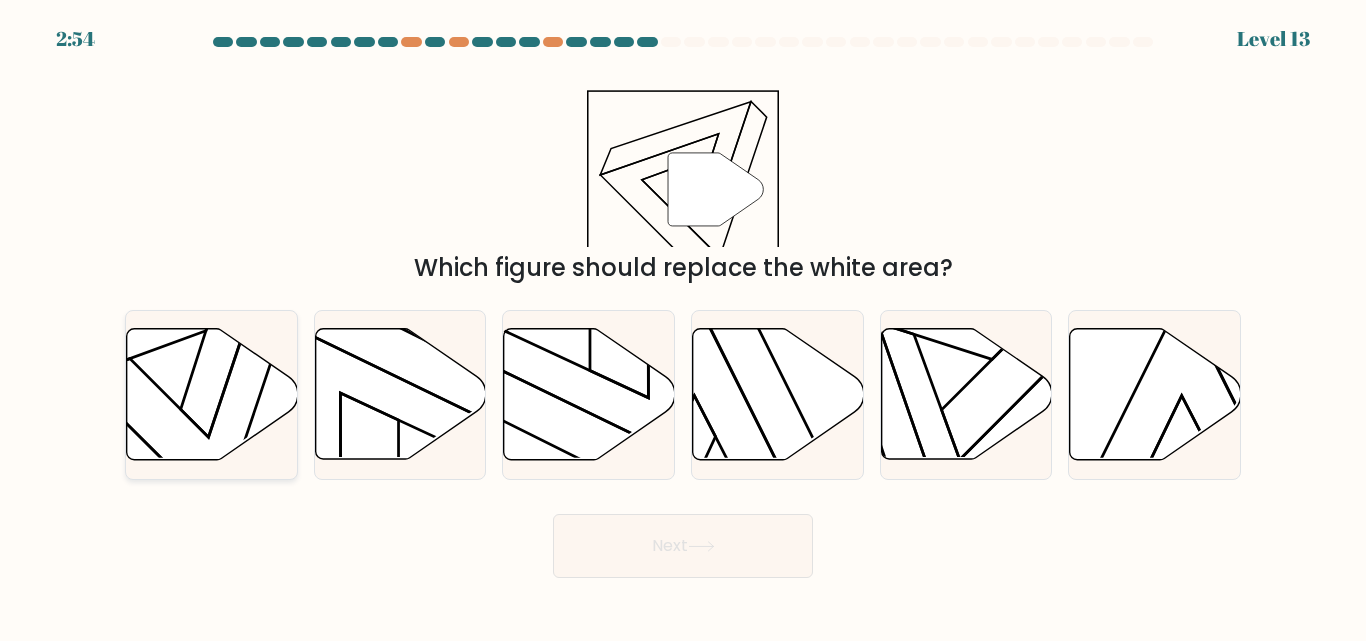 click 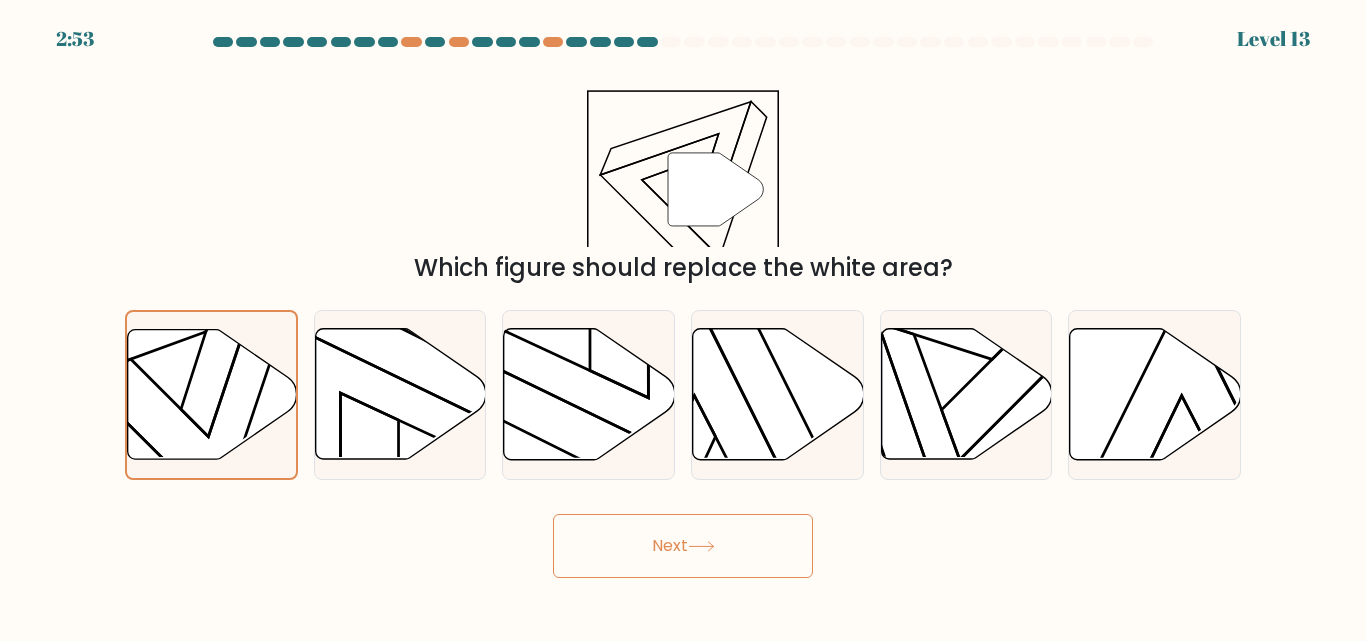 click on "Next" at bounding box center [683, 546] 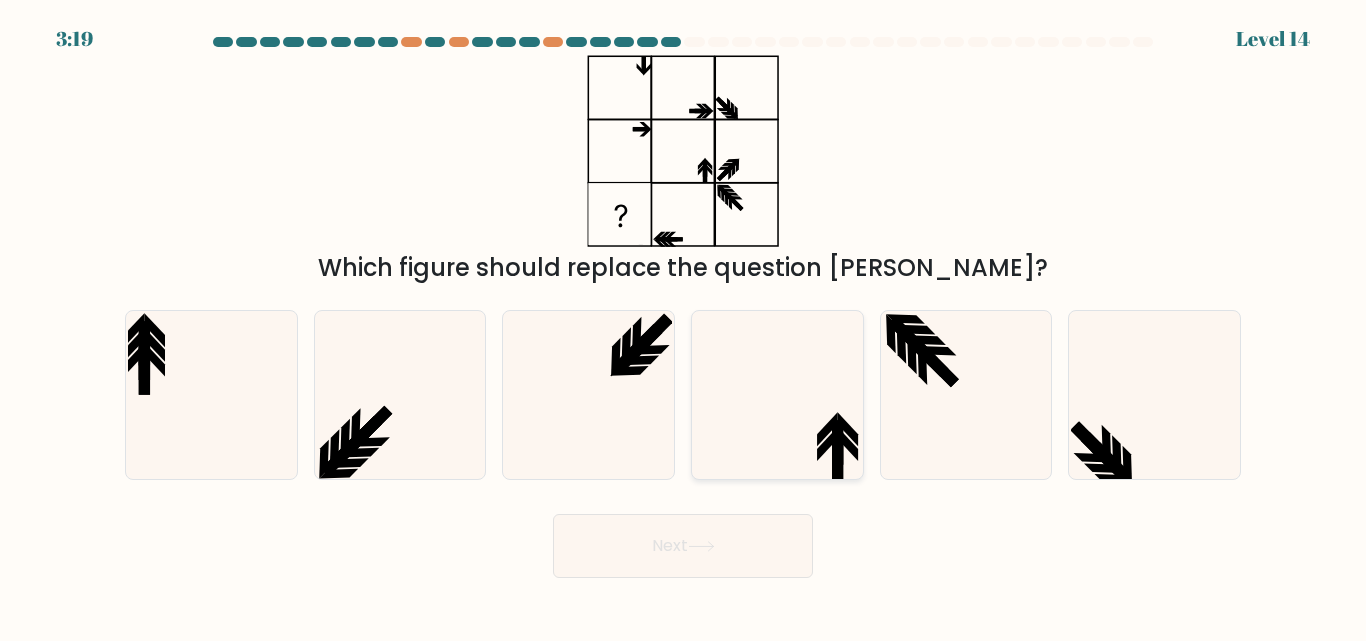 click 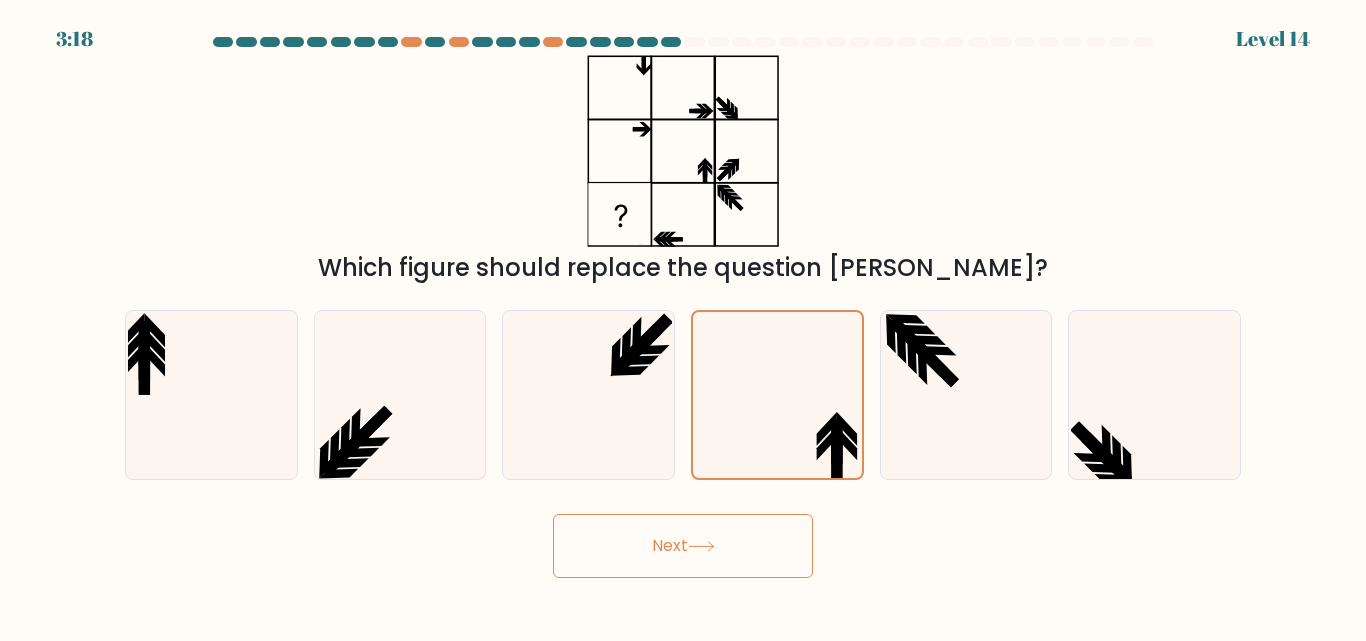 click on "Next" at bounding box center (683, 546) 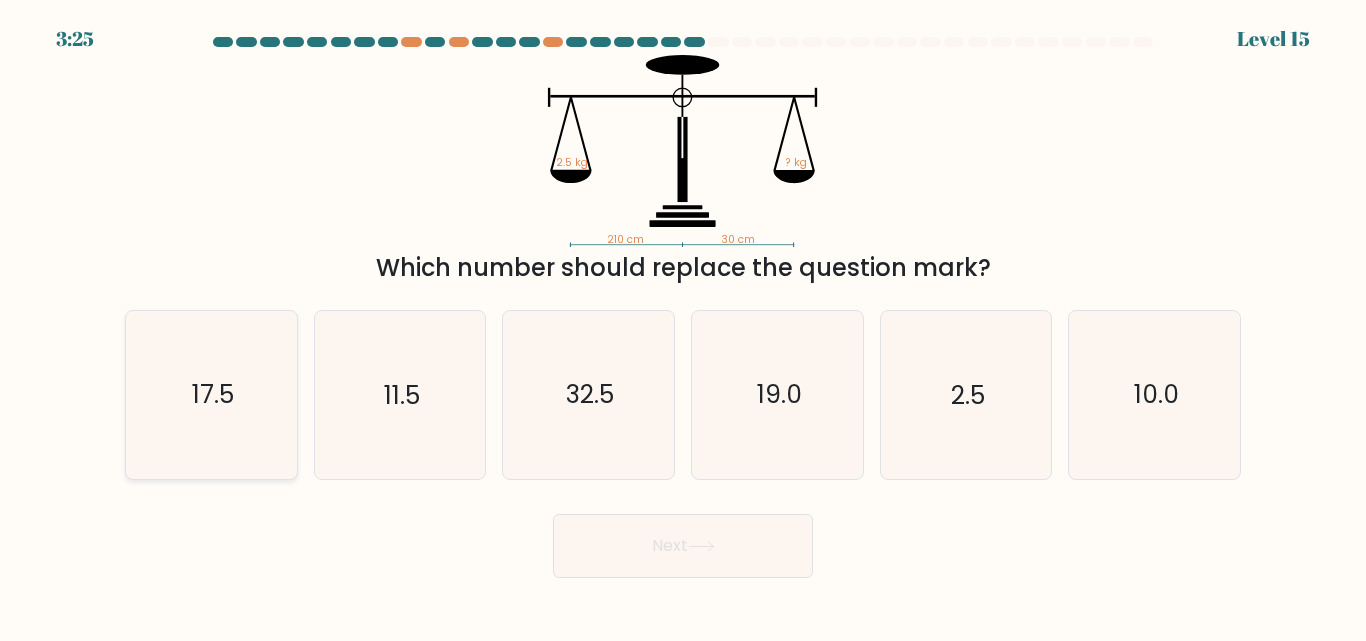 click on "17.5" 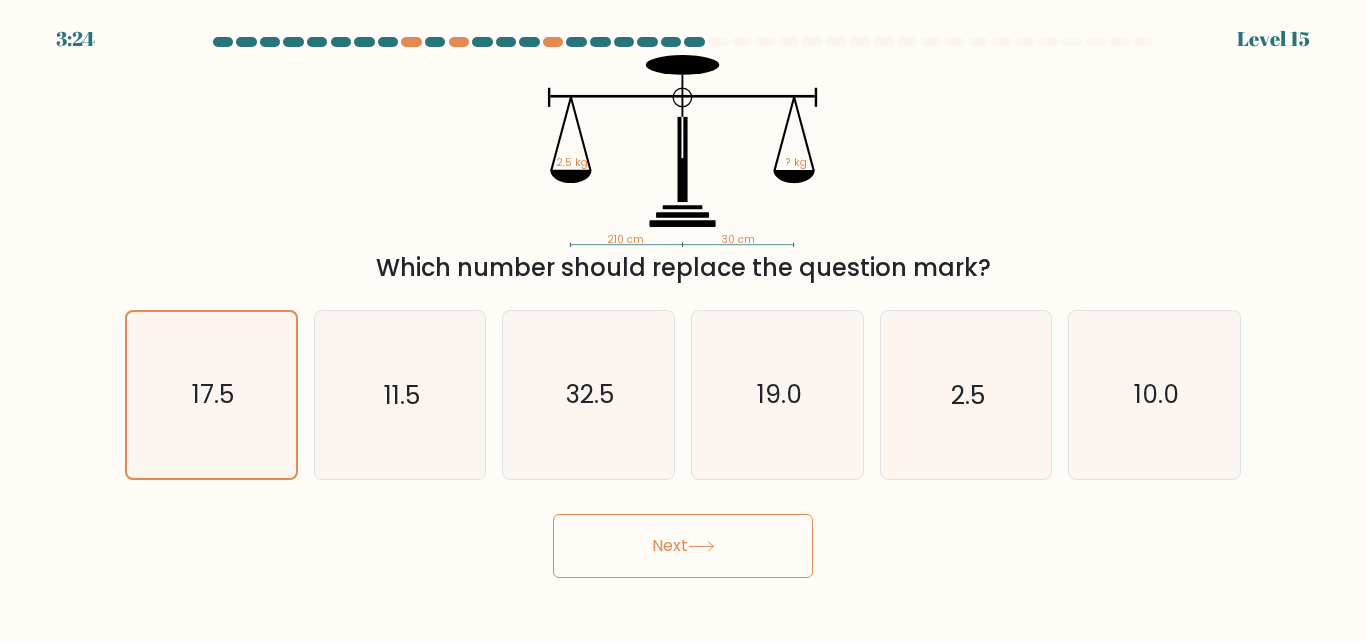 click on "Next" at bounding box center (683, 546) 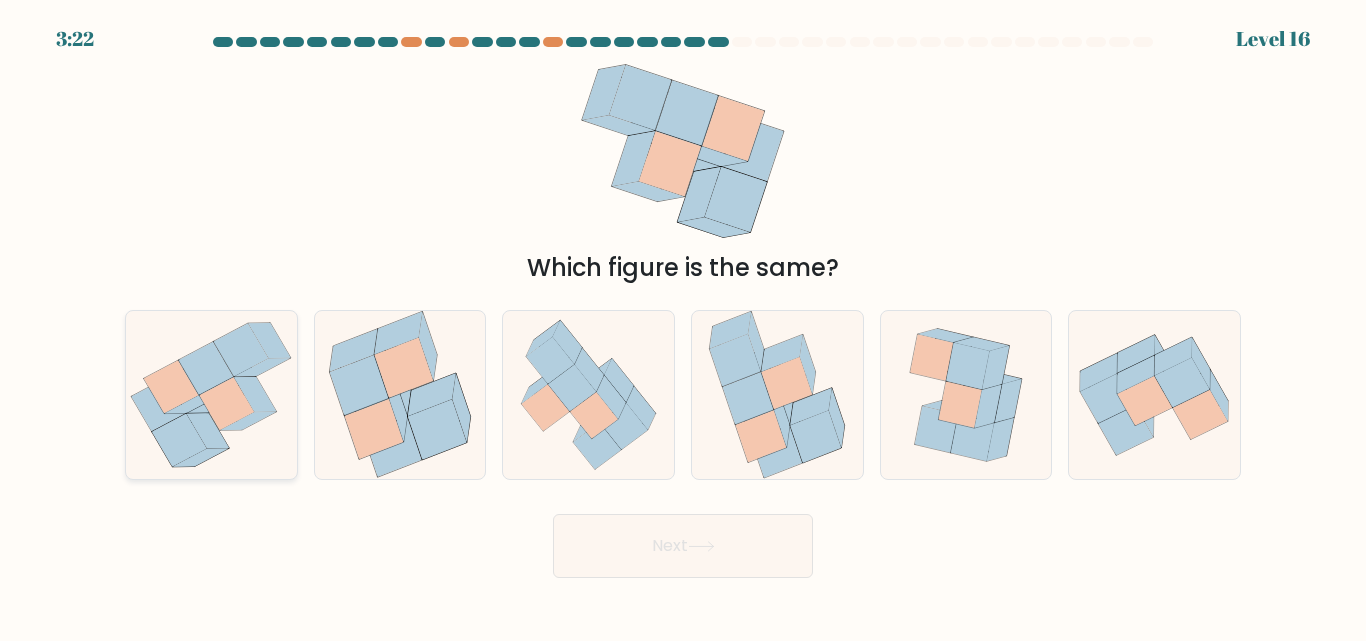 click 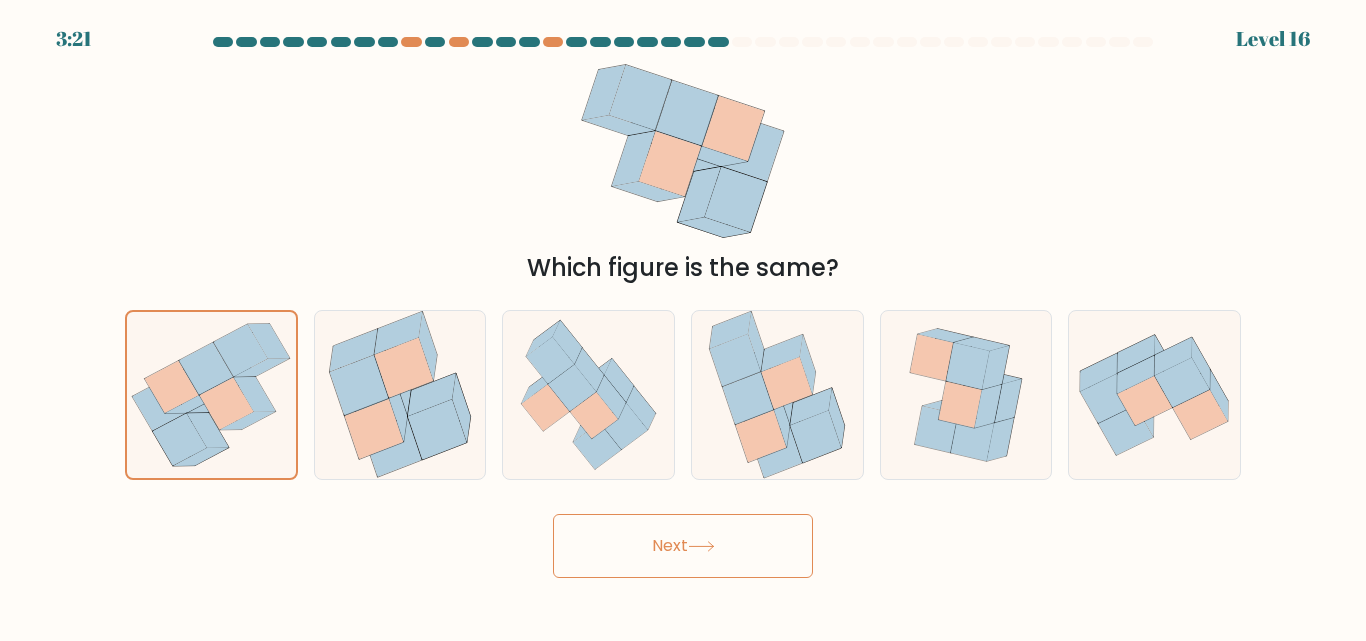 click on "Next" at bounding box center [683, 546] 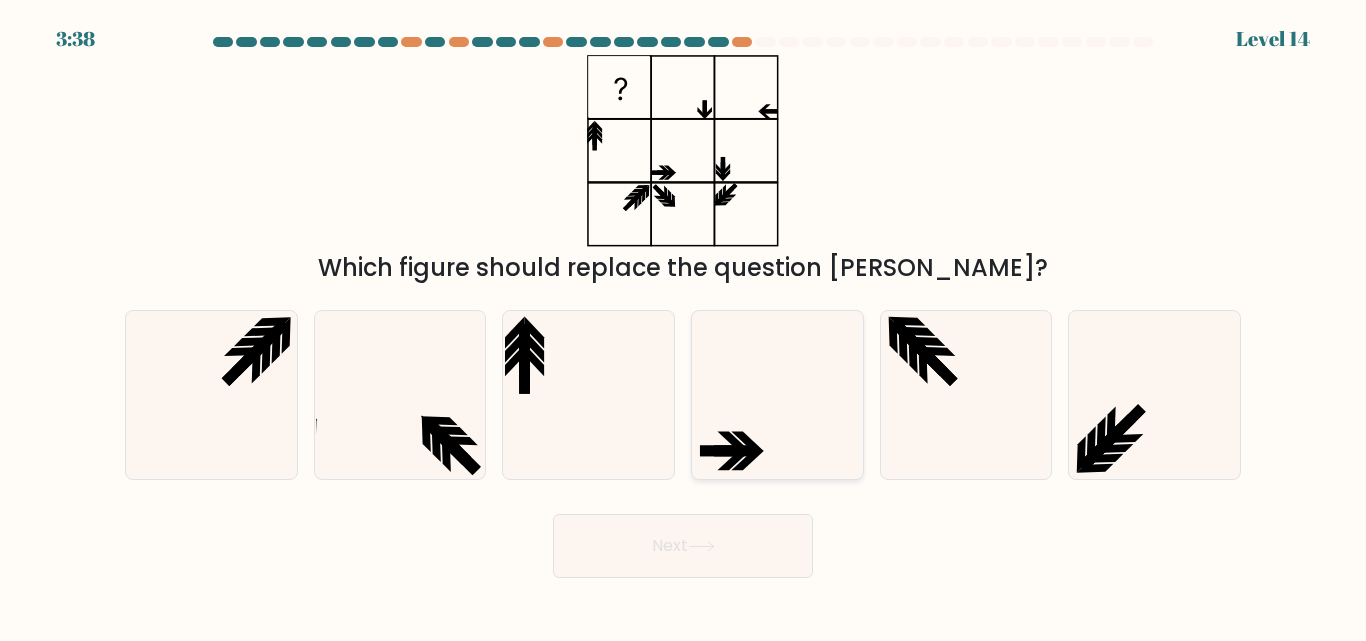 click 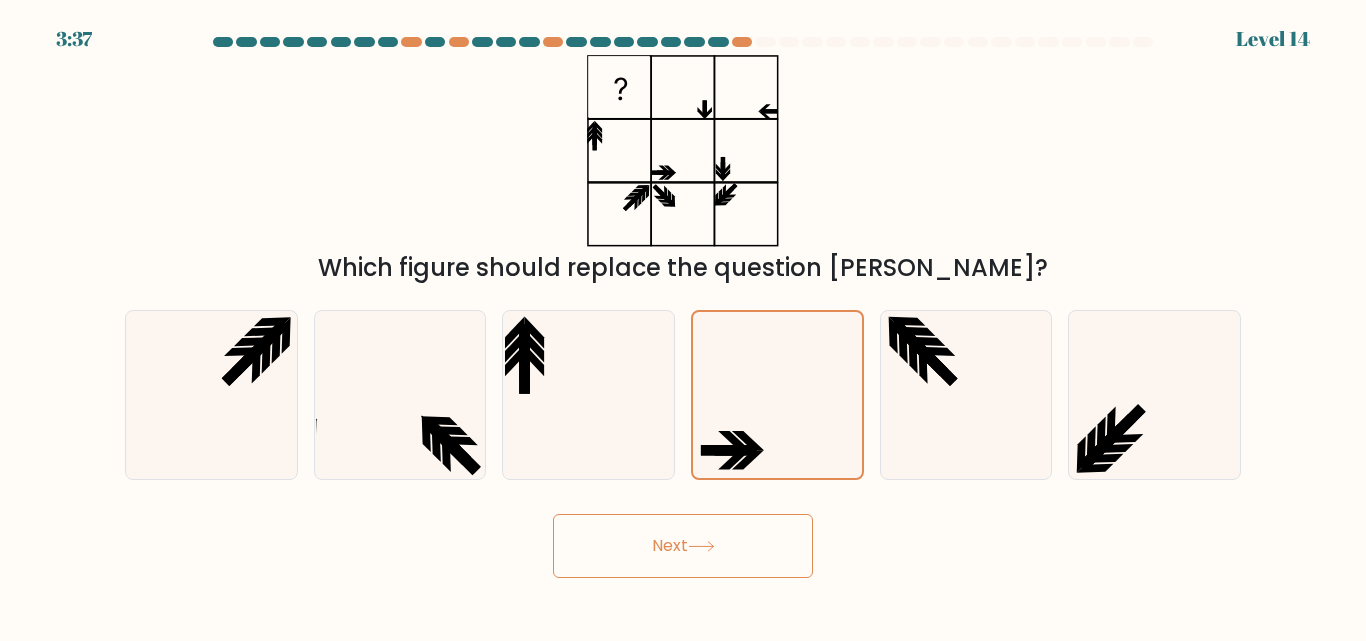 click on "Next" at bounding box center (683, 546) 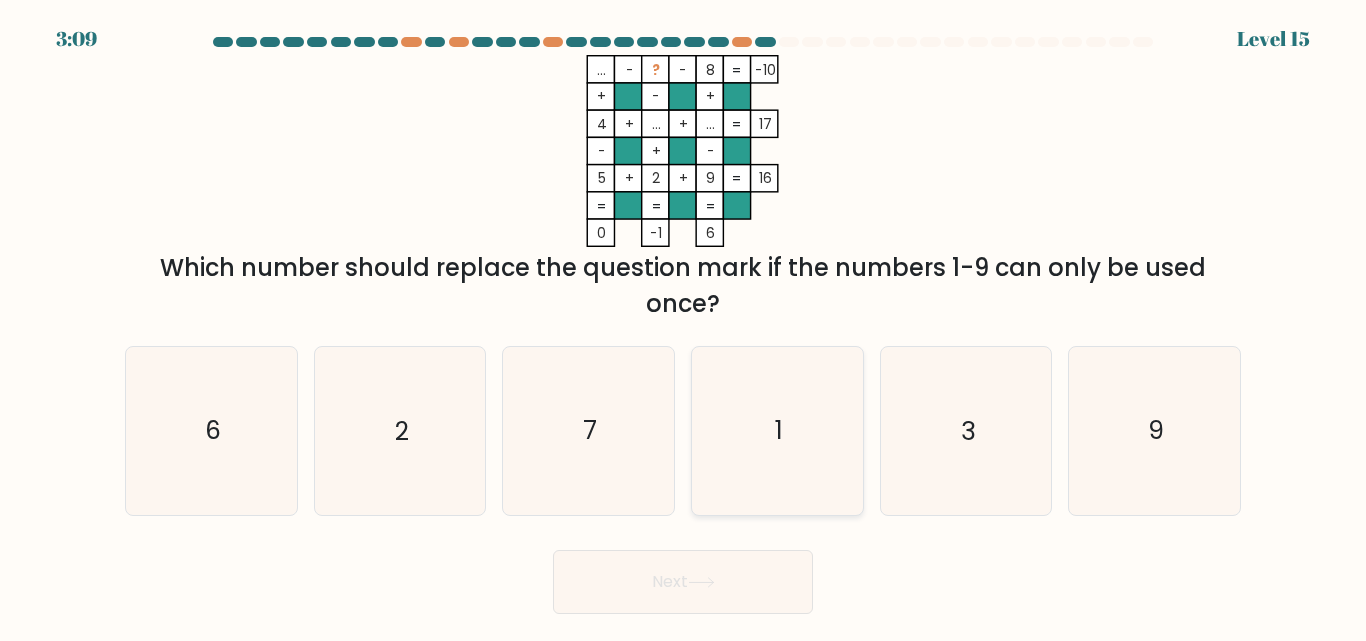 click on "1" 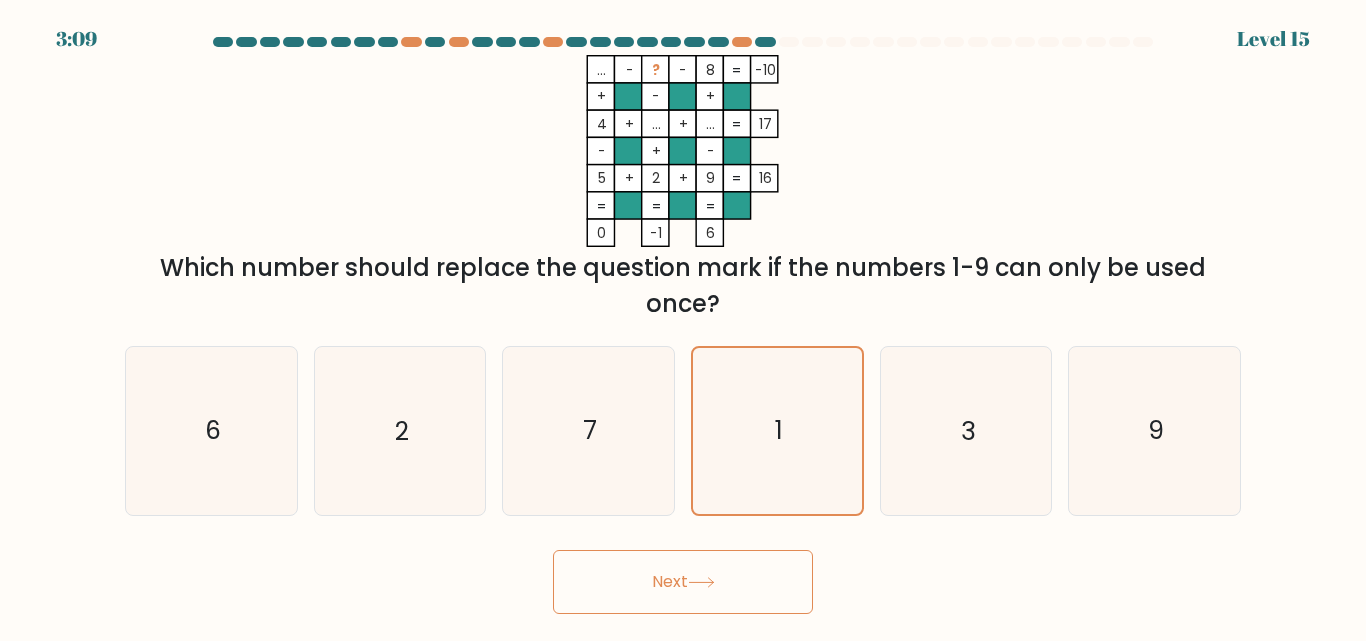 click on "Next" at bounding box center [683, 582] 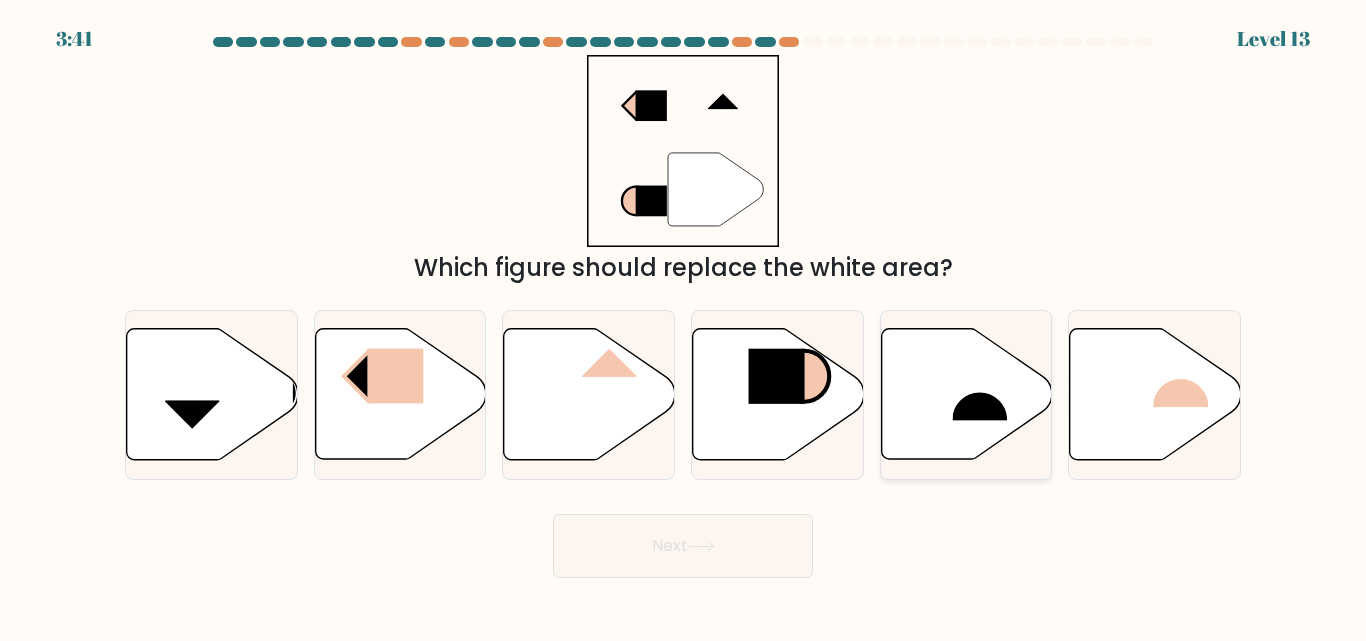click 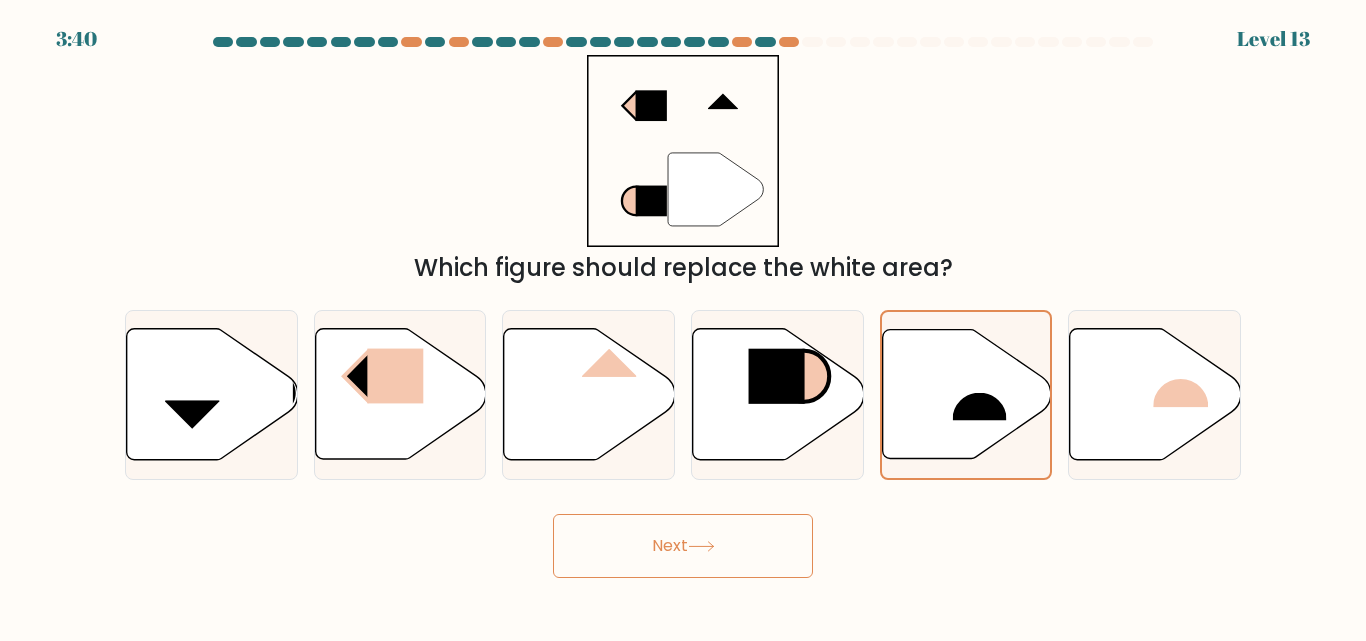 click on "Next" at bounding box center (683, 546) 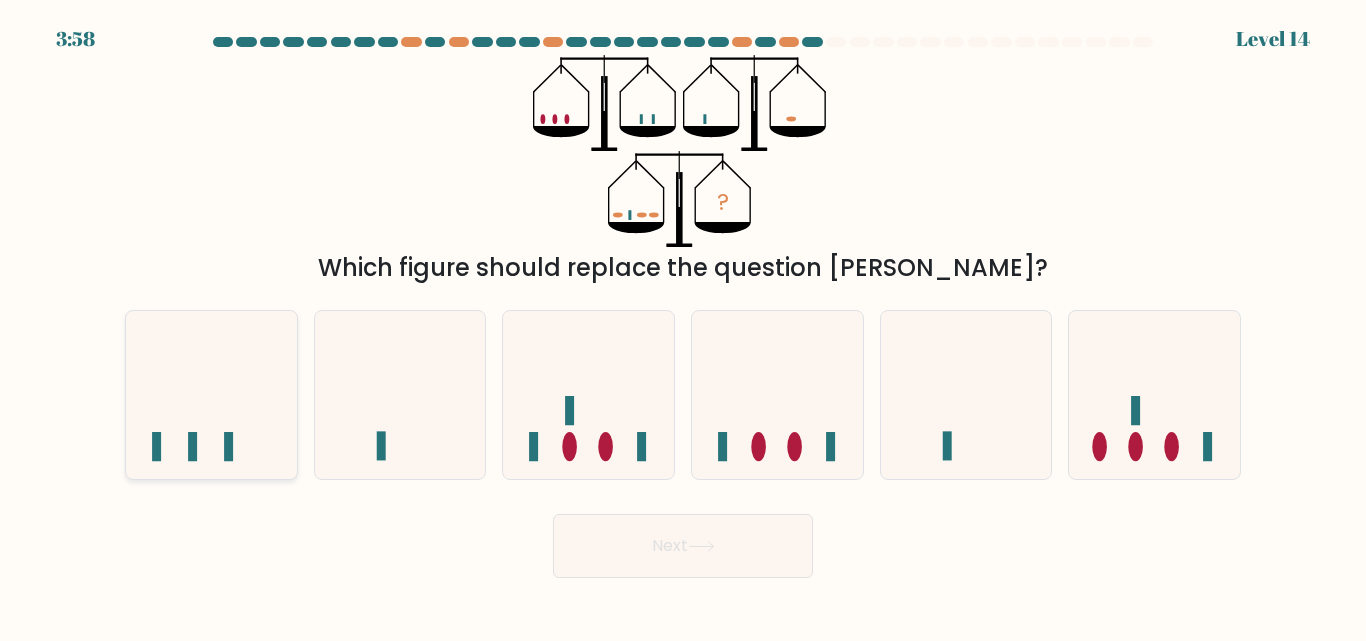click 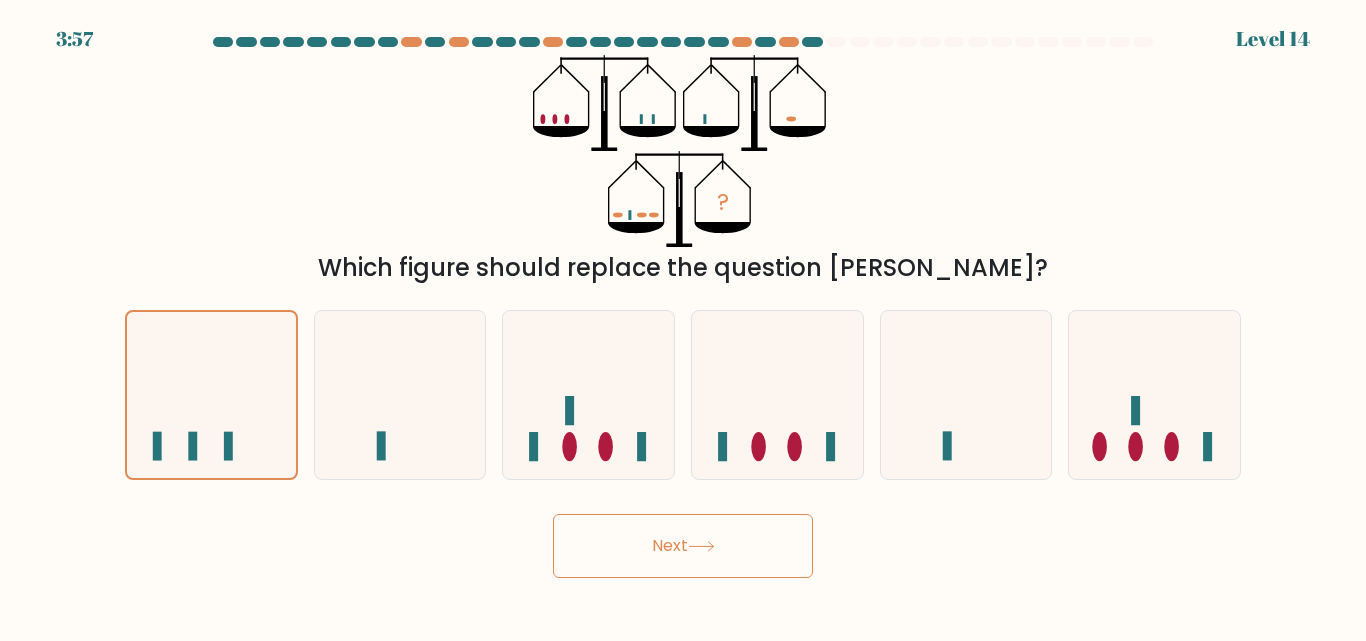 click on "Next" at bounding box center (683, 546) 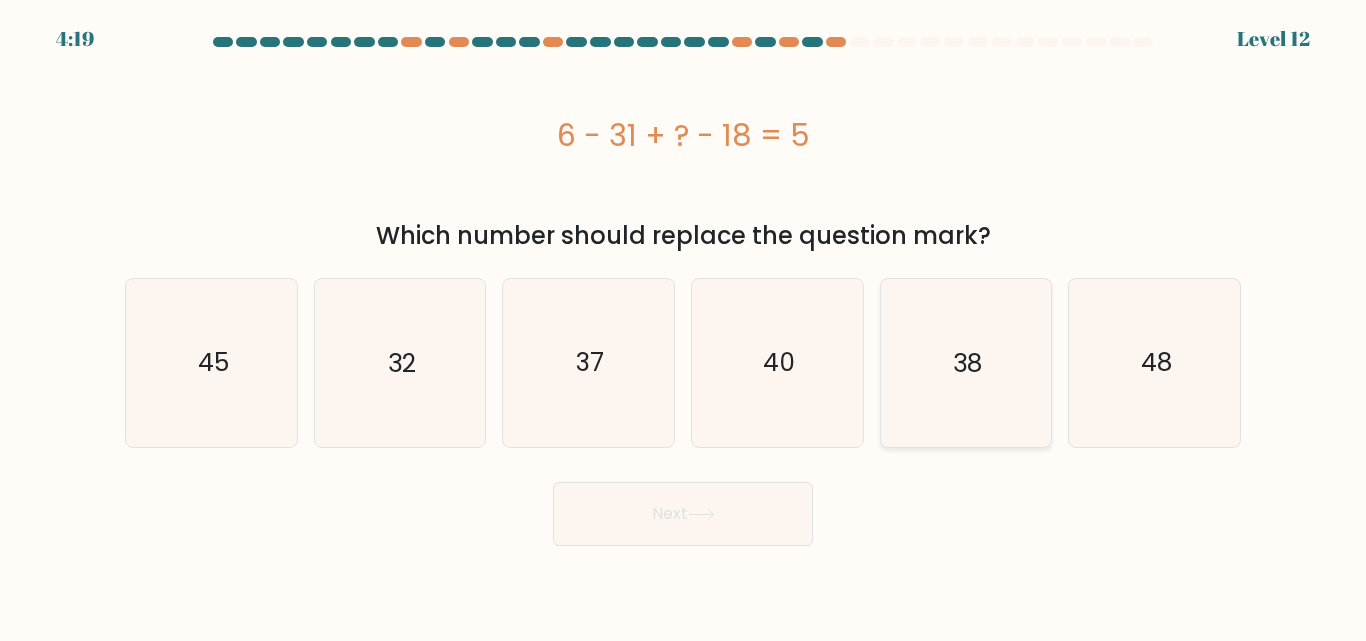 drag, startPoint x: 937, startPoint y: 385, endPoint x: 906, endPoint y: 394, distance: 32.280025 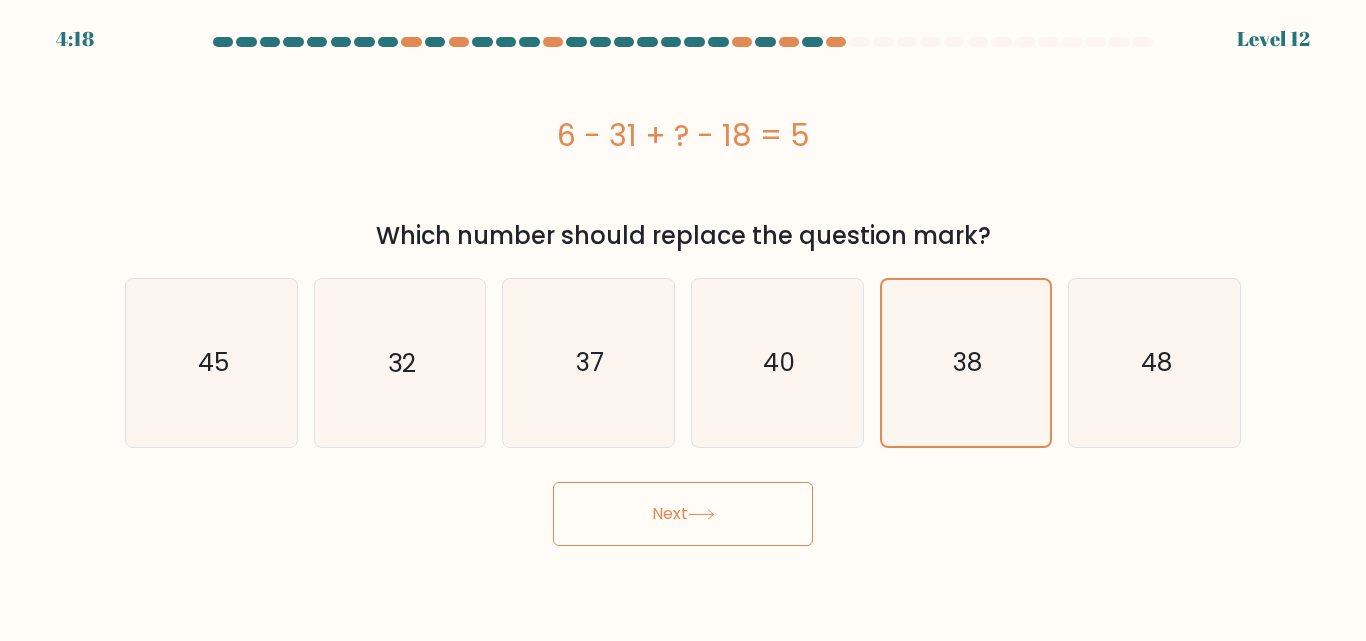 click 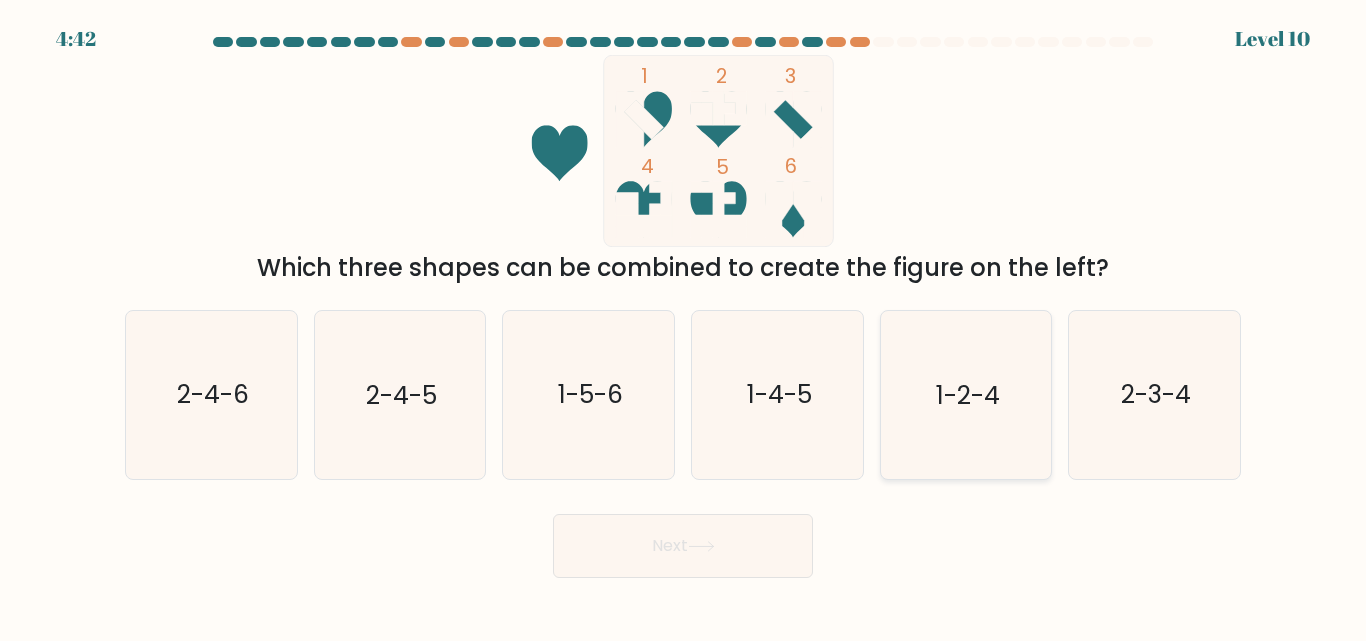 click on "1-2-4" 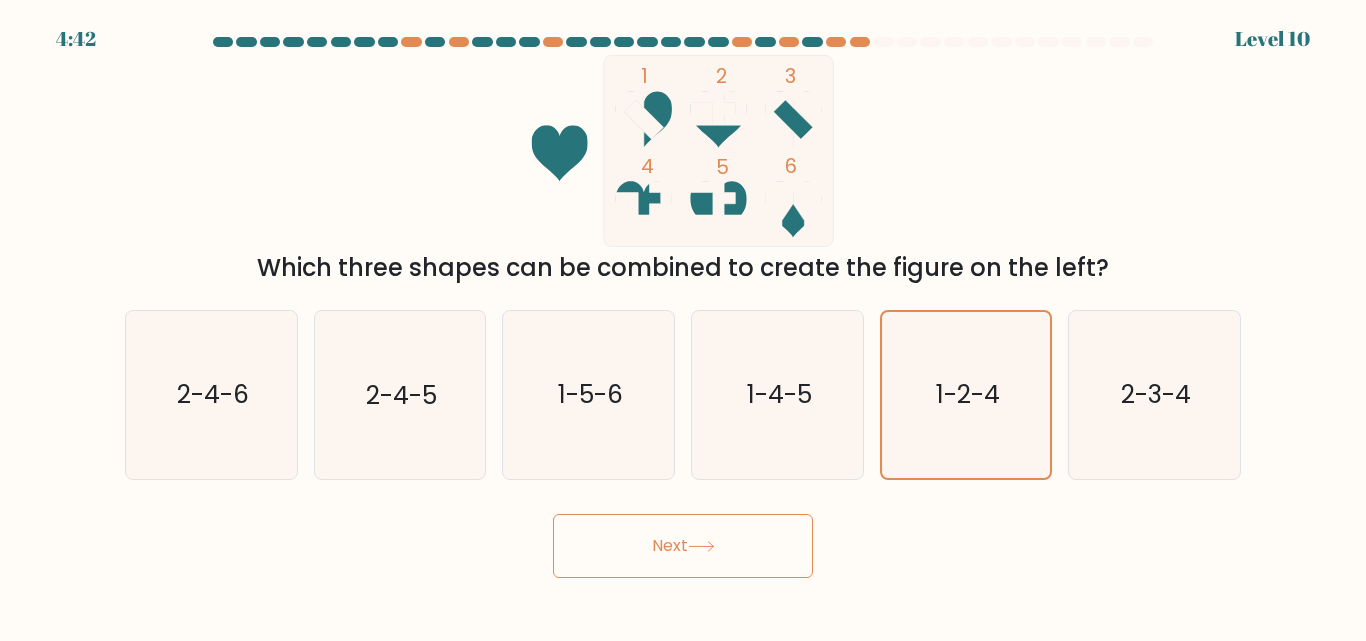 click on "Next" at bounding box center [683, 546] 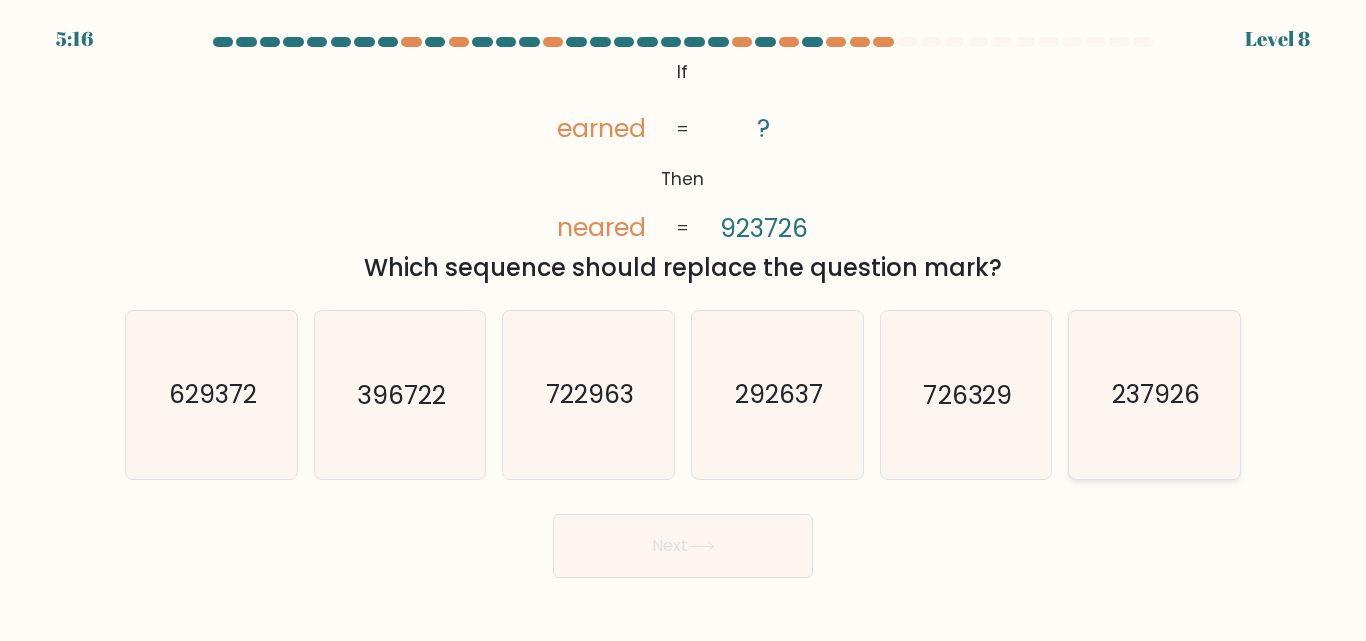 click on "237926" 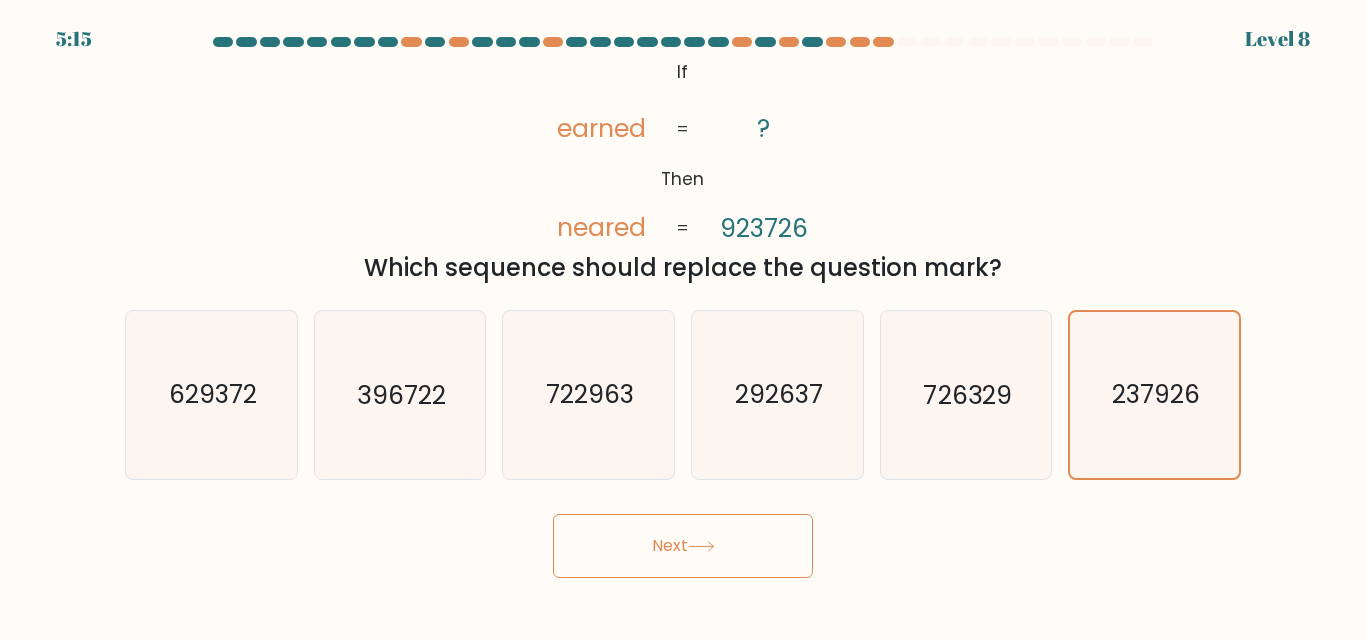 click on "Next" at bounding box center [683, 546] 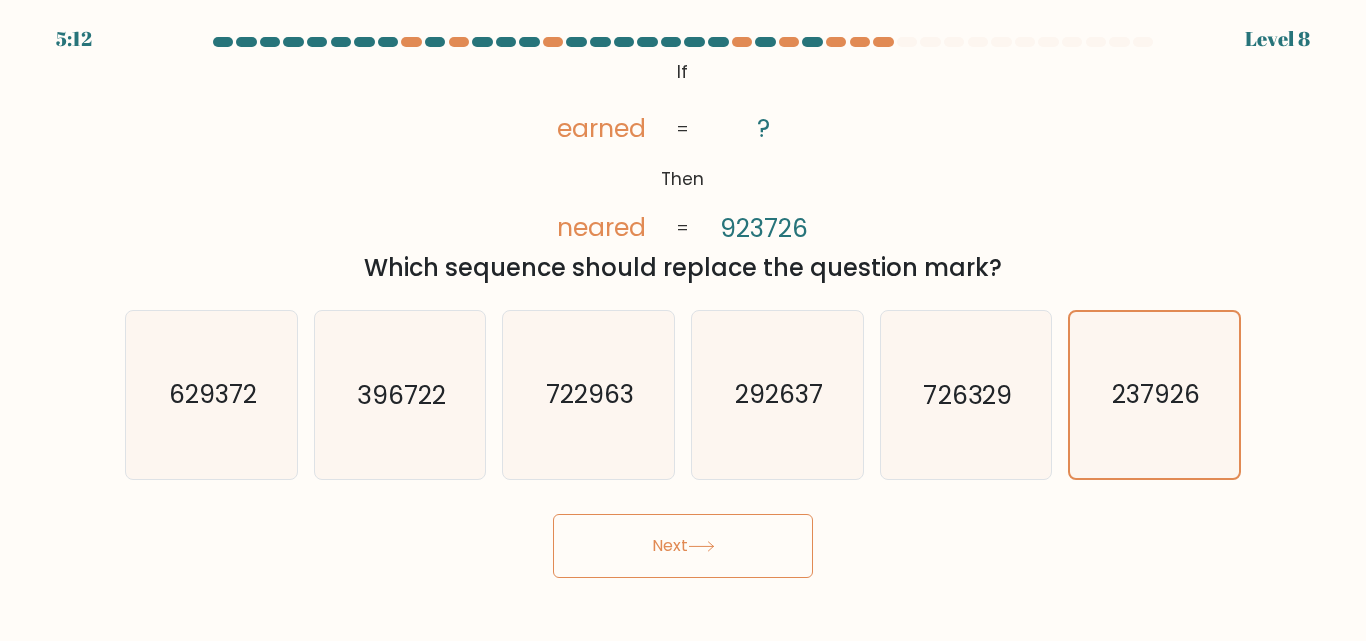 click on "Next" at bounding box center [683, 546] 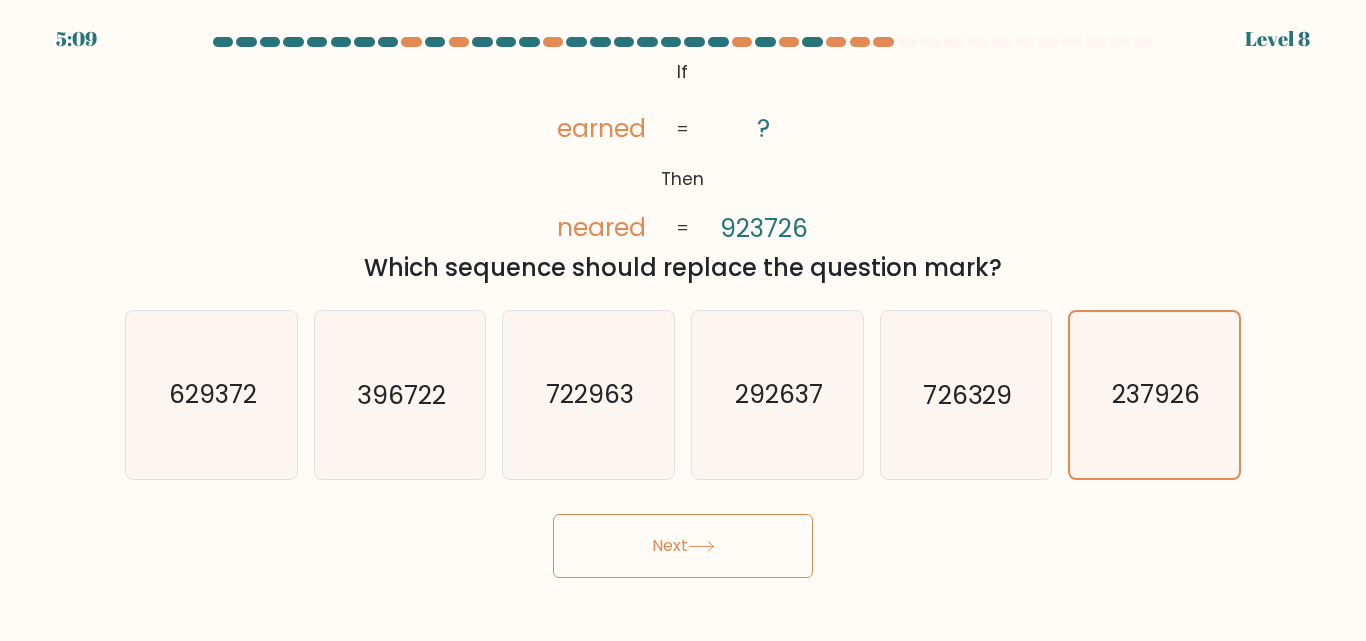 click 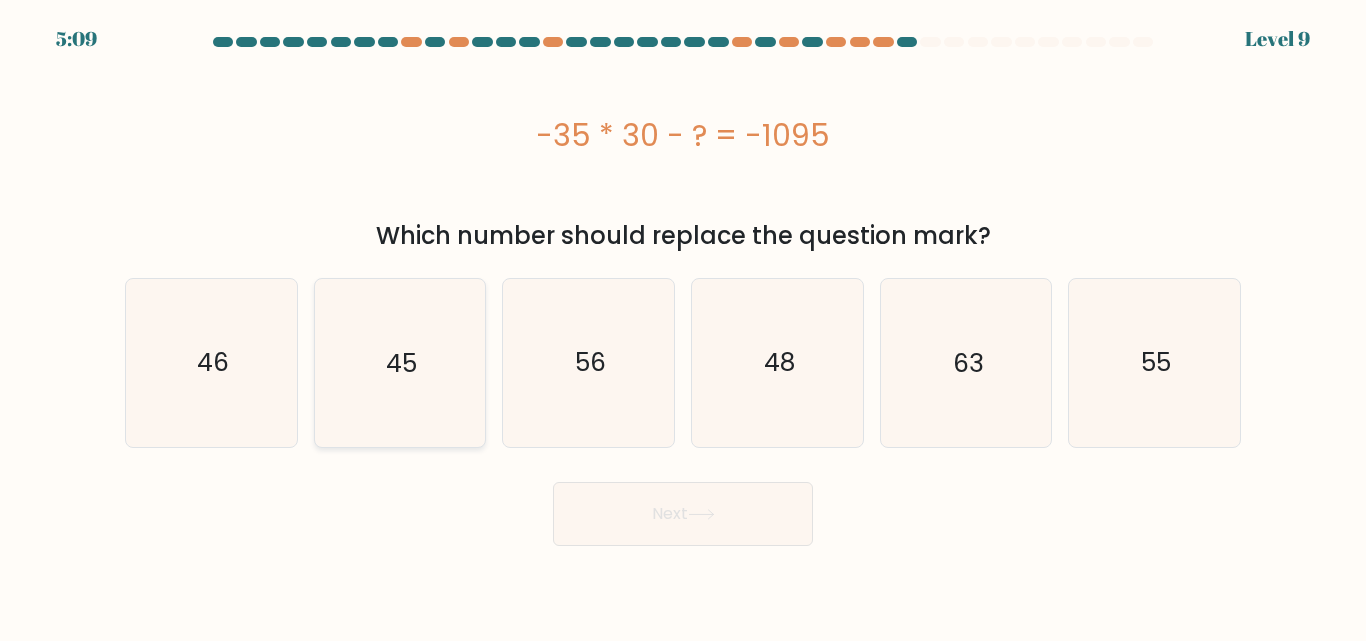 click on "45" 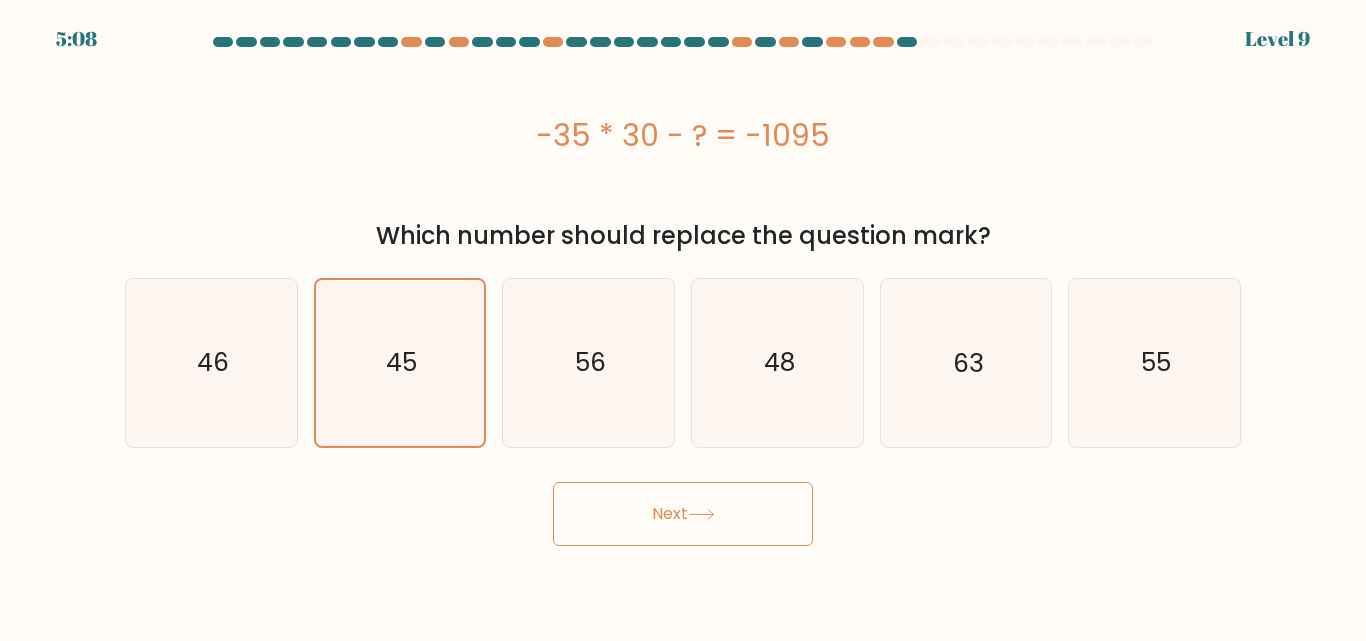 click on "Next" at bounding box center (683, 514) 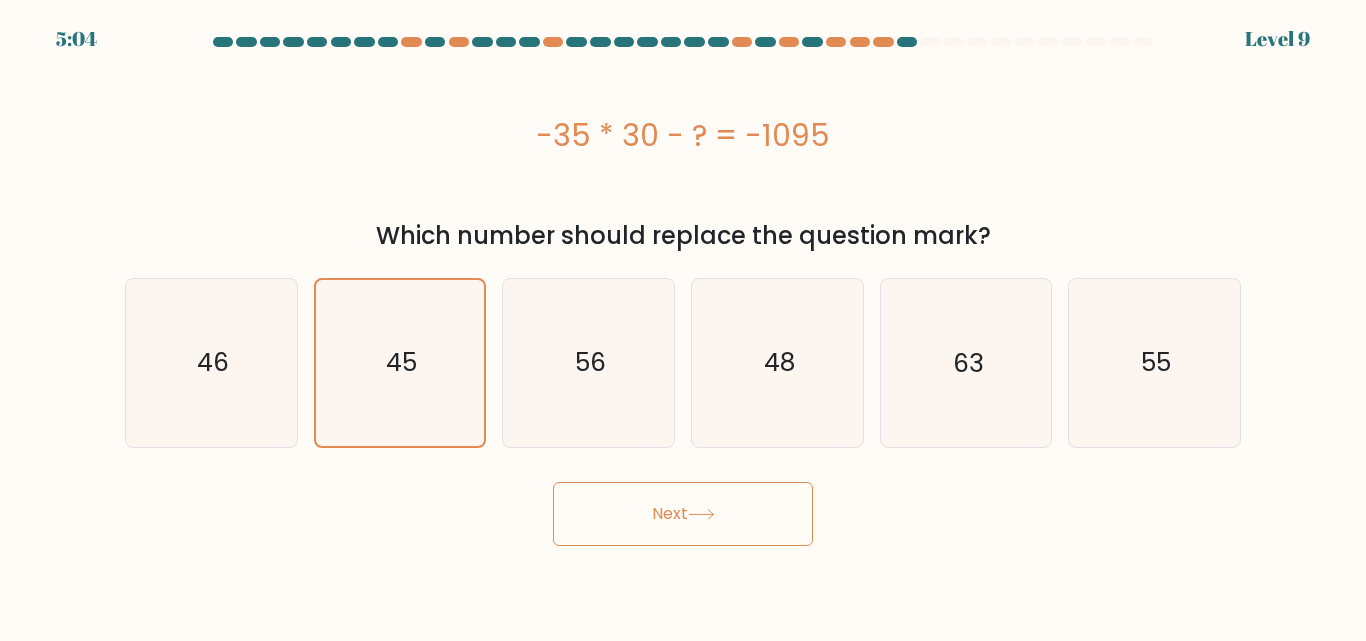 click on "Next" at bounding box center [683, 514] 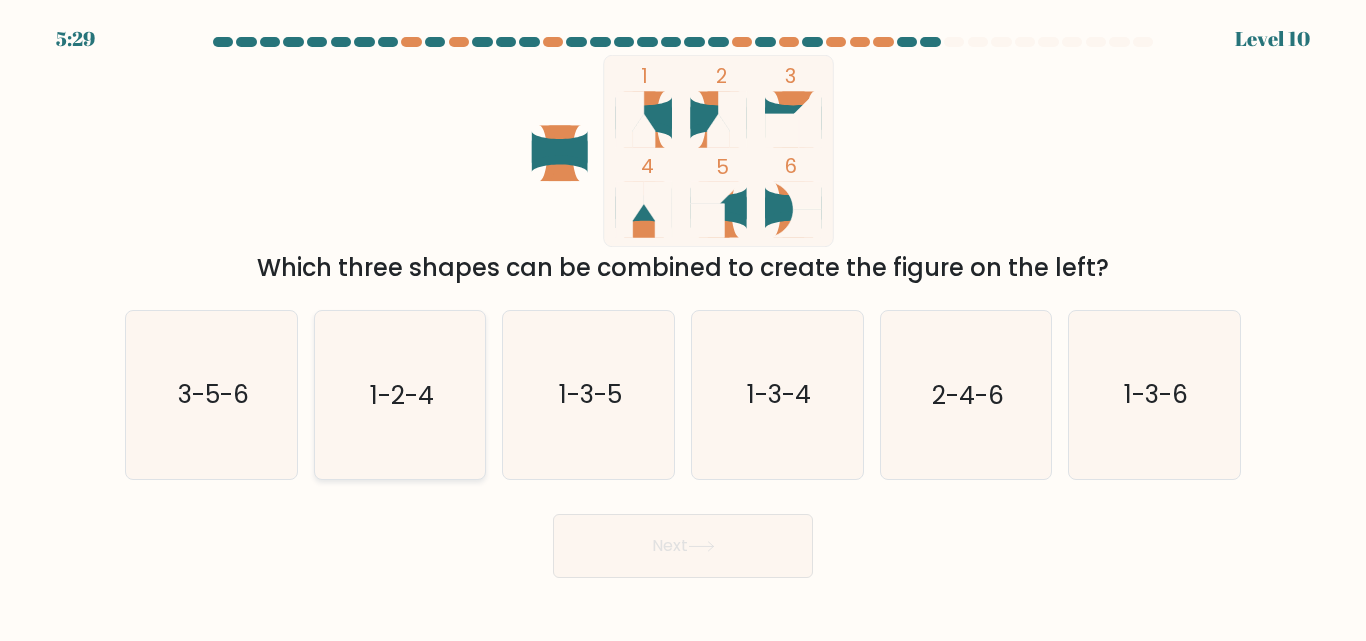 click on "1-2-4" 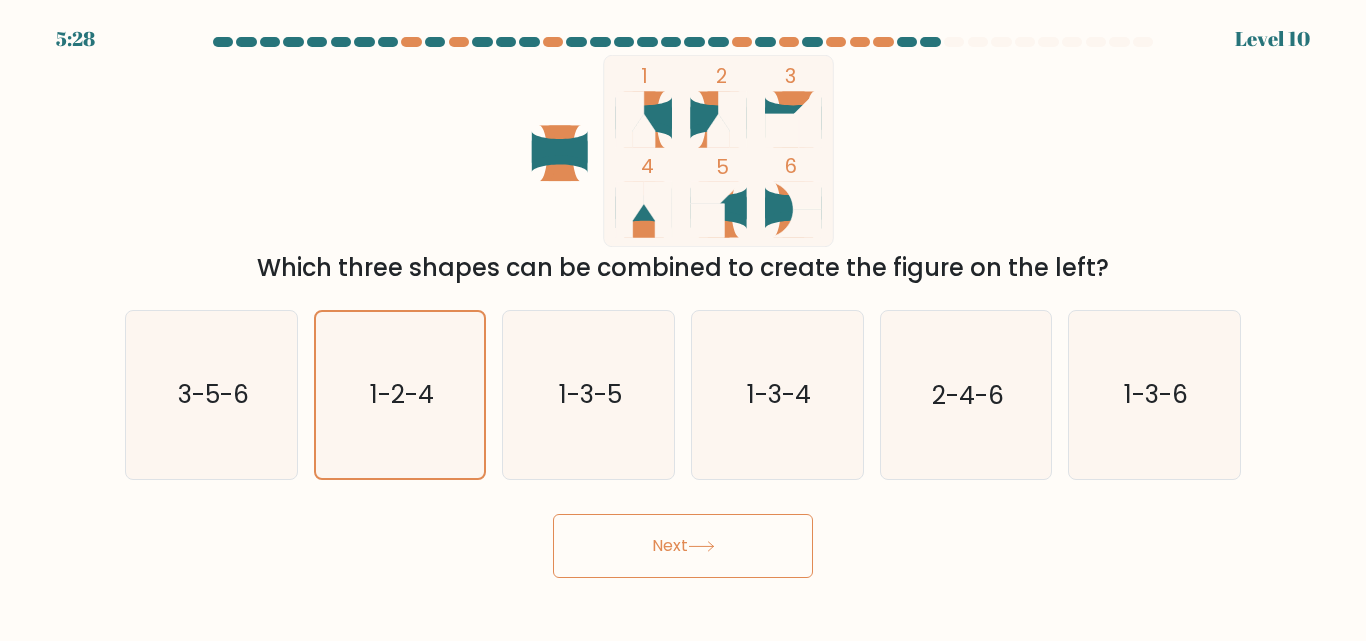 click on "Next" at bounding box center (683, 546) 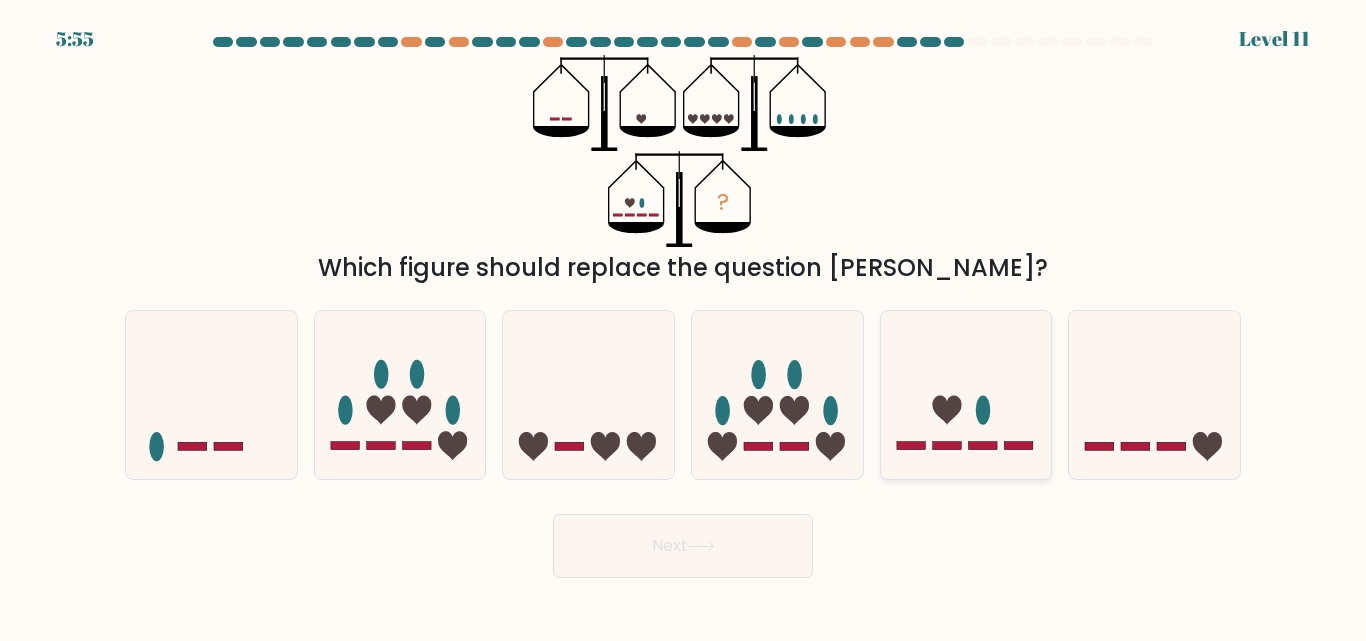 click 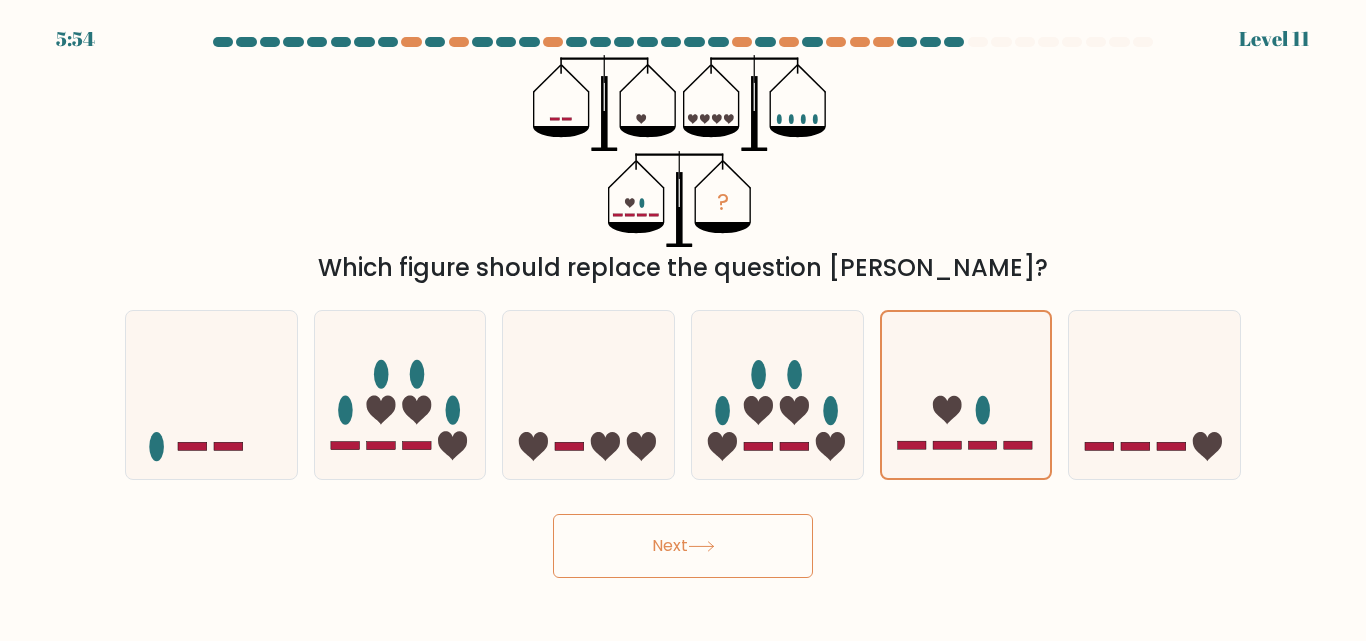 click on "Next" at bounding box center [683, 546] 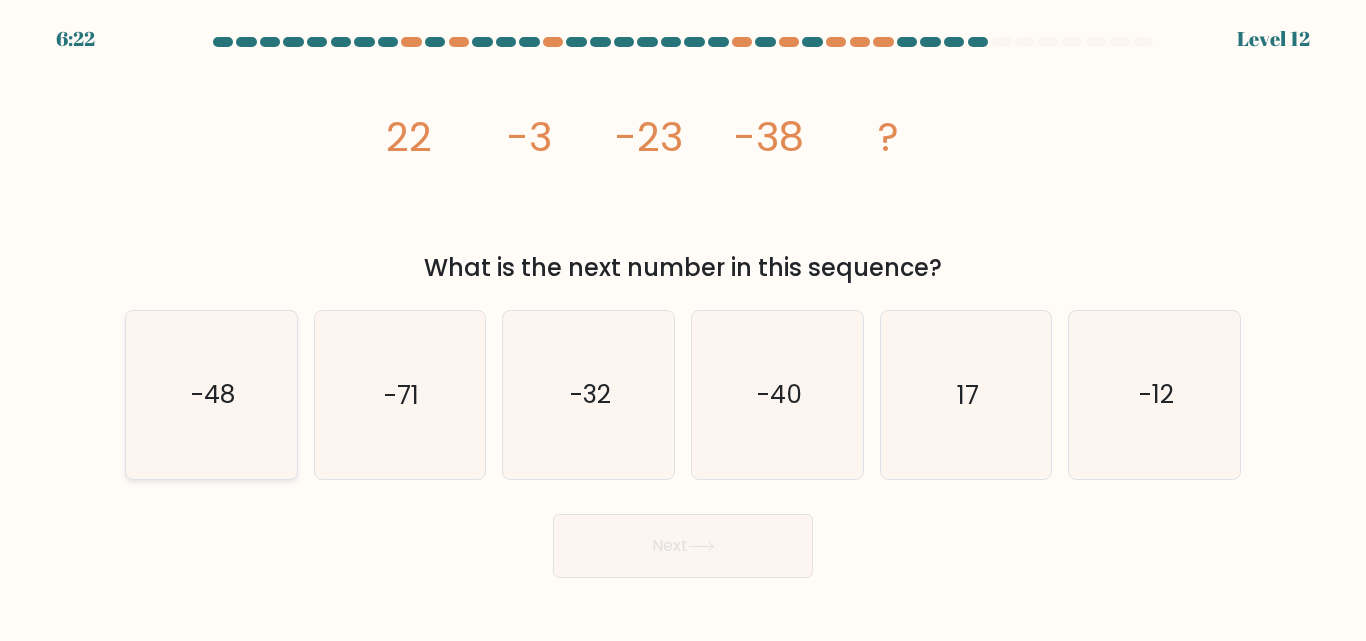 click on "-48" 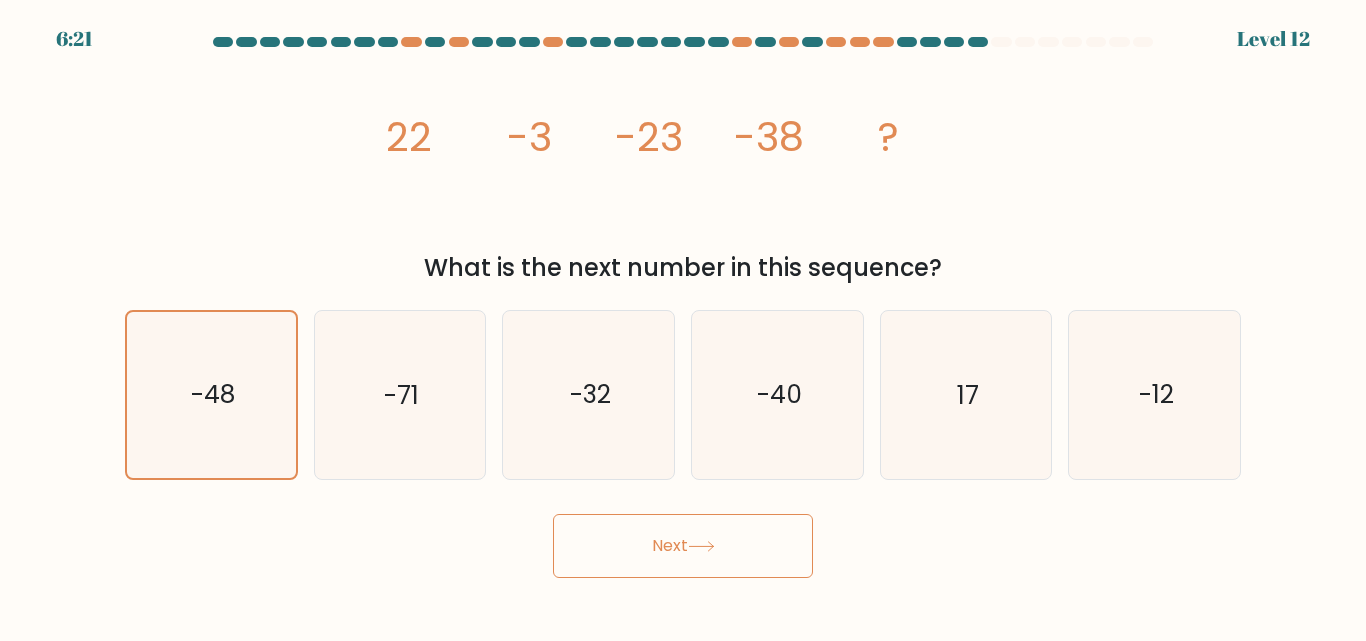 click on "Next" at bounding box center (683, 546) 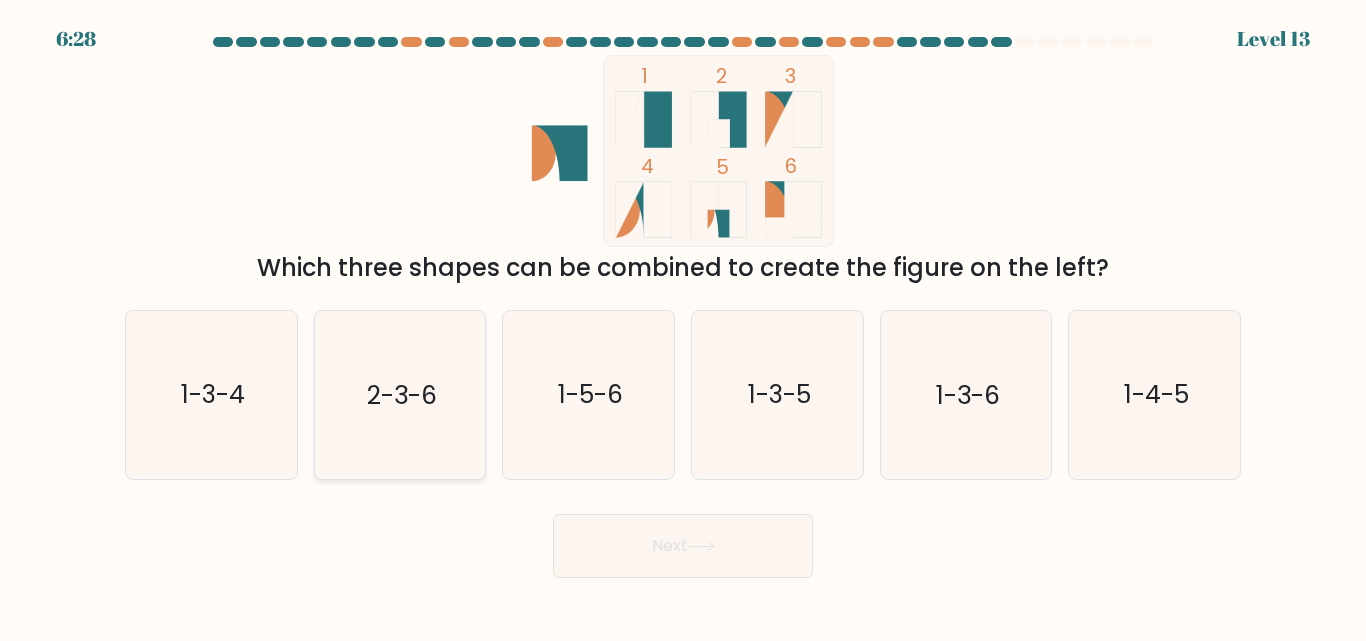 click on "2-3-6" 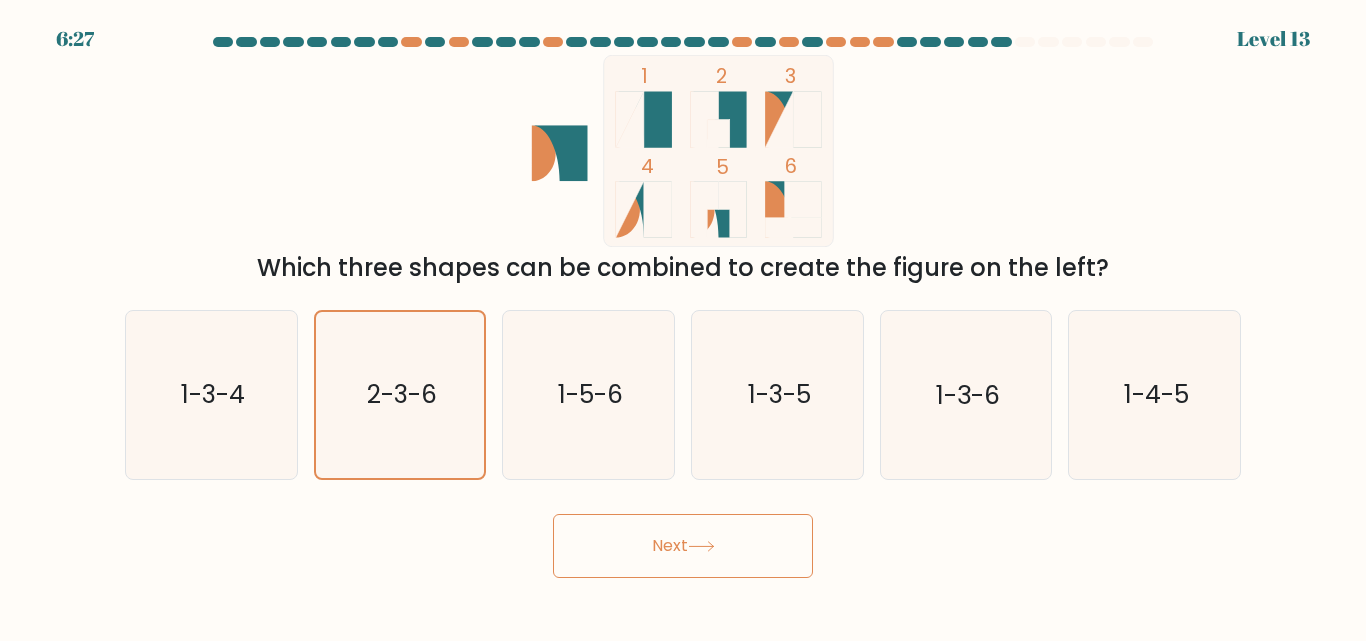 click on "Next" at bounding box center [683, 546] 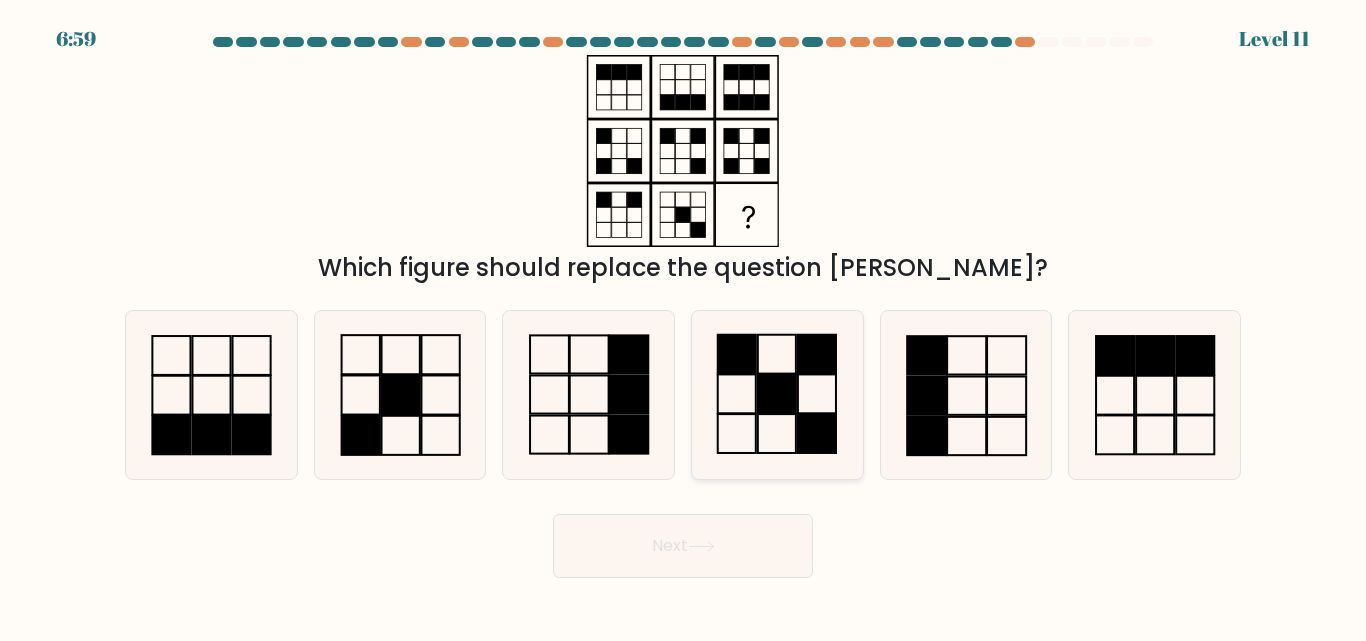 click 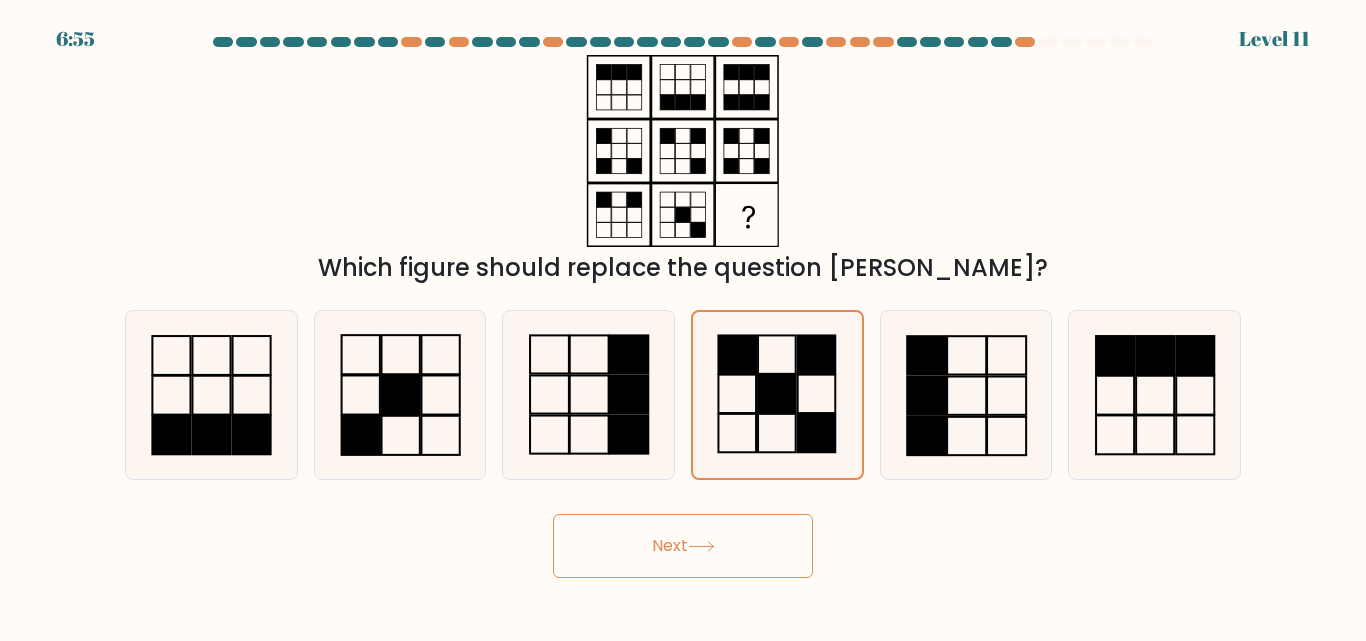 click on "Next" at bounding box center (683, 546) 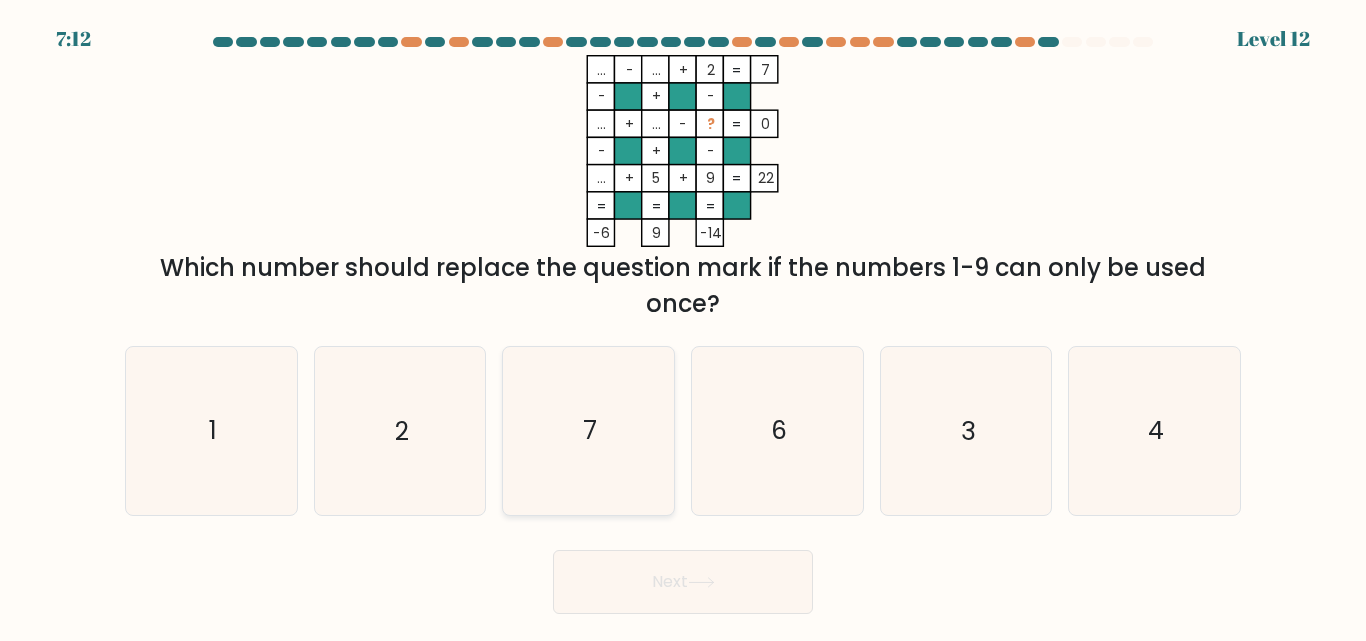 click on "7" 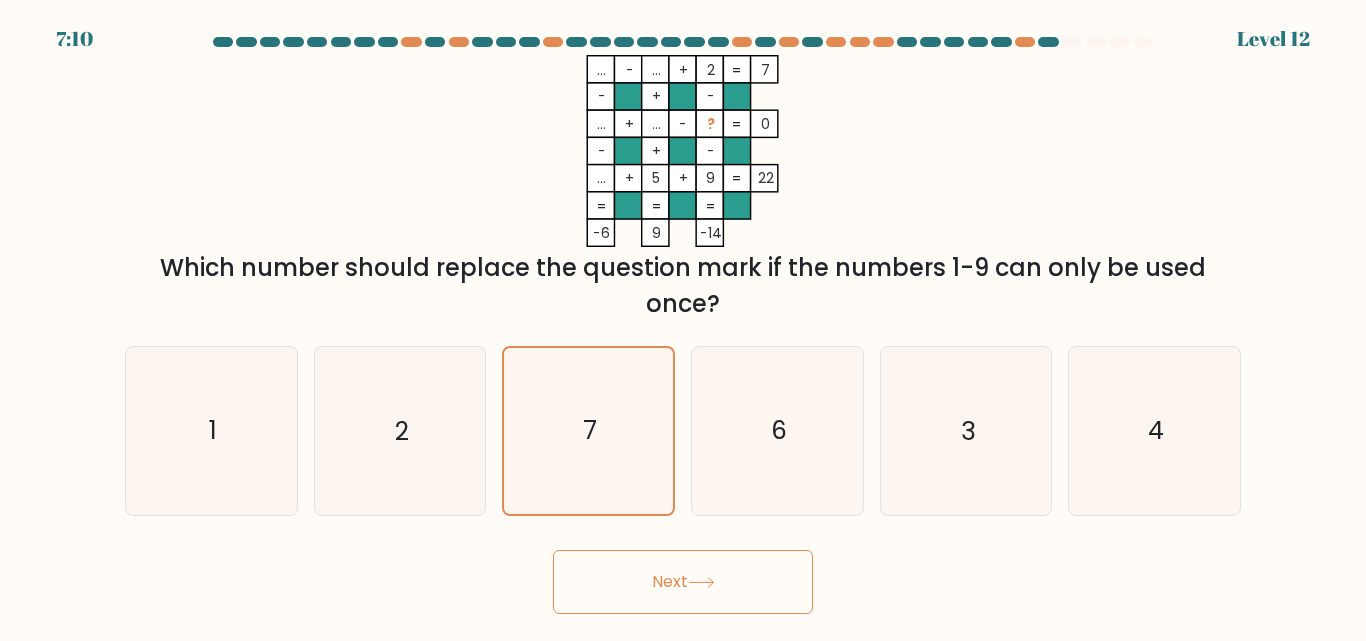 click on "Next" at bounding box center [683, 582] 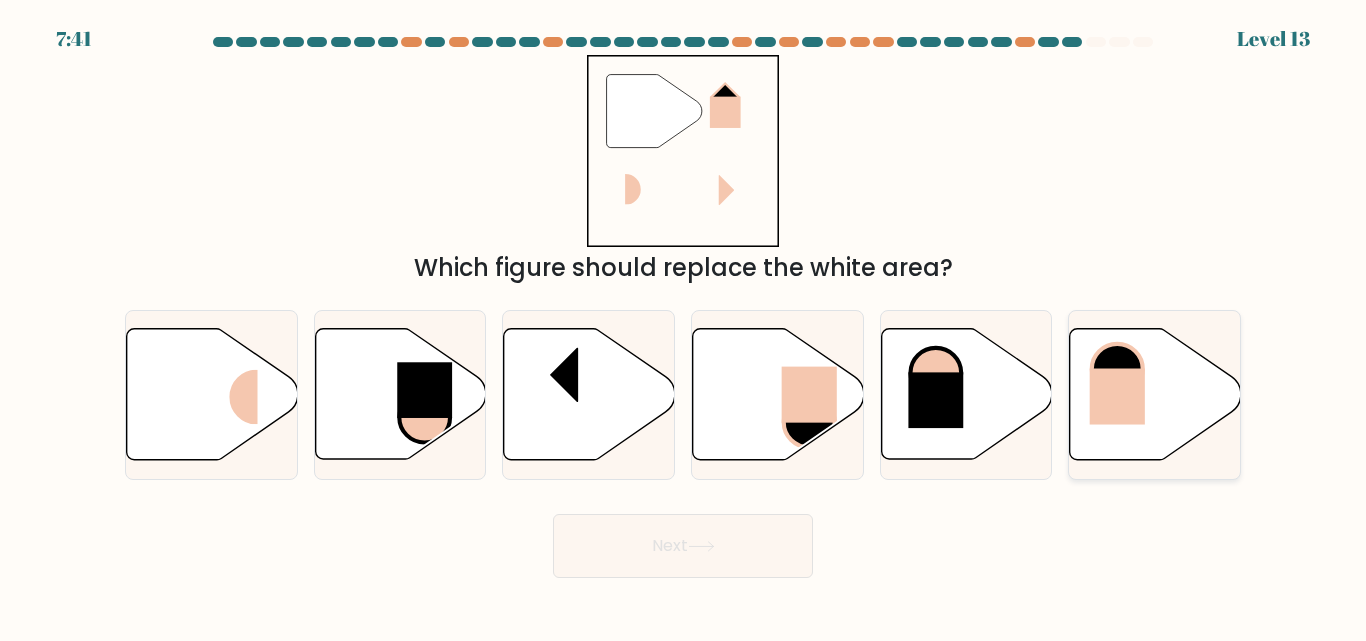 click 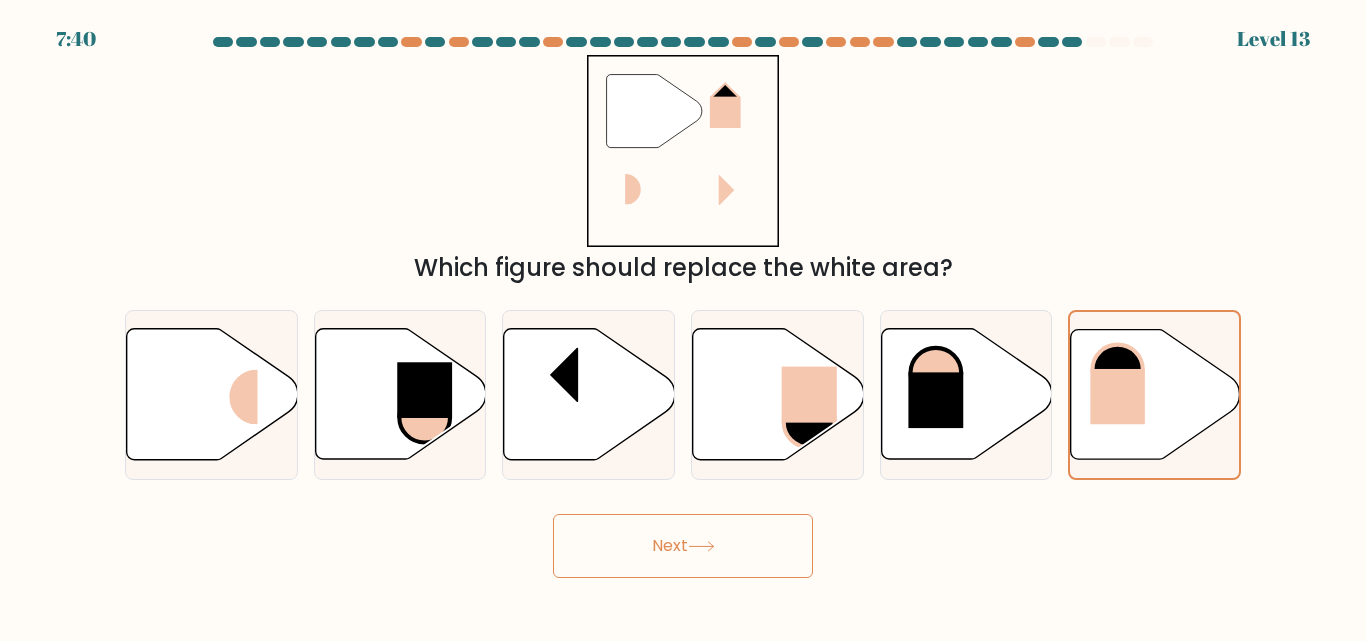 click on "Next" at bounding box center (683, 546) 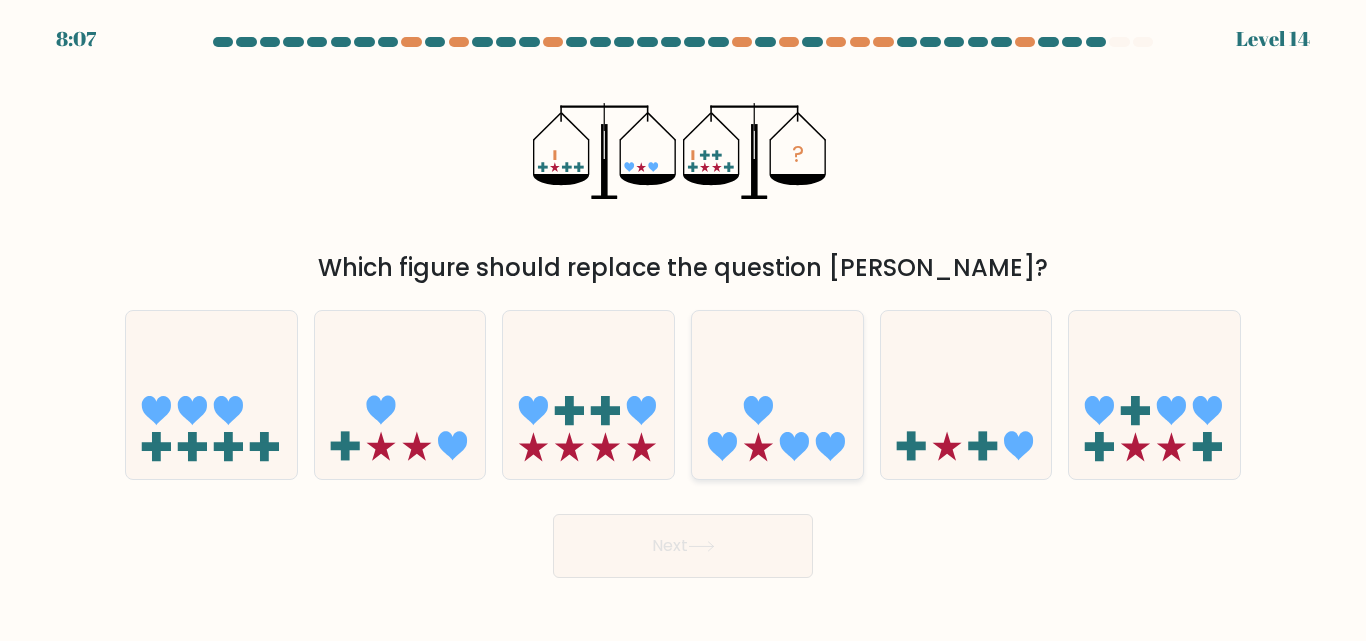click 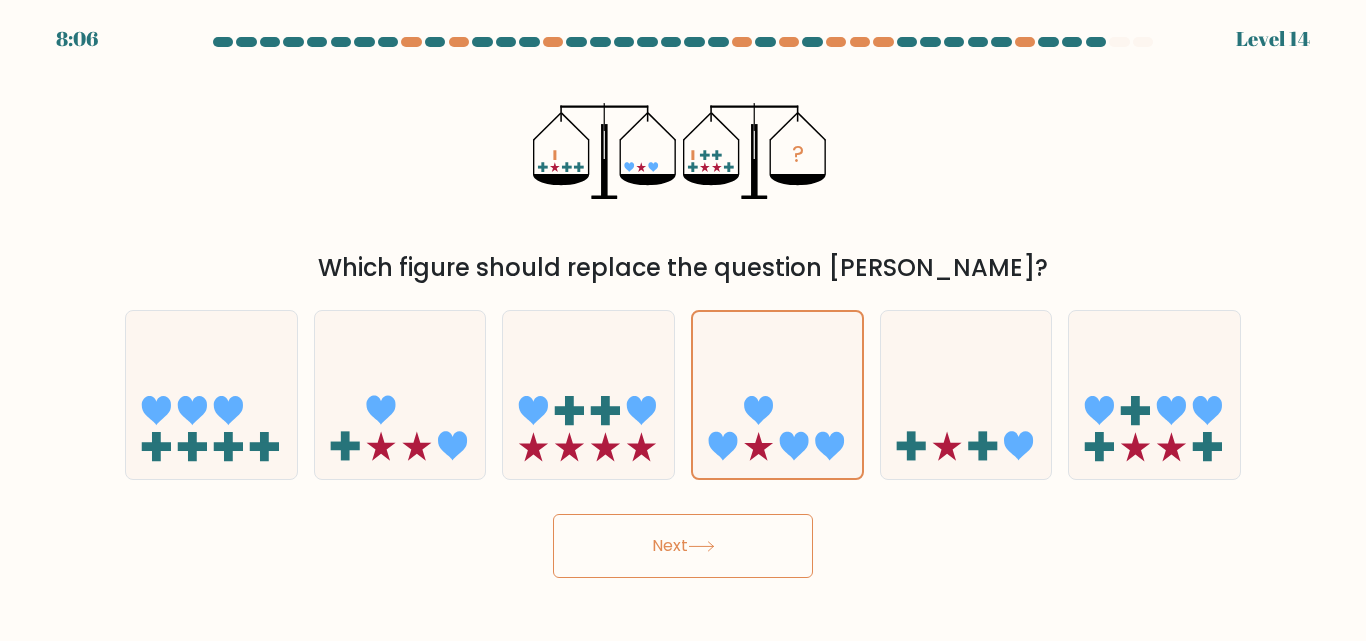 click on "Next" at bounding box center [683, 546] 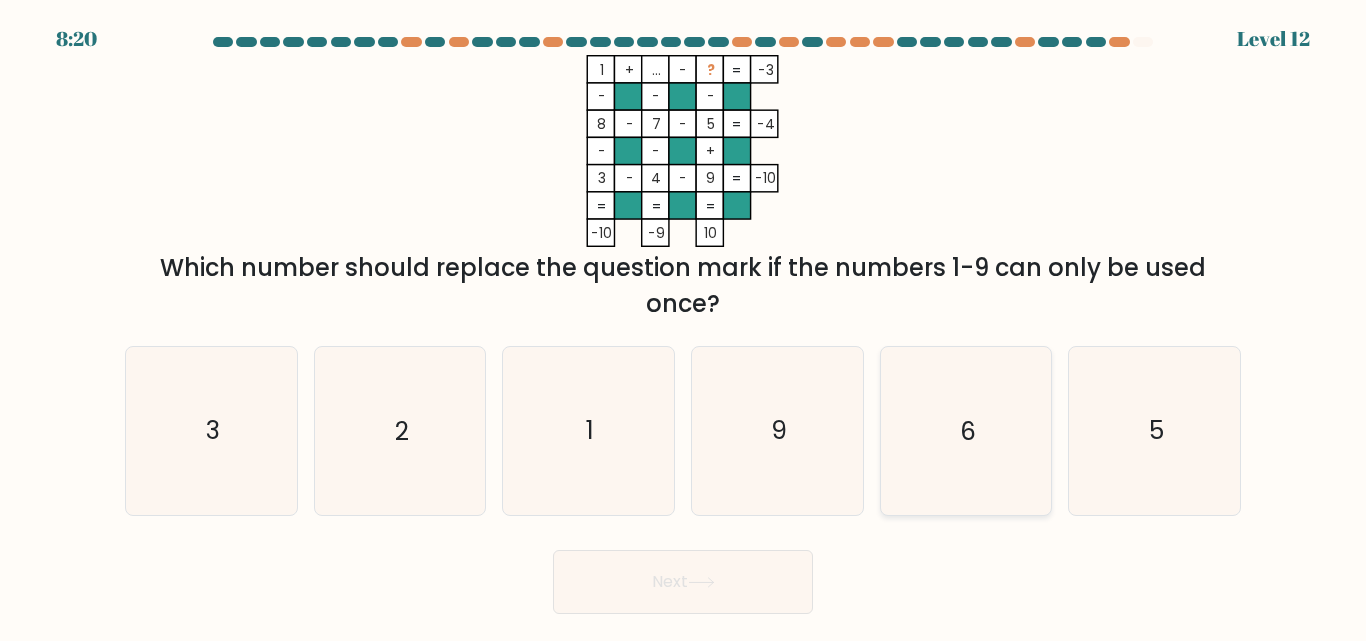 click on "6" 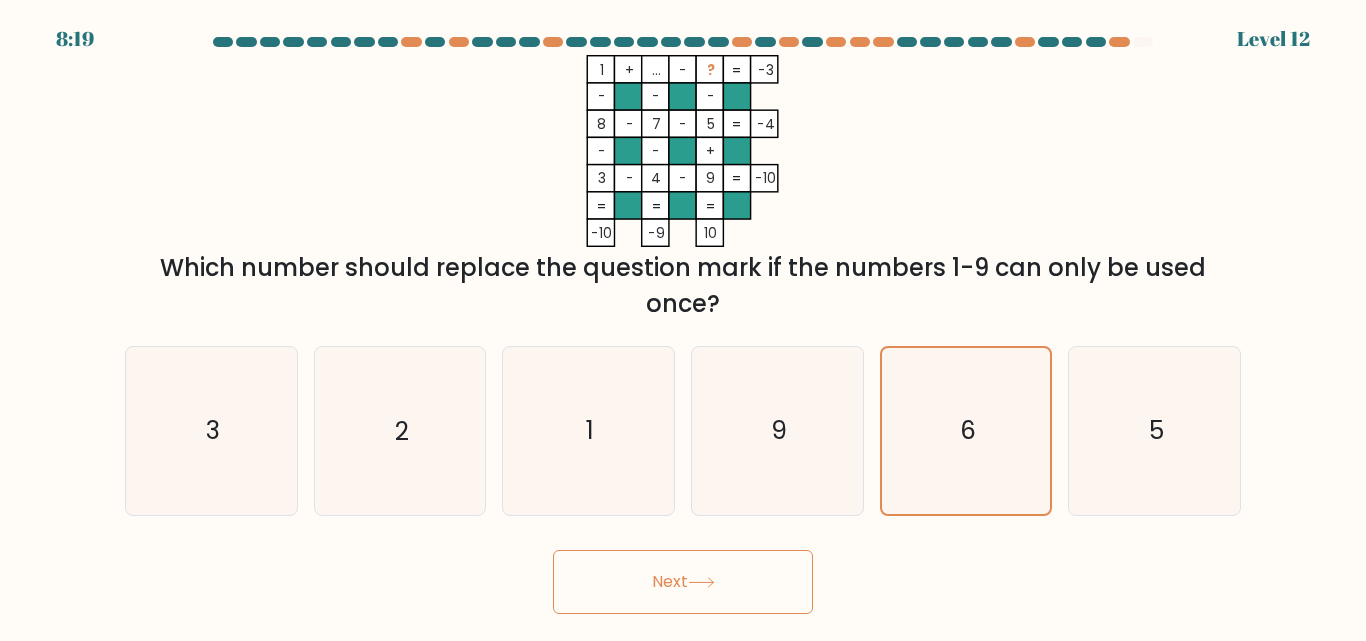click on "Next" at bounding box center (683, 582) 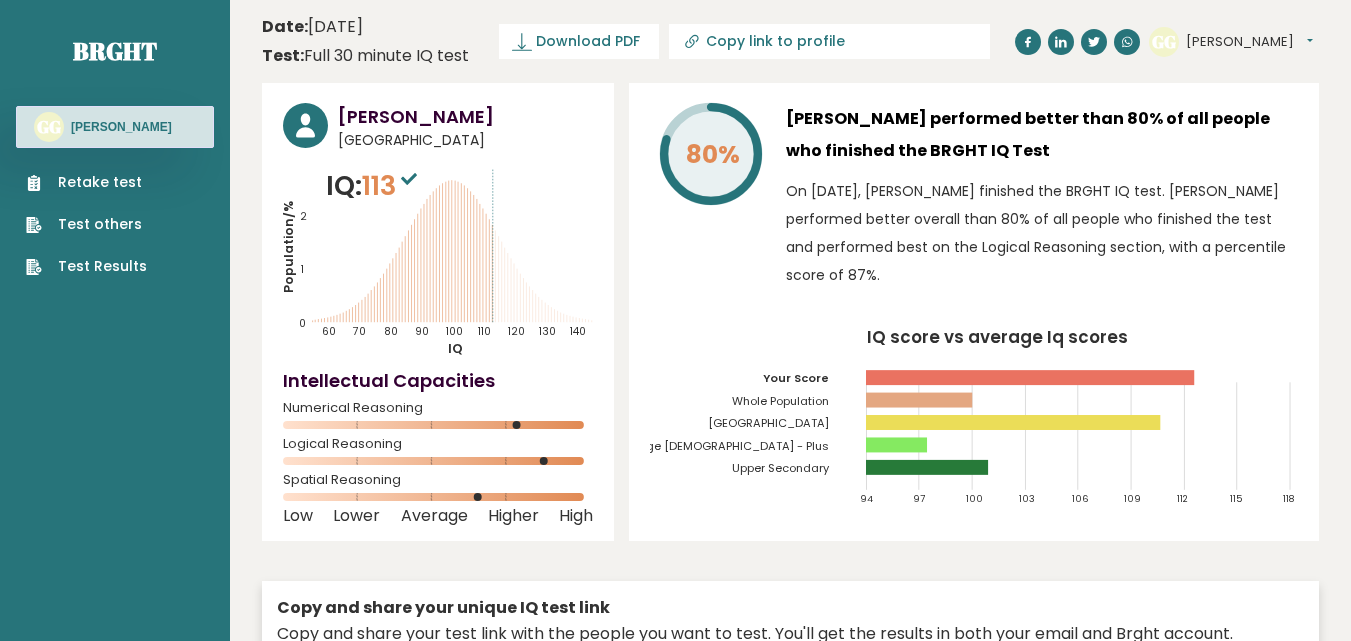 scroll, scrollTop: 0, scrollLeft: 0, axis: both 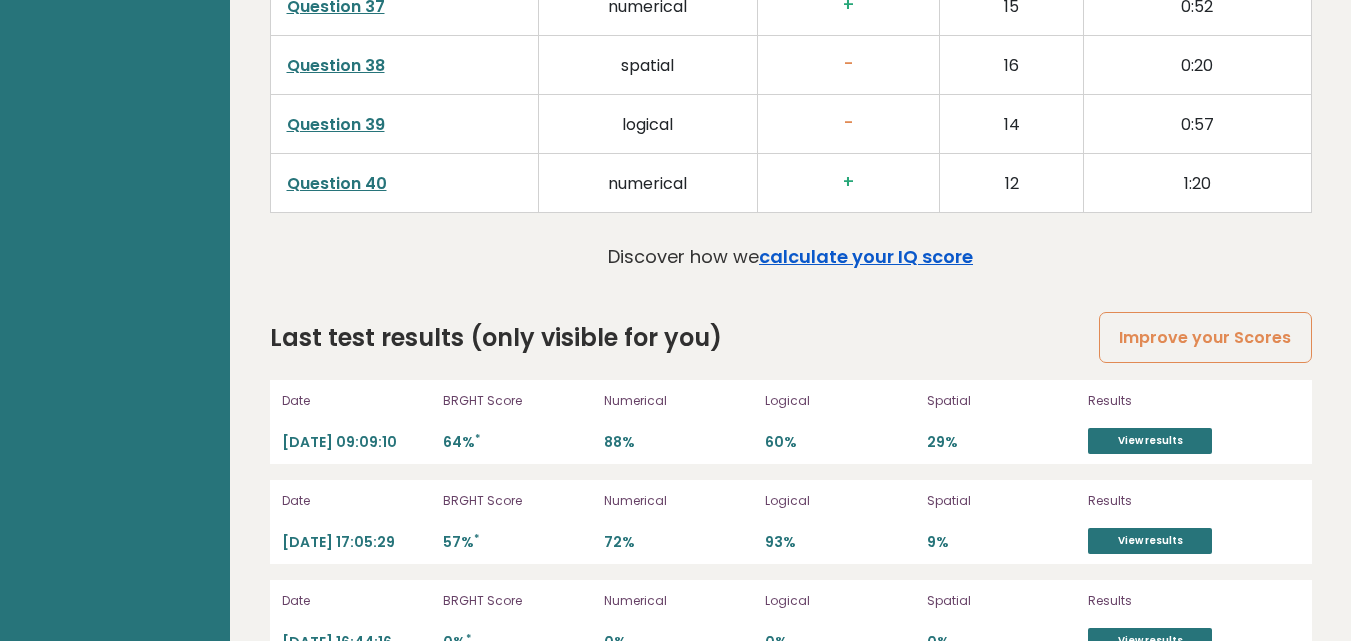 click on "calculate your IQ score" at bounding box center [866, 256] 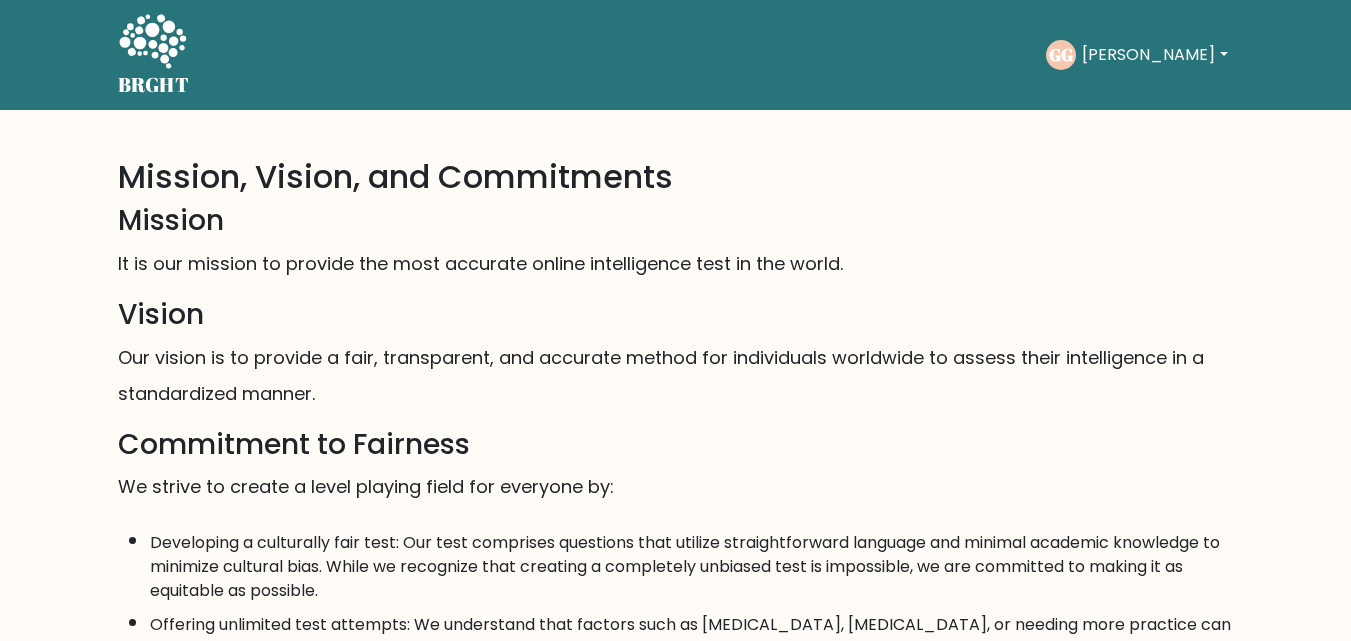 scroll, scrollTop: 0, scrollLeft: 0, axis: both 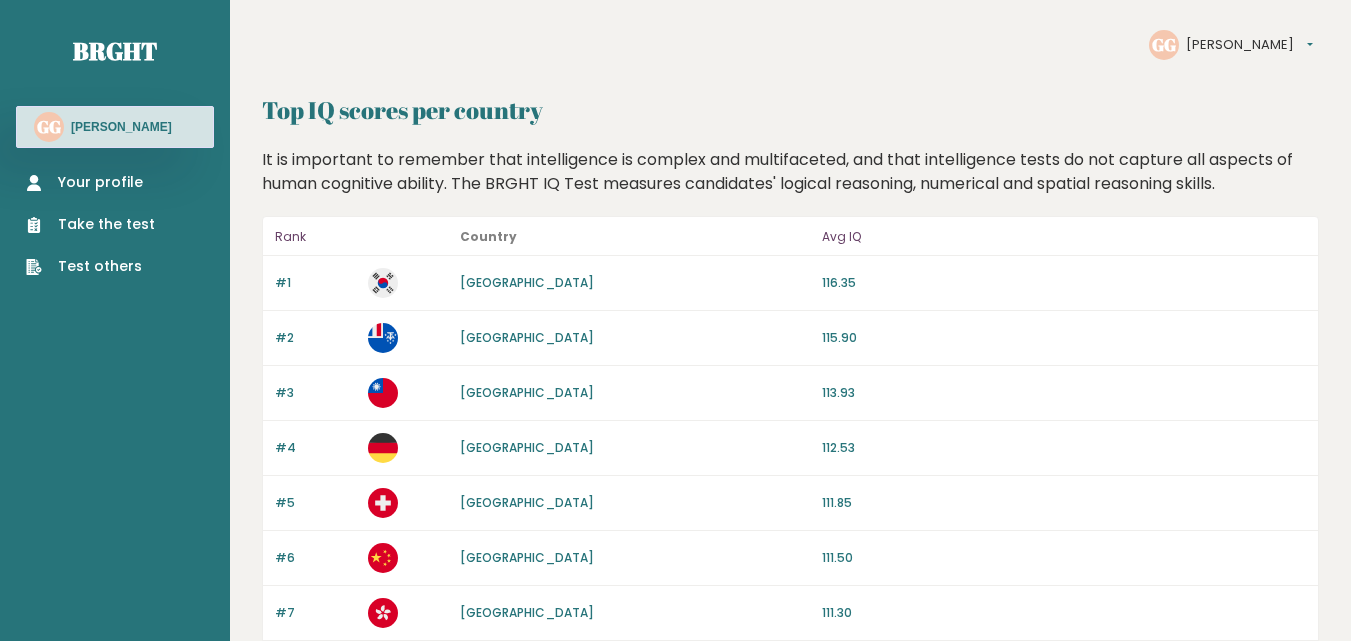 click on "Your profile" at bounding box center [90, 182] 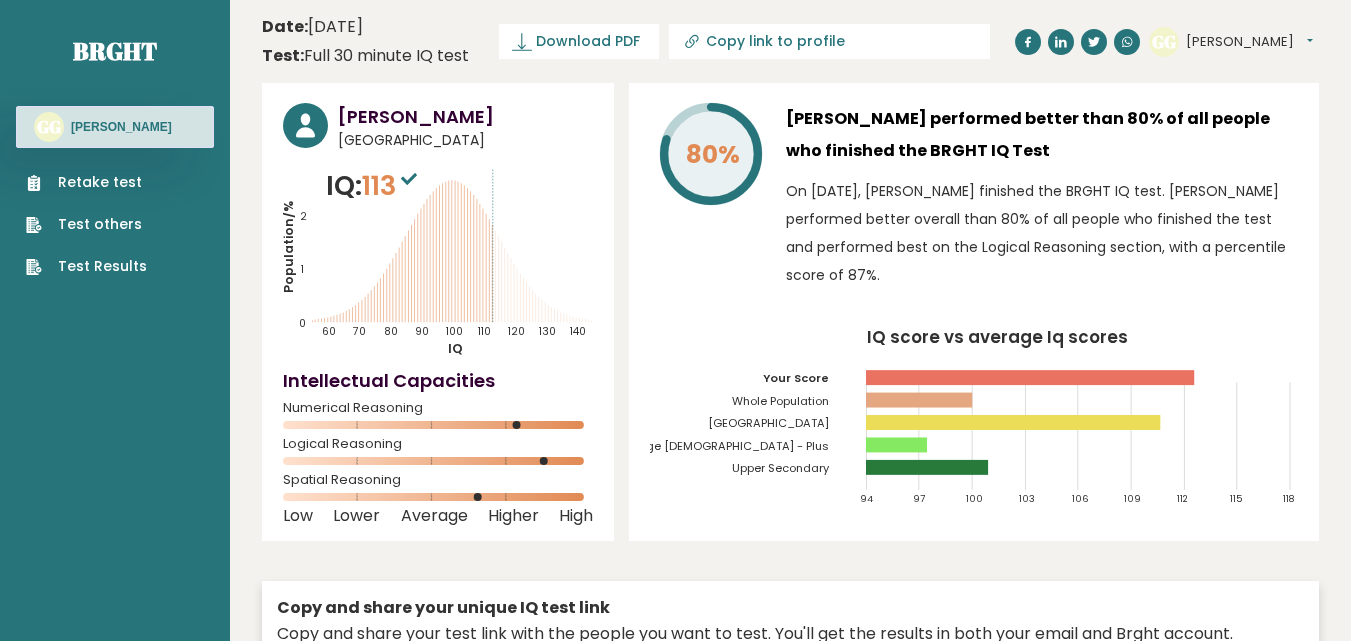 scroll, scrollTop: 0, scrollLeft: 0, axis: both 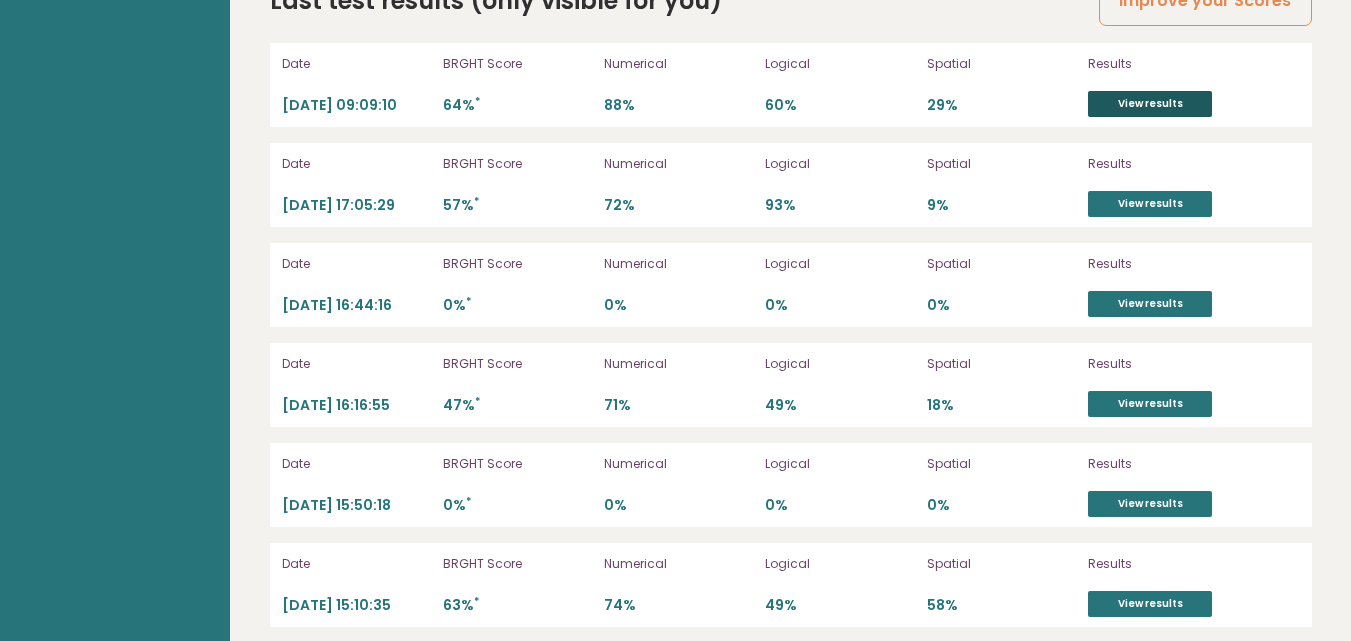 click on "View results" at bounding box center (1150, 104) 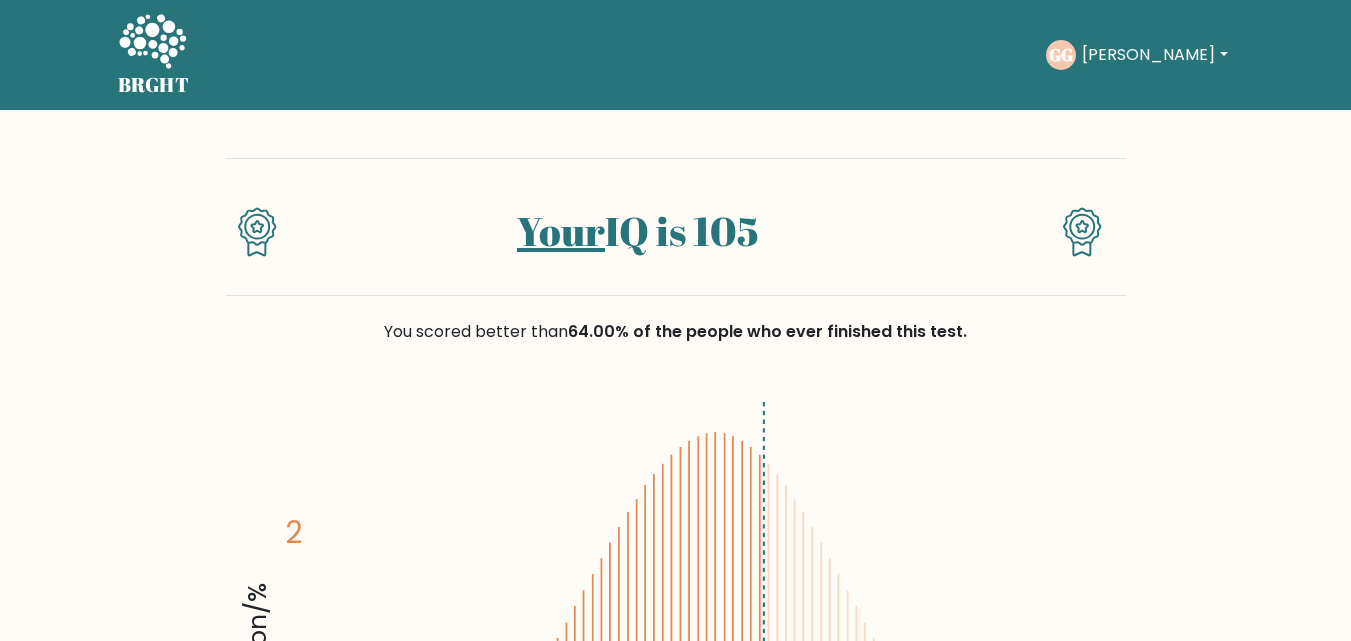 scroll, scrollTop: 0, scrollLeft: 0, axis: both 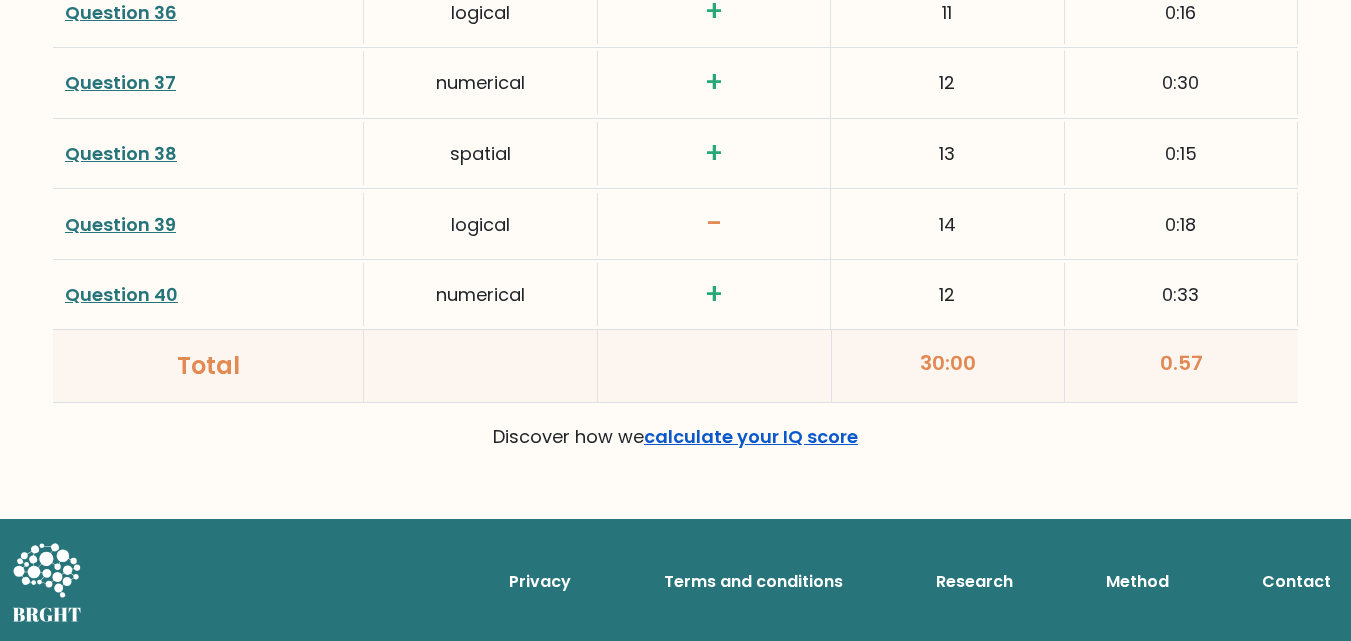 click on "calculate your IQ score" at bounding box center [751, 436] 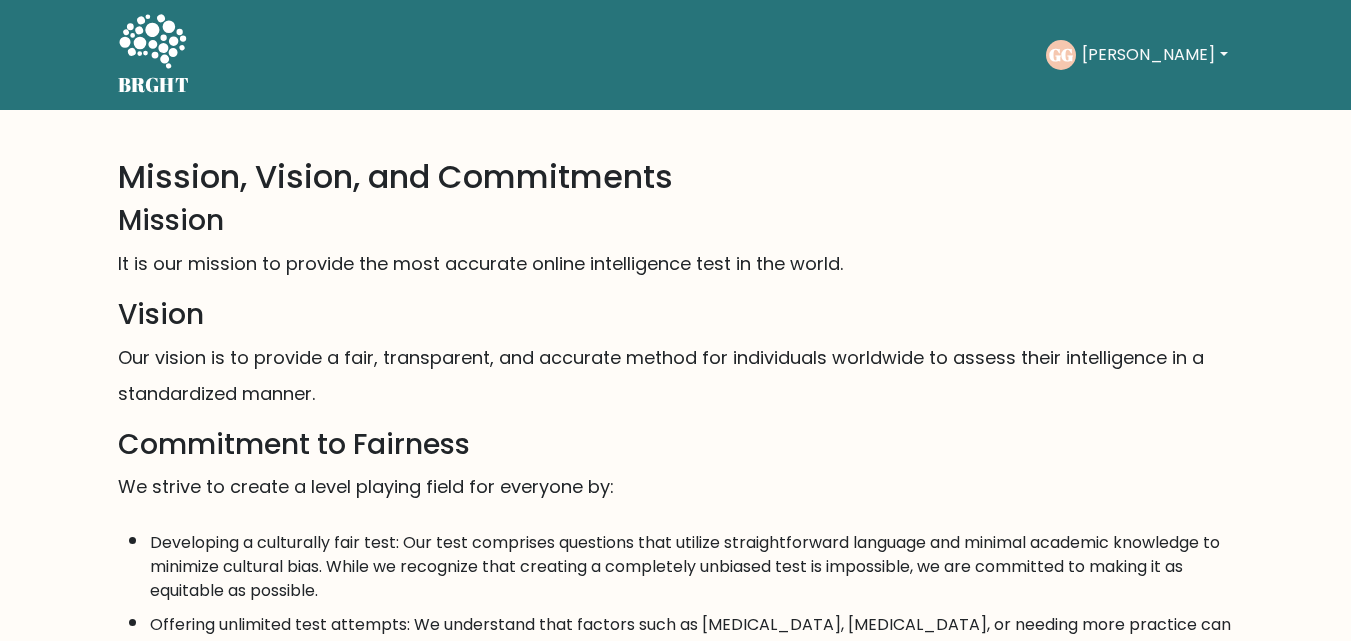 scroll, scrollTop: 0, scrollLeft: 0, axis: both 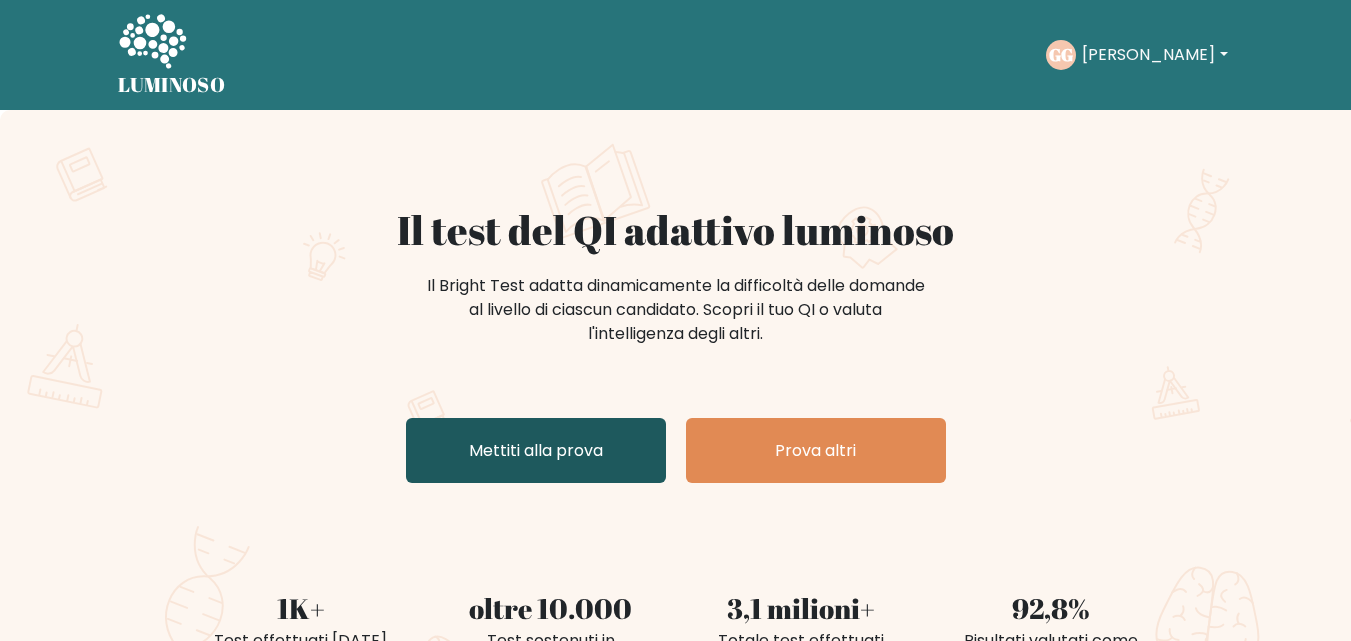 click on "Mettiti alla prova" at bounding box center [536, 450] 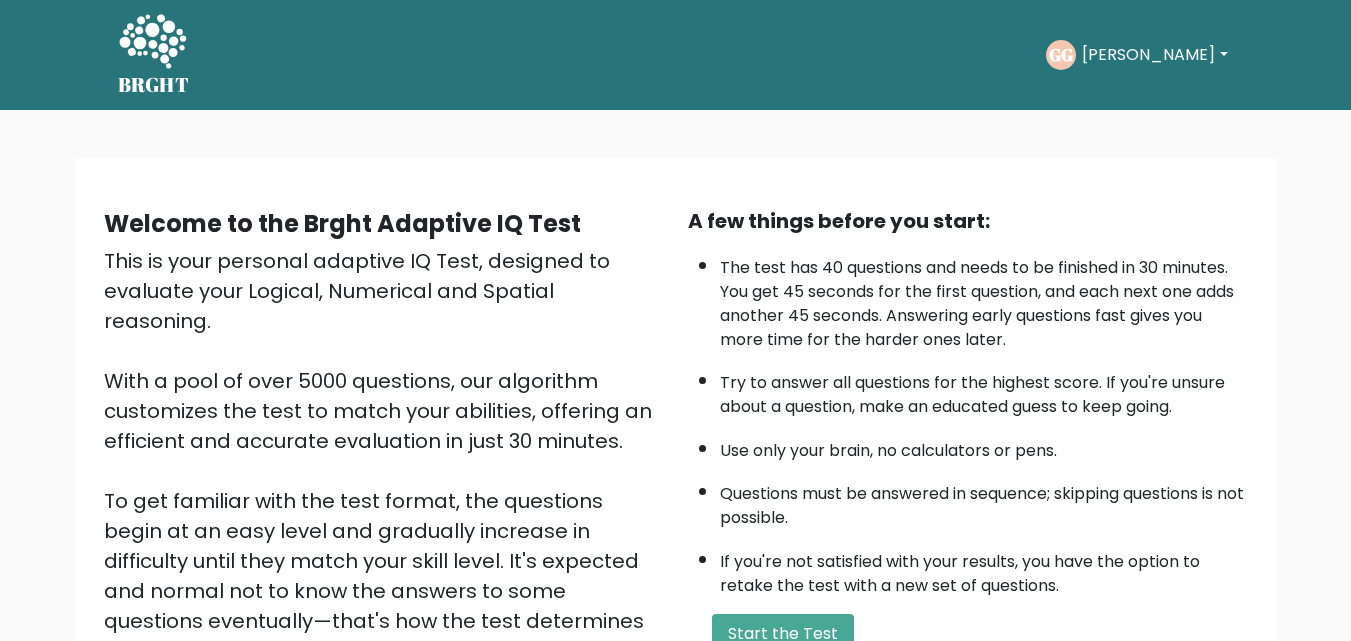 scroll, scrollTop: 0, scrollLeft: 0, axis: both 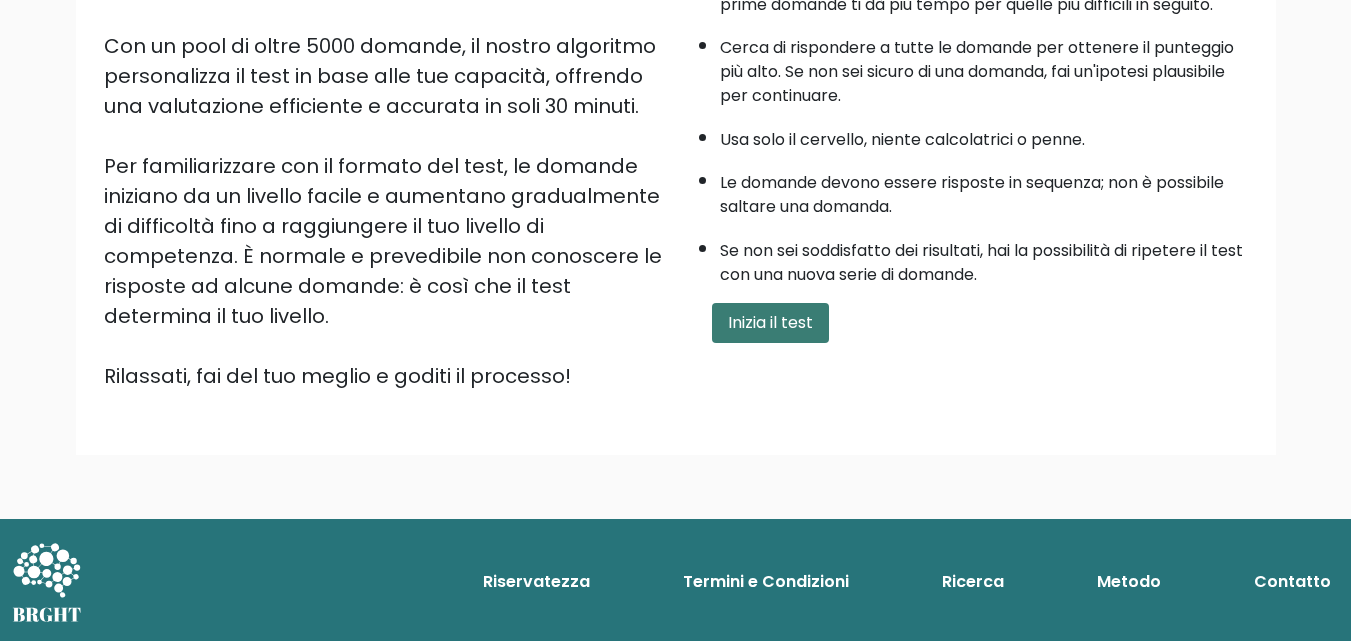 click on "Inizia il test" at bounding box center (770, 322) 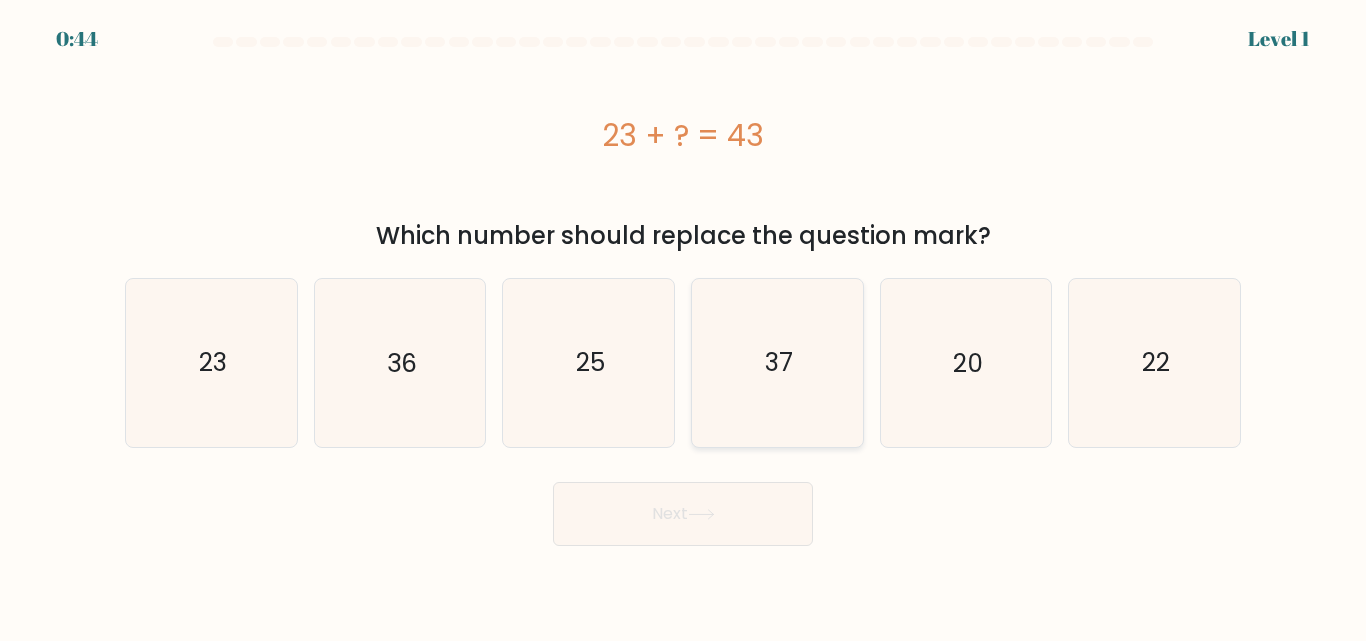 scroll, scrollTop: 0, scrollLeft: 0, axis: both 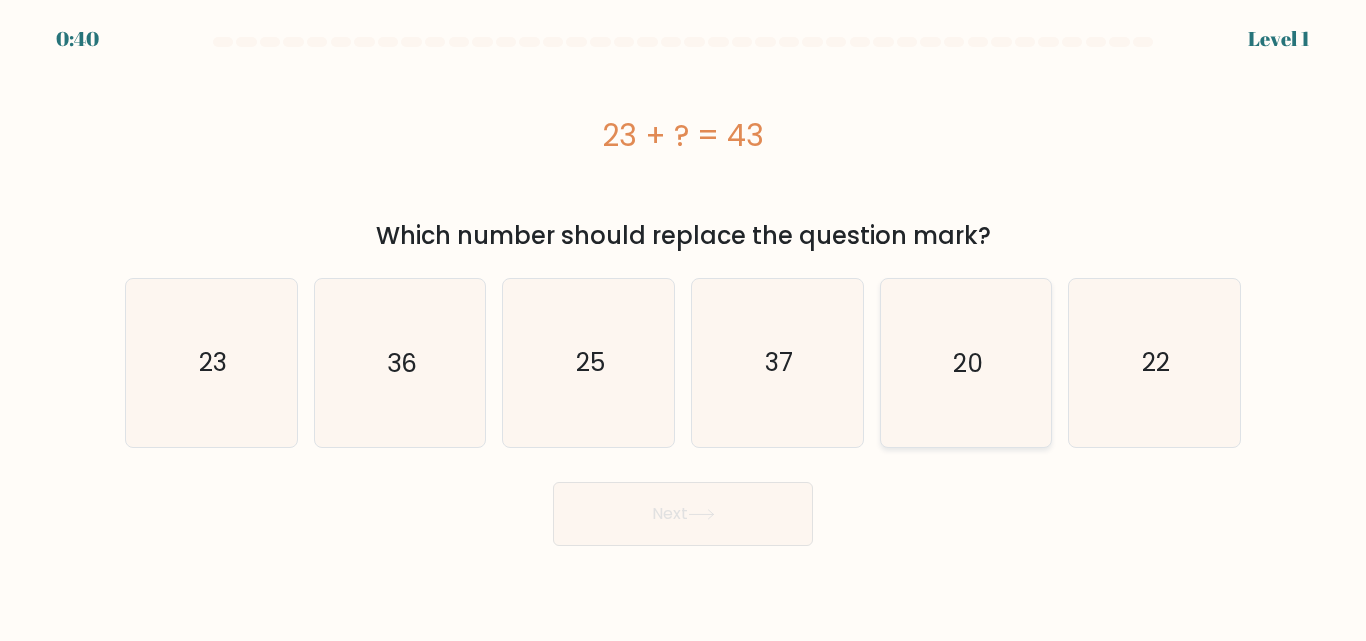 click on "20" 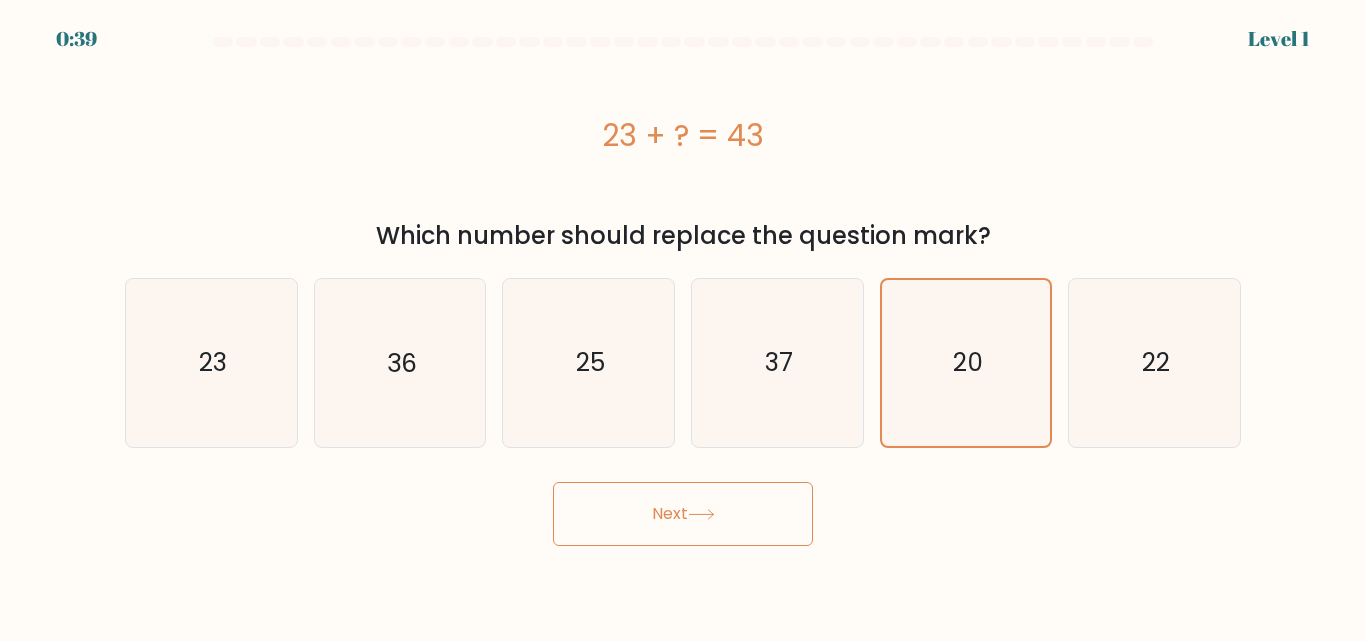 click on "Next" at bounding box center [683, 514] 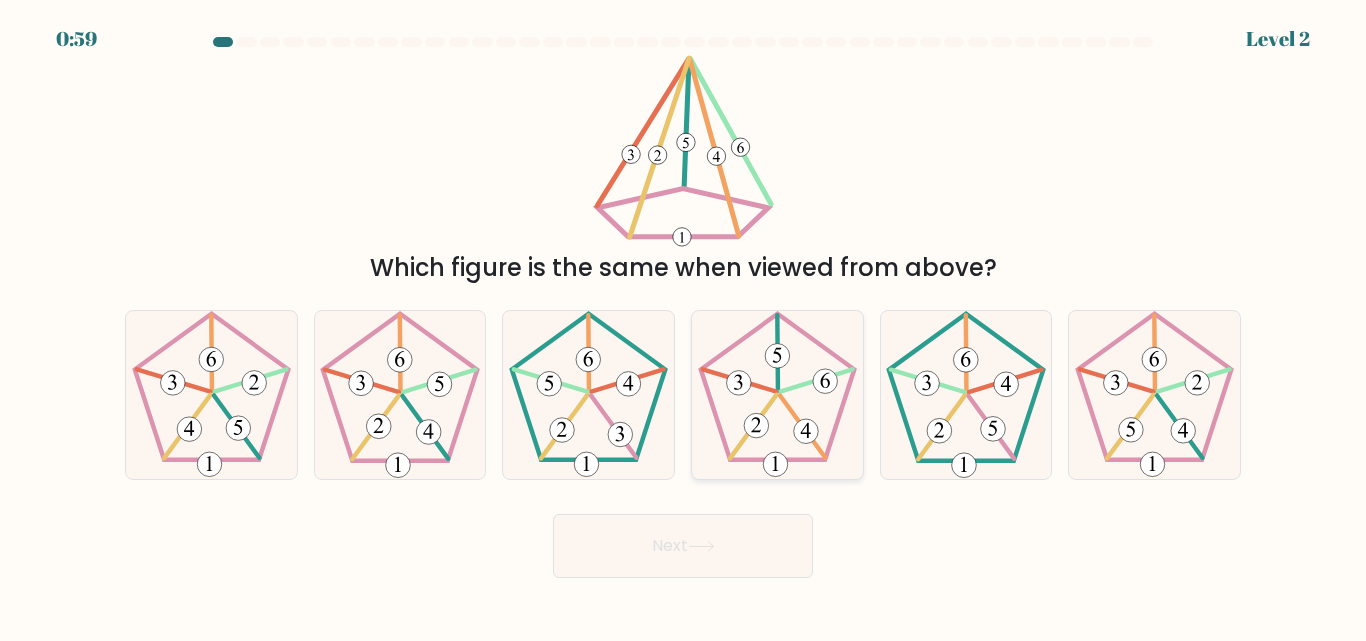 click 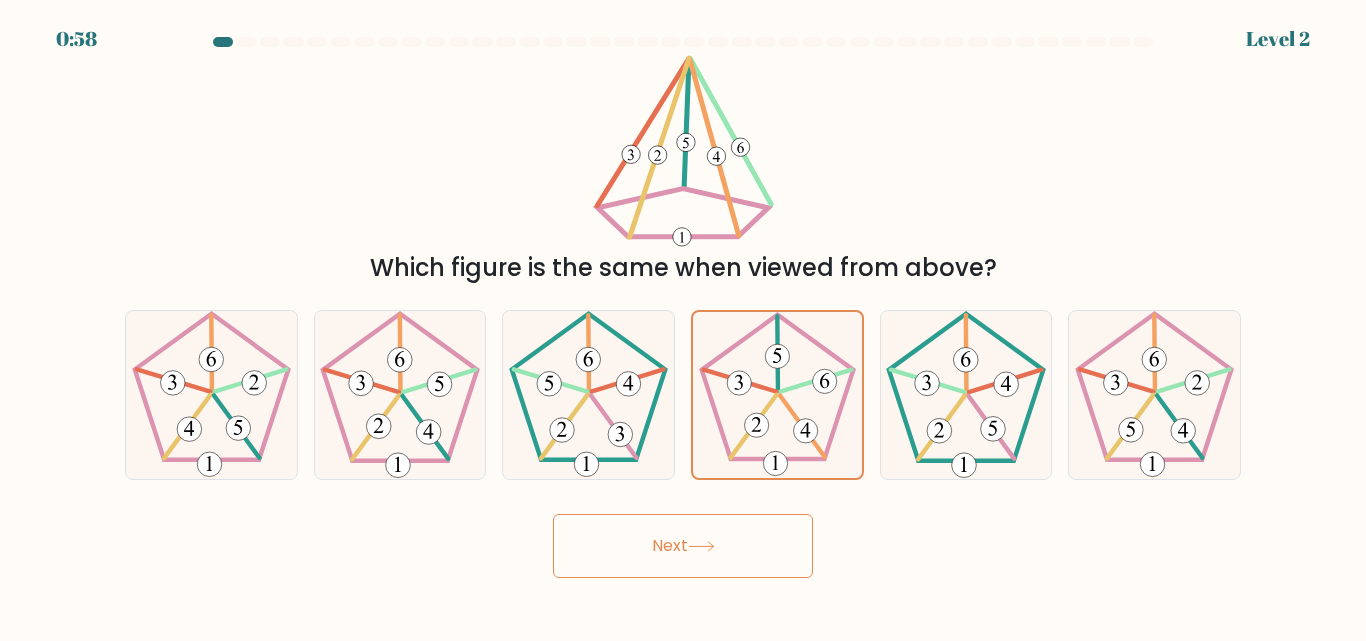 click on "Next" at bounding box center (683, 546) 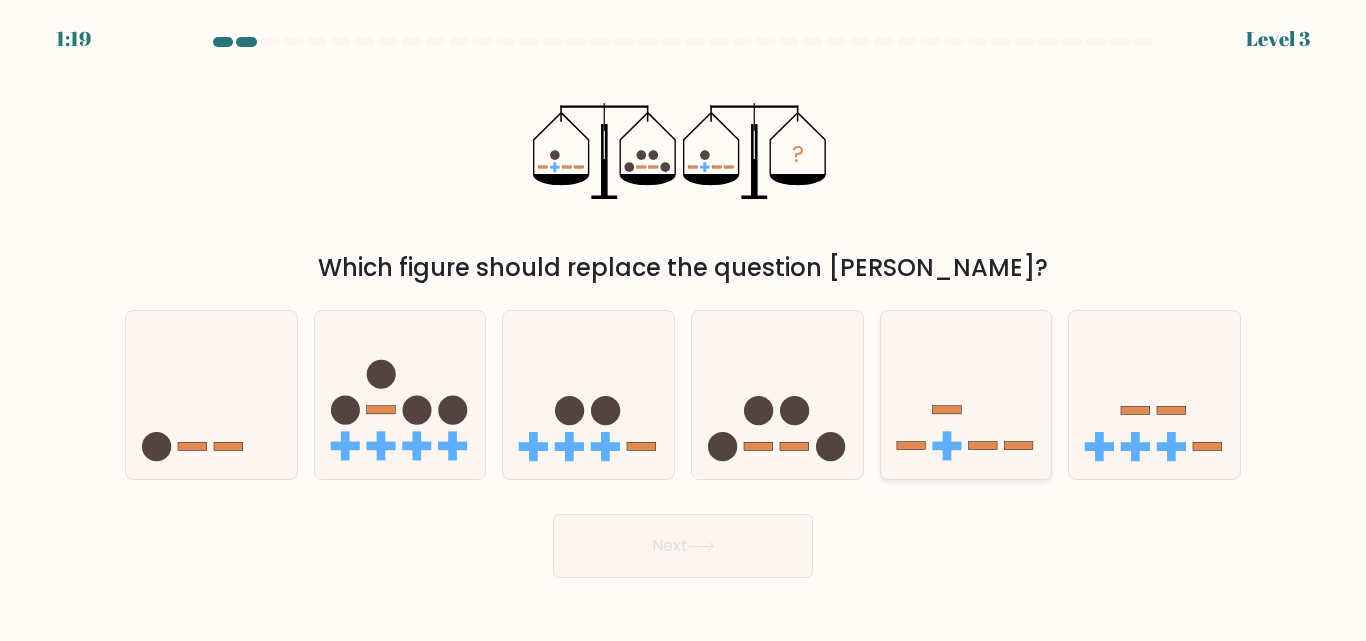 click 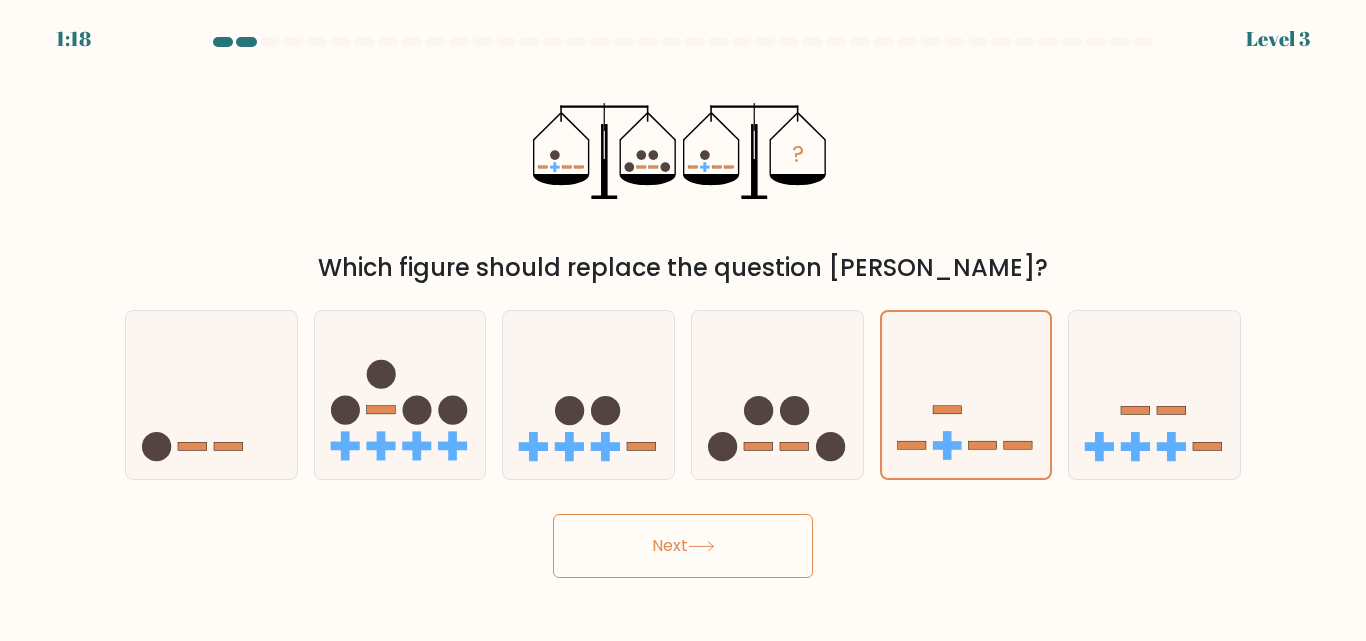 click on "Next" at bounding box center (683, 546) 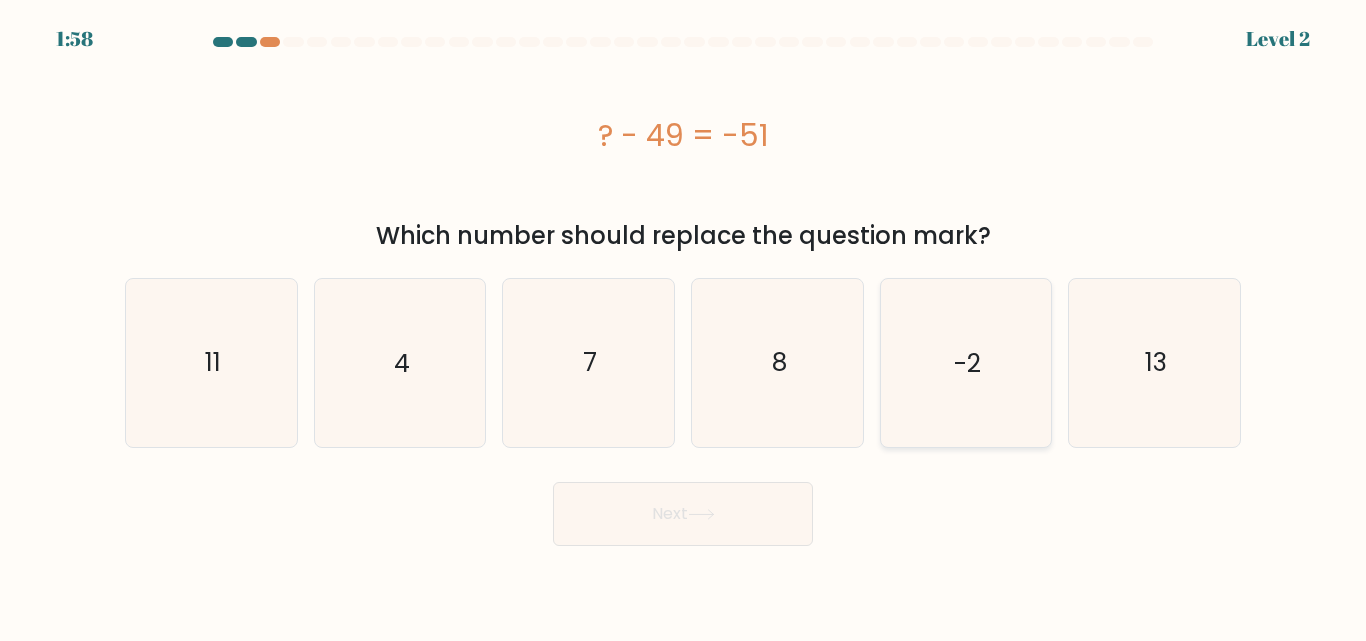 click on "-2" 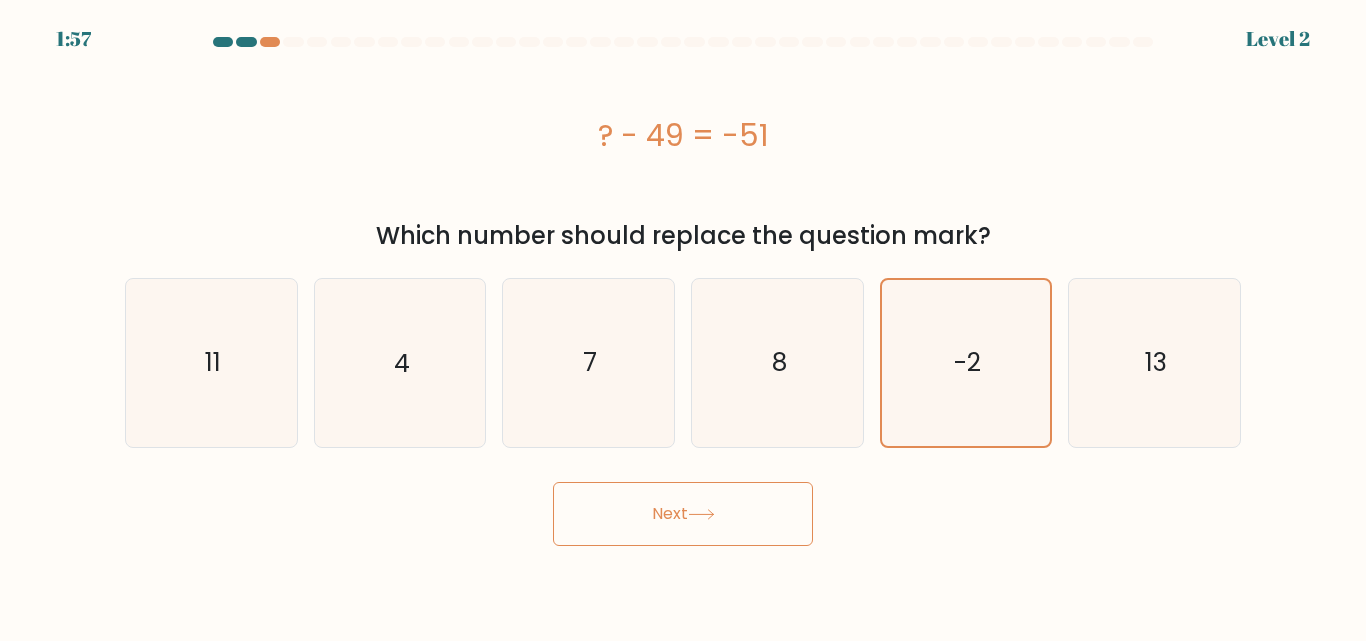 click on "Next" at bounding box center (683, 514) 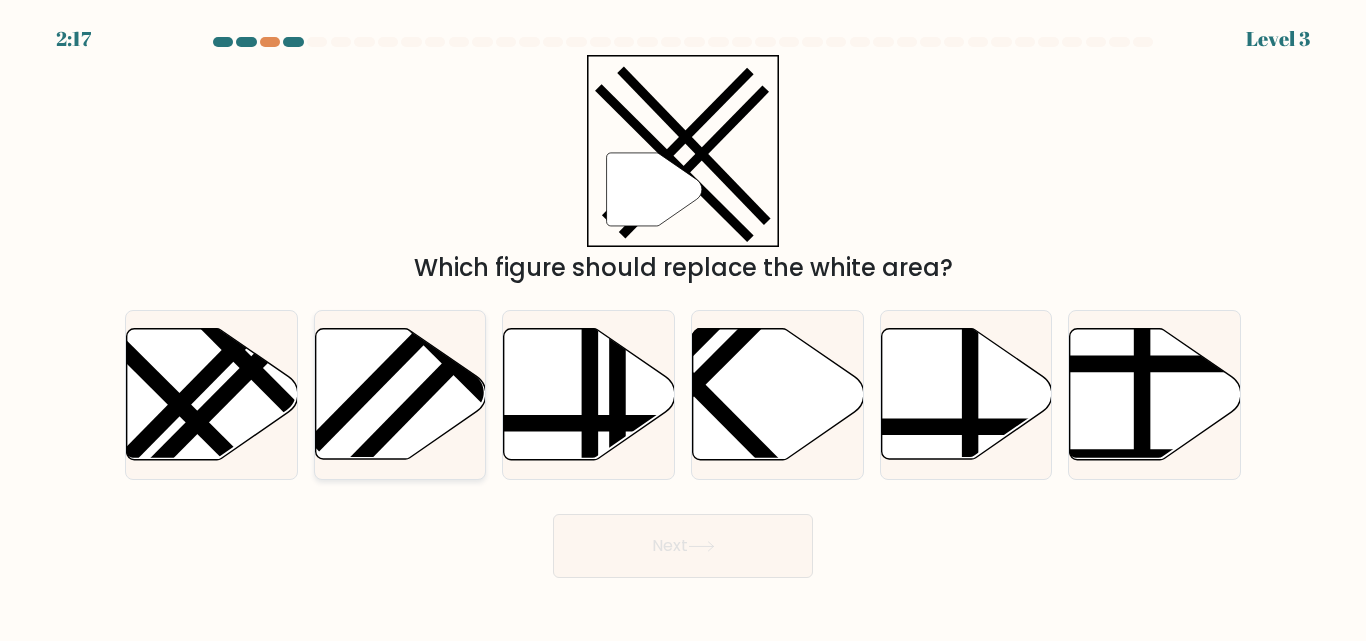 click 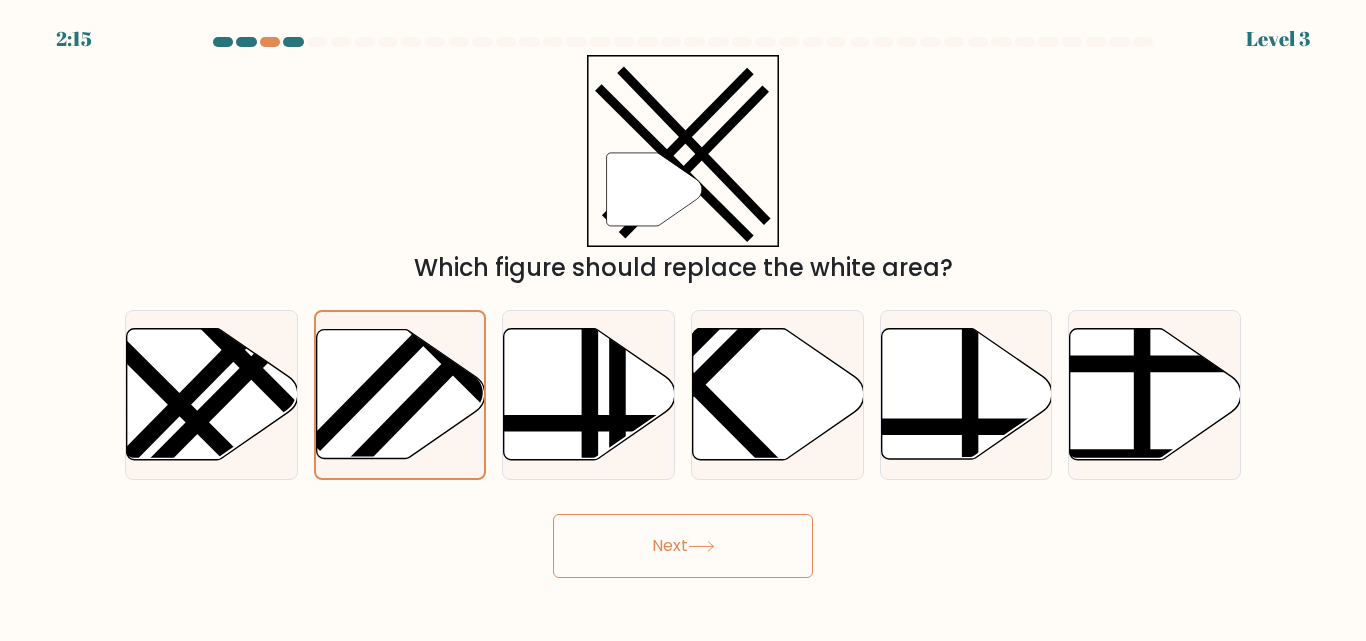 click on "Next" at bounding box center [683, 546] 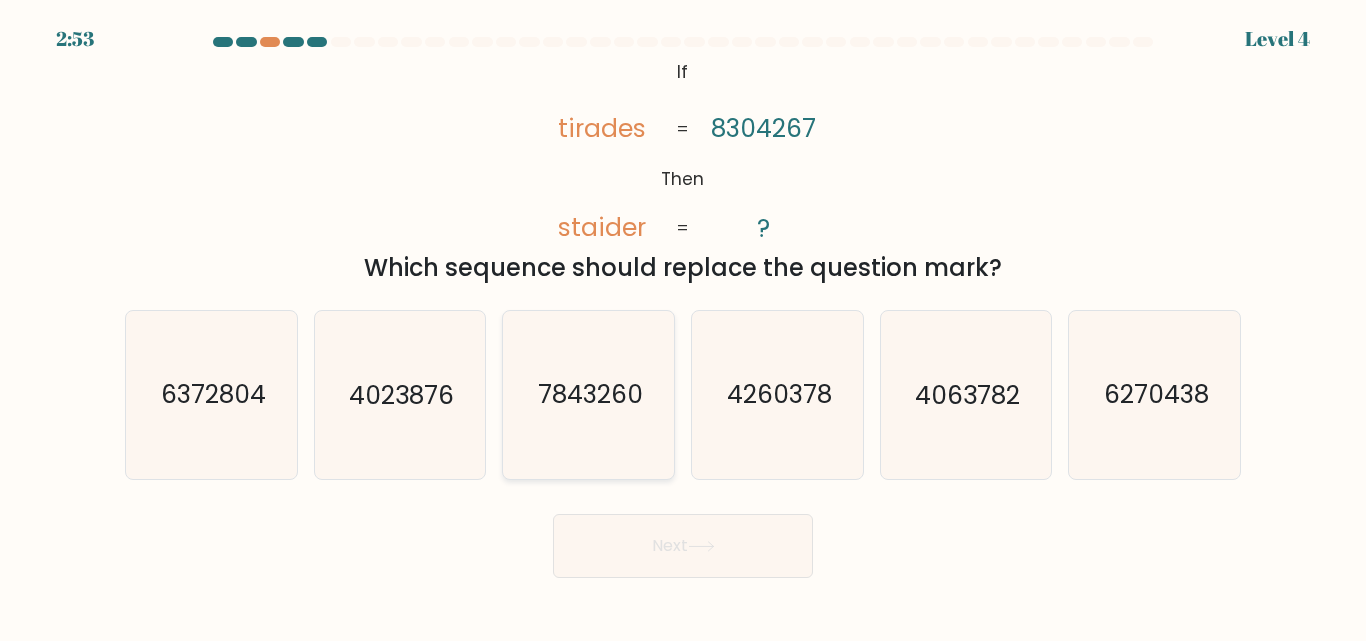 click on "7843260" 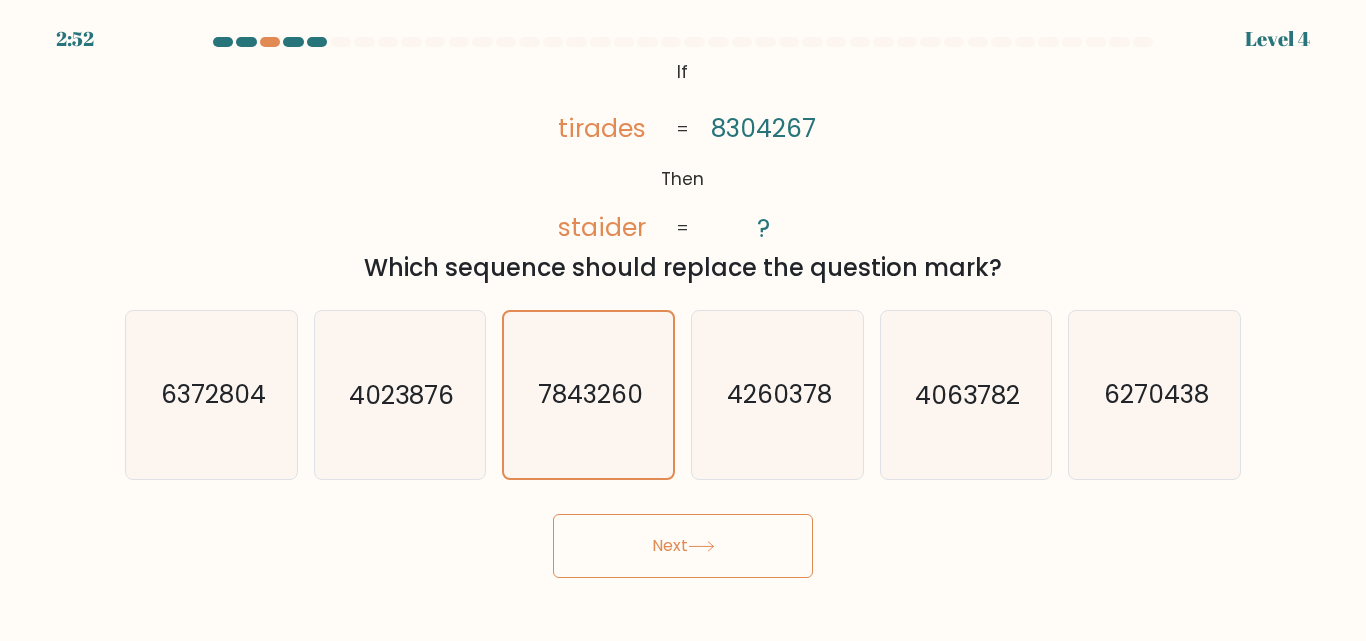 click on "Next" at bounding box center [683, 546] 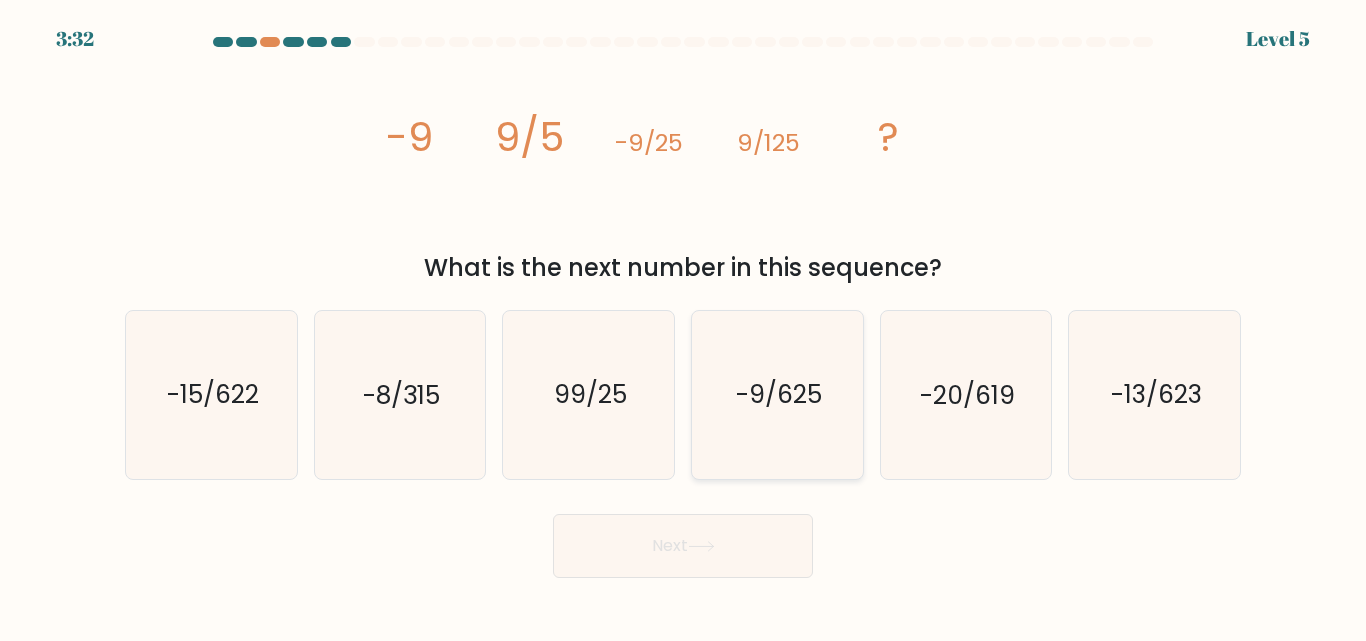 click on "-9/625" 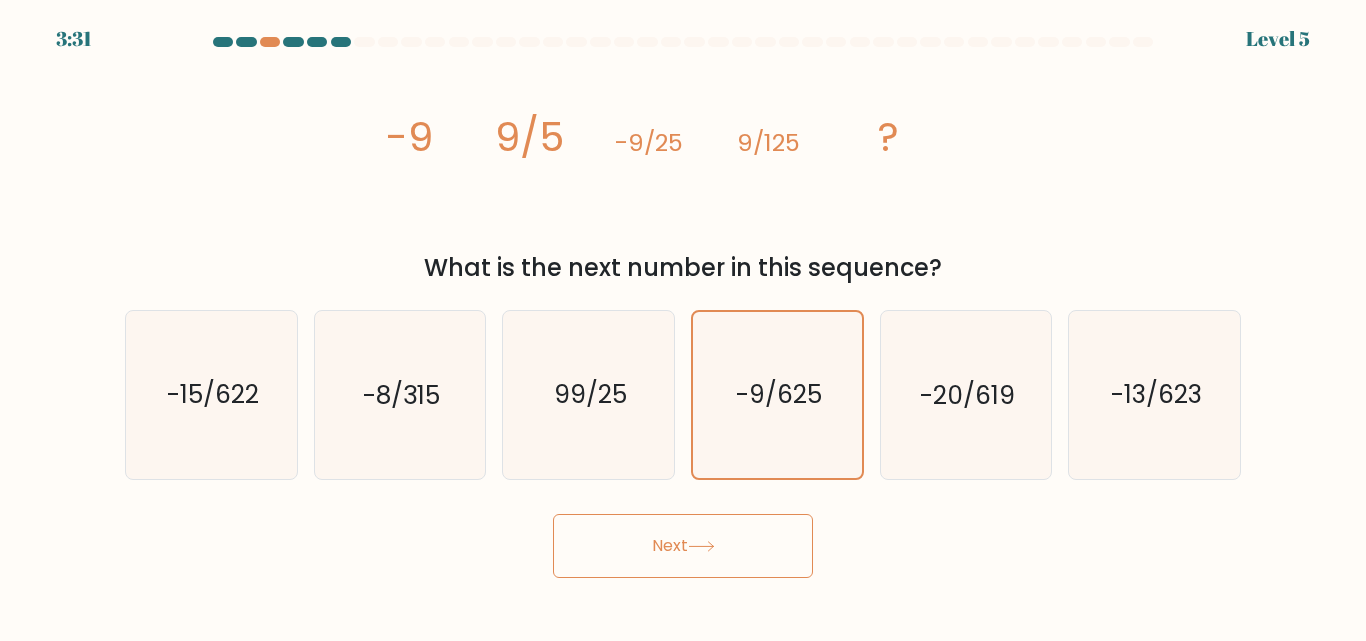 click on "Next" at bounding box center (683, 546) 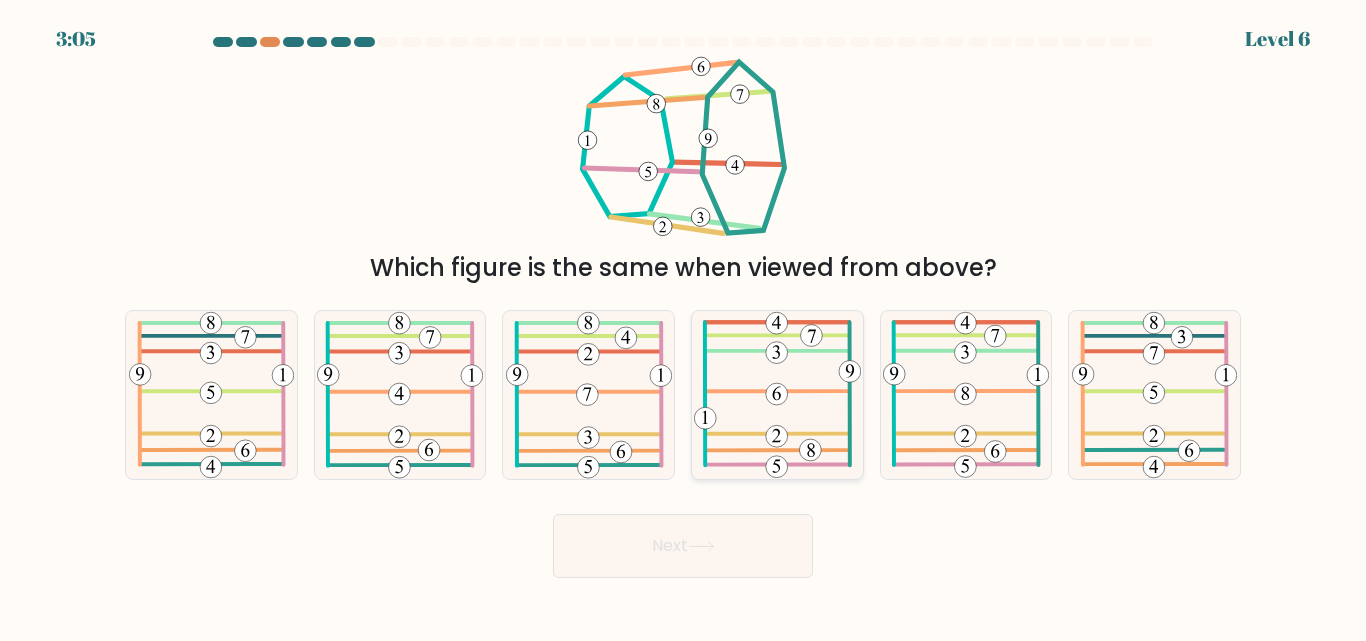 click 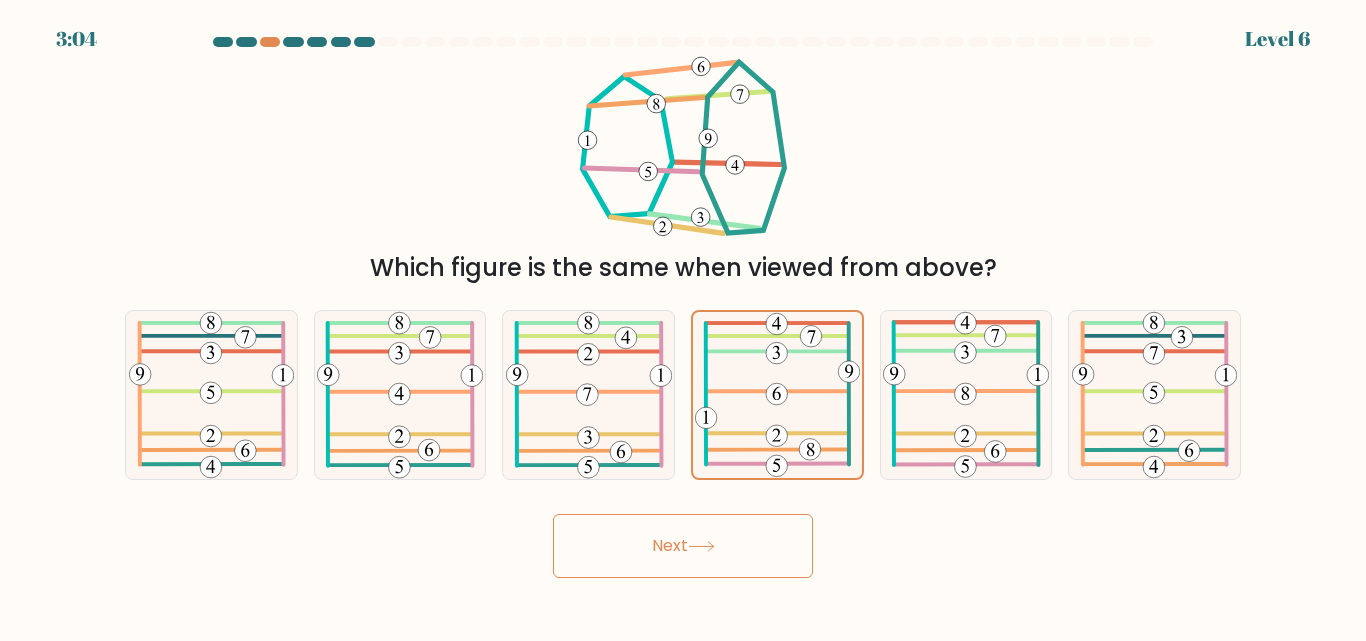click on "Next" at bounding box center [683, 546] 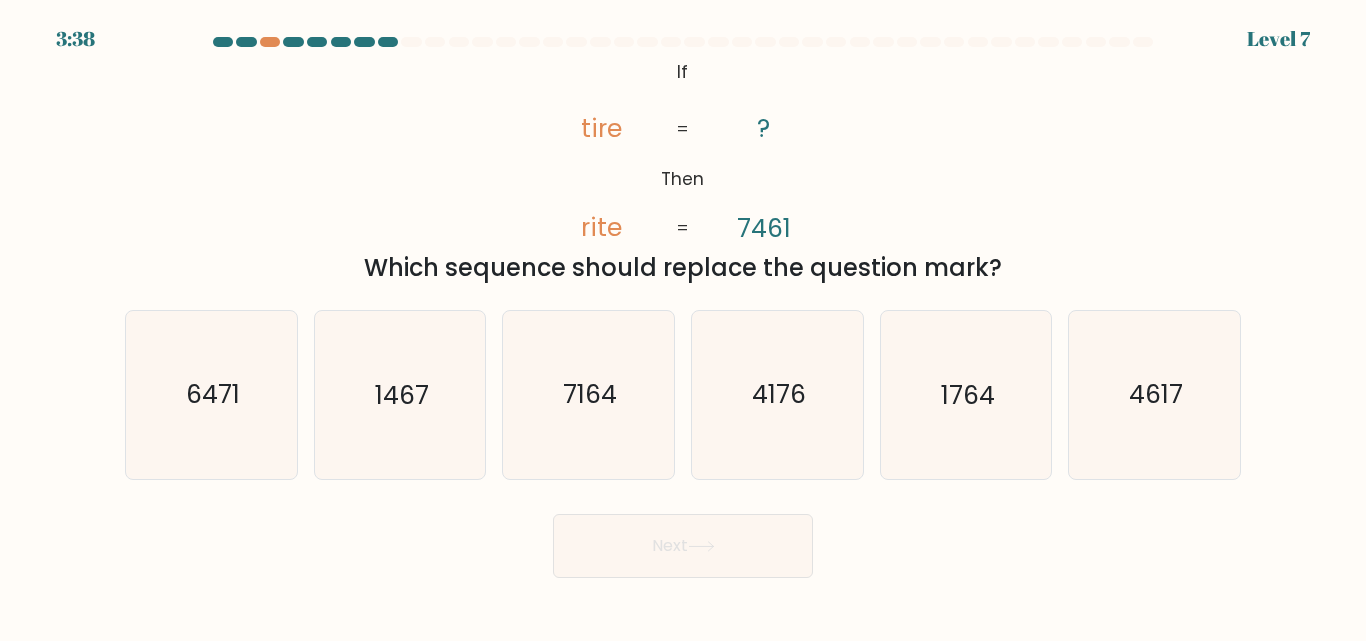 drag, startPoint x: 673, startPoint y: 360, endPoint x: 1209, endPoint y: 133, distance: 582.0868 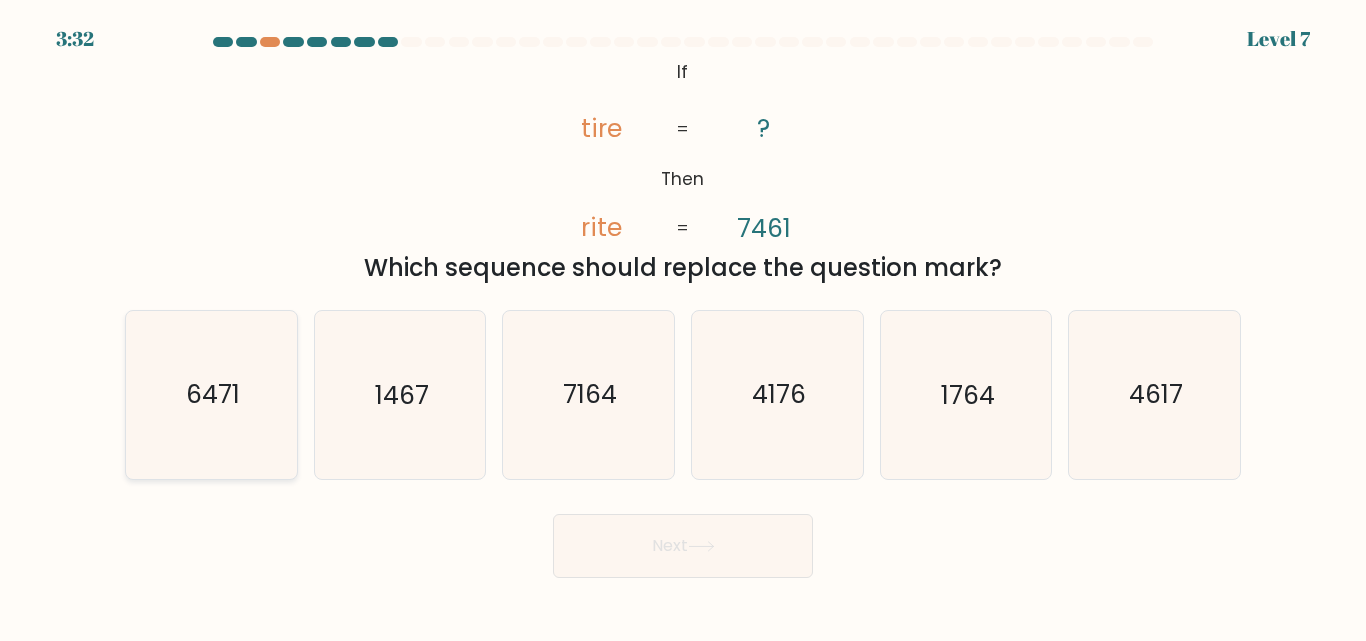 click on "6471" 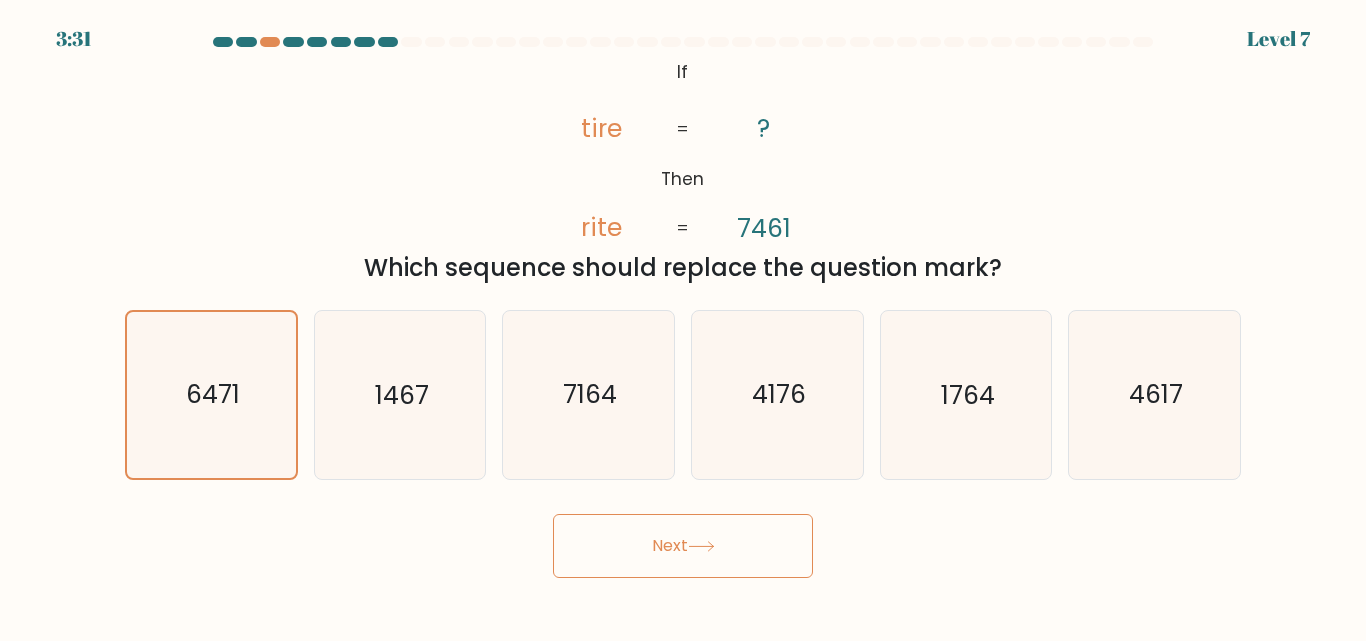 click on "Next" at bounding box center [683, 546] 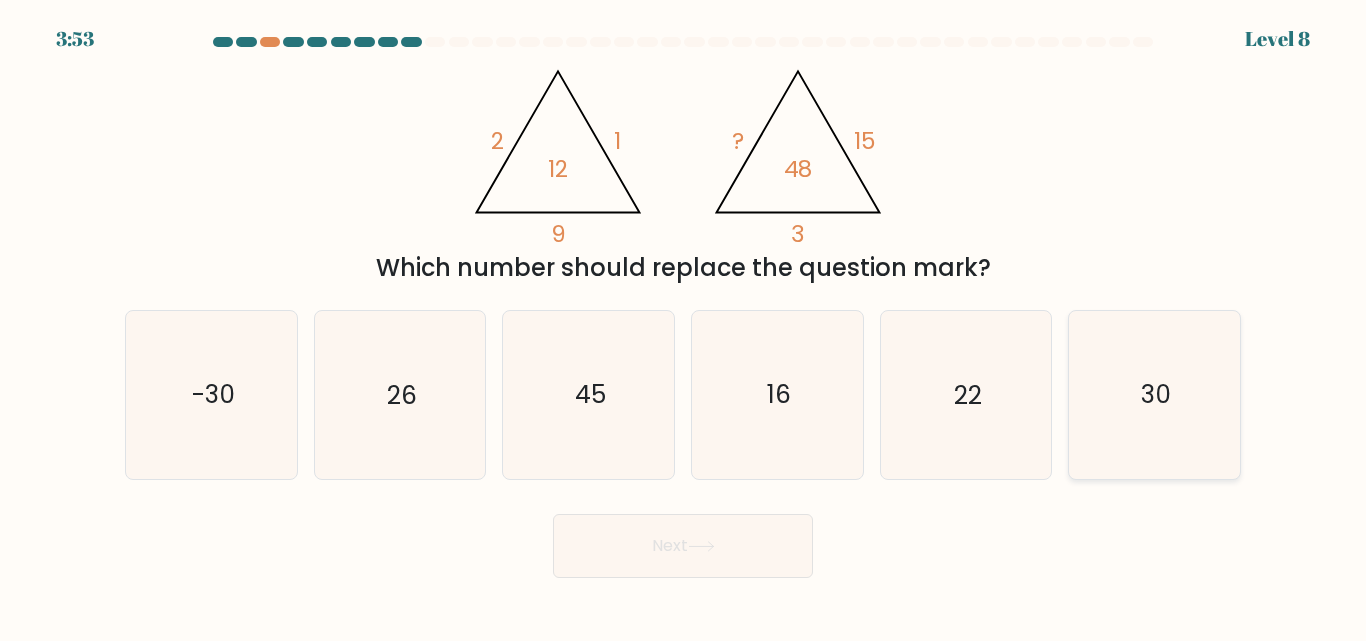 click on "30" 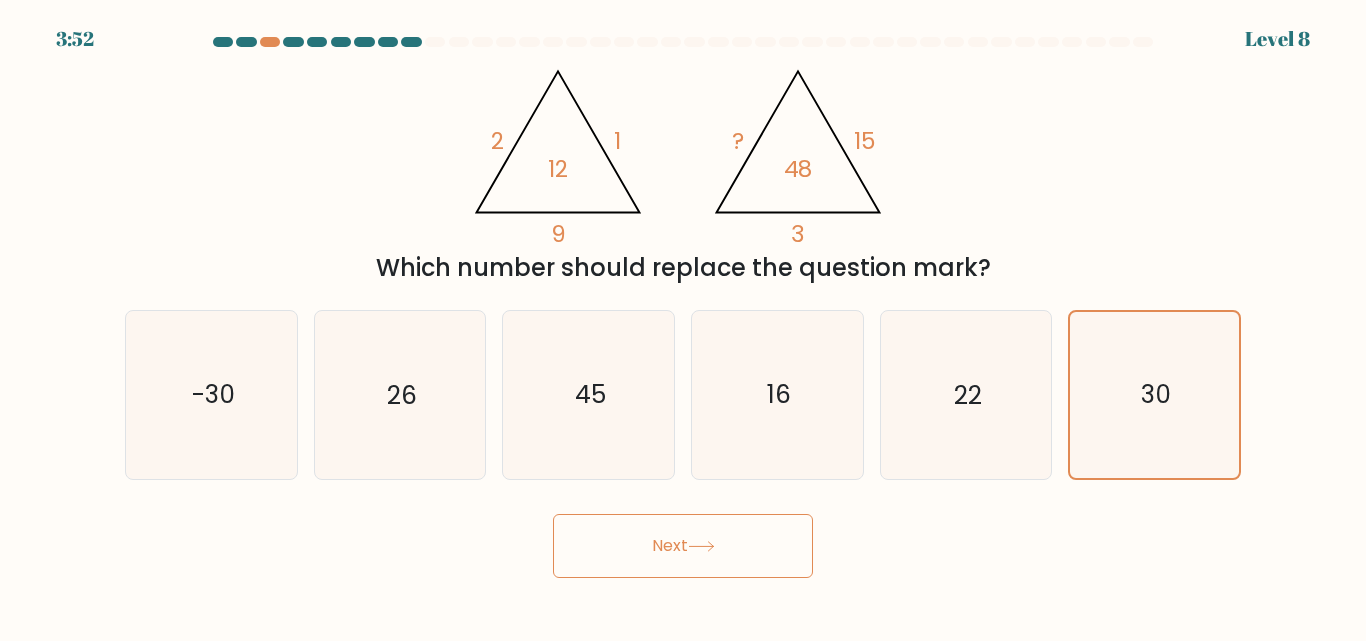 click on "Next" at bounding box center (683, 546) 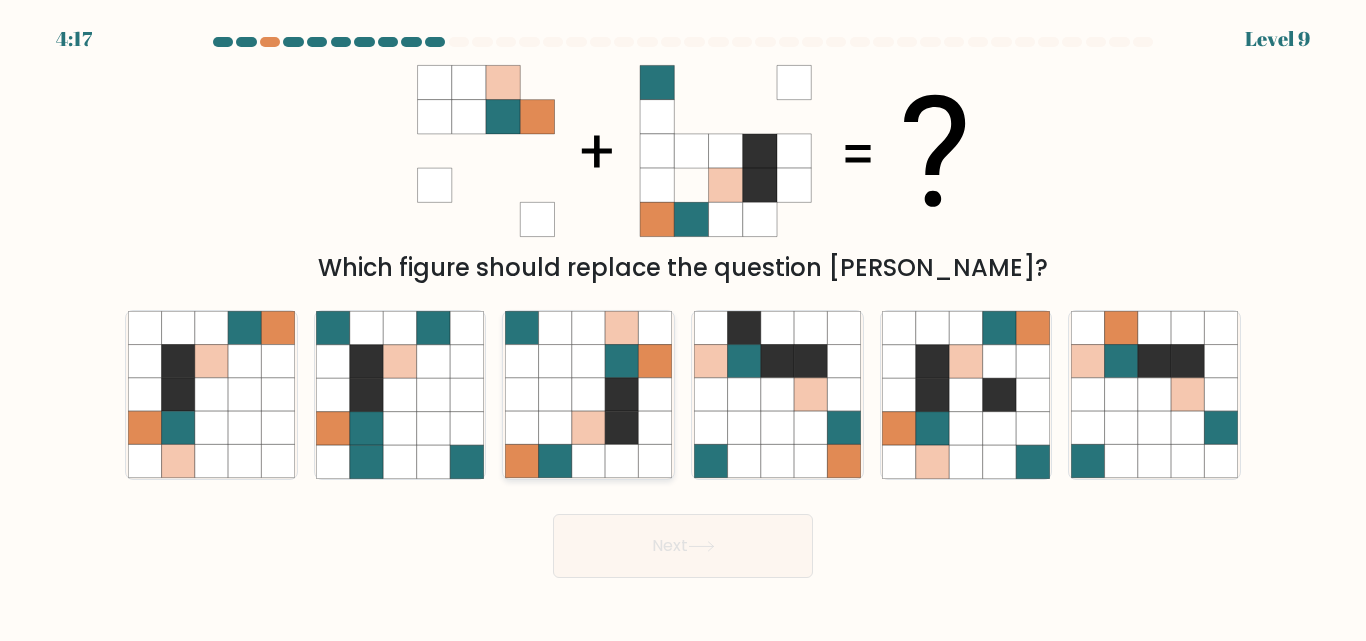 click 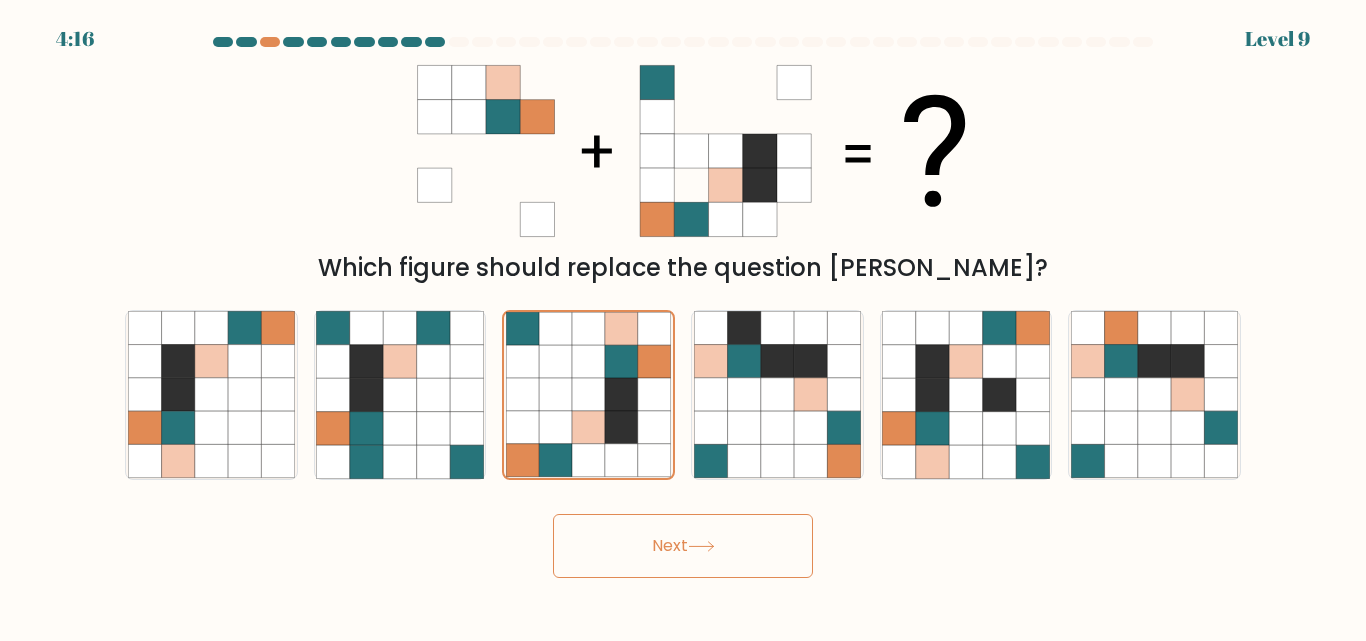 click on "Next" at bounding box center (683, 546) 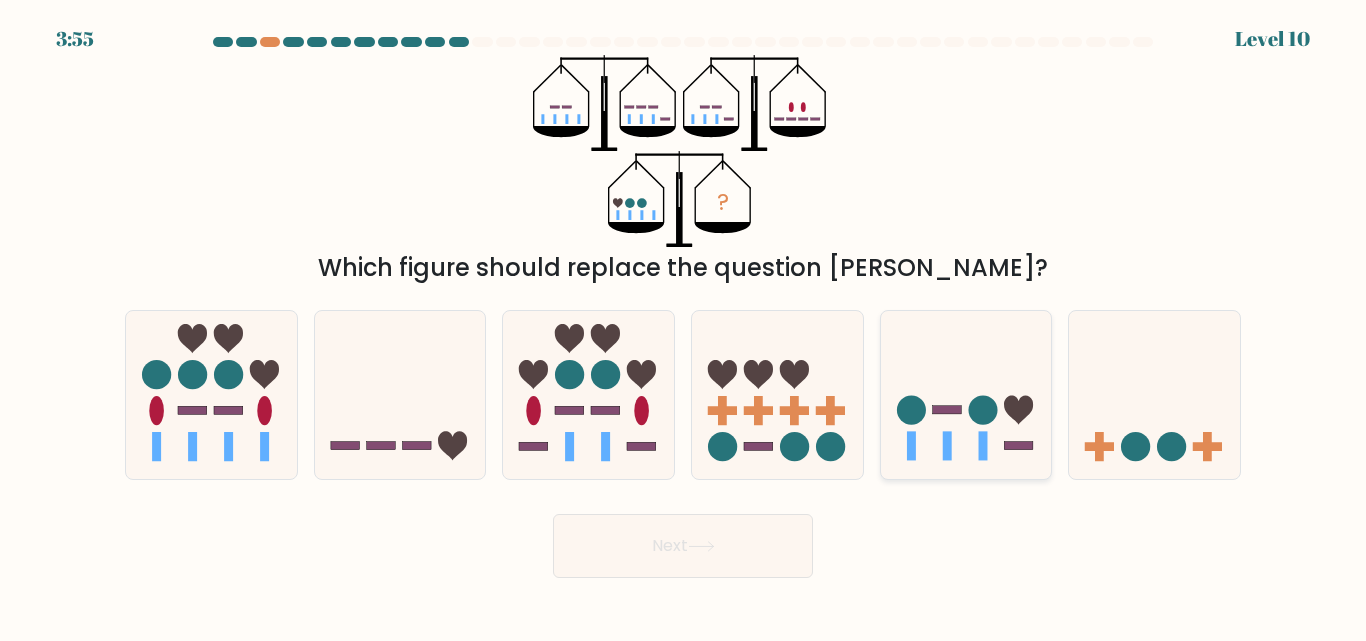 click 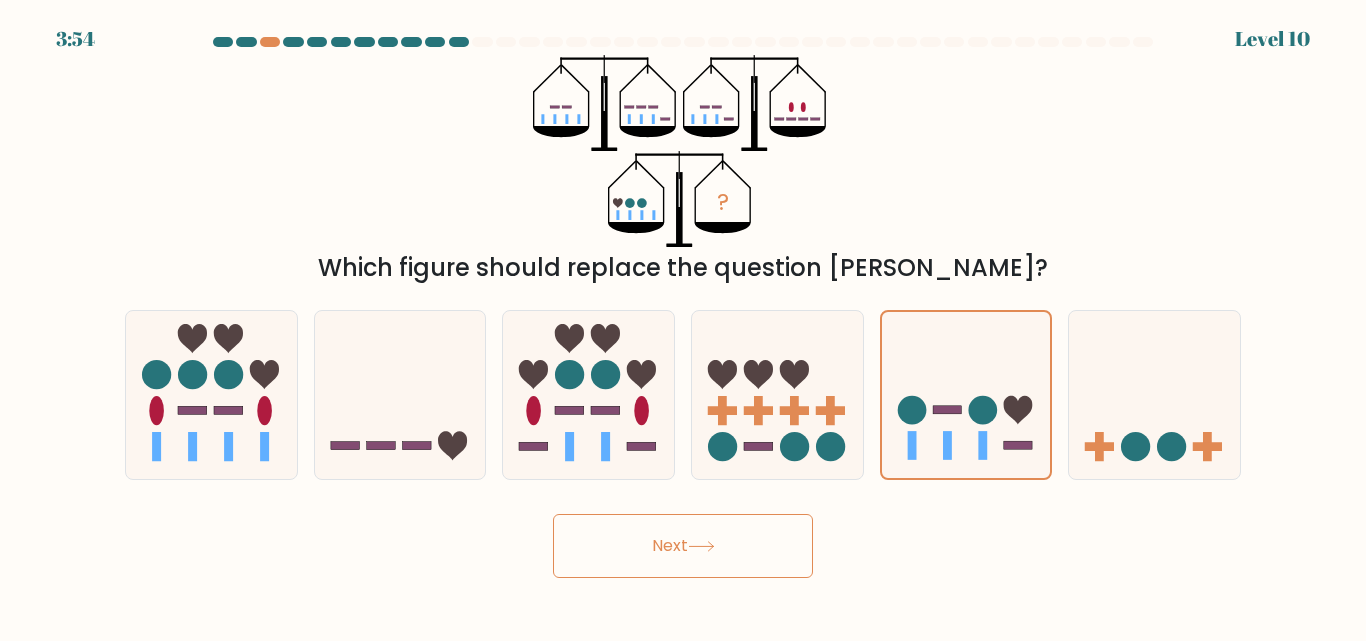 click on "Next" at bounding box center (683, 546) 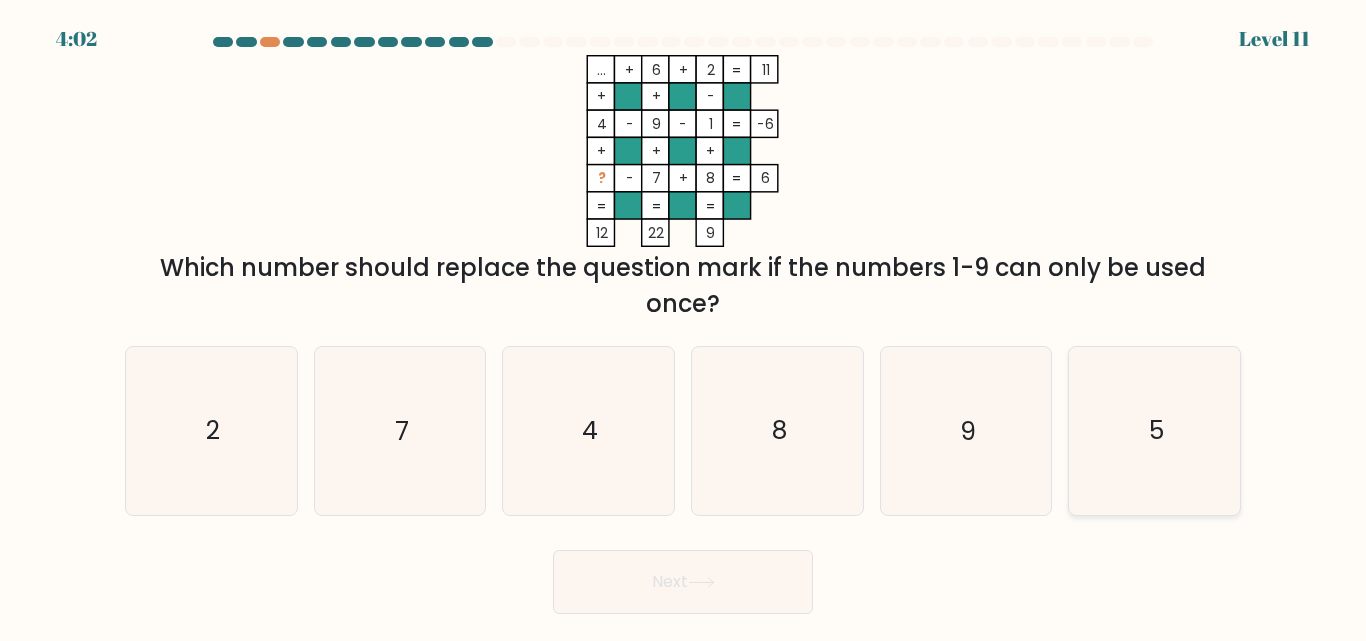 click on "5" 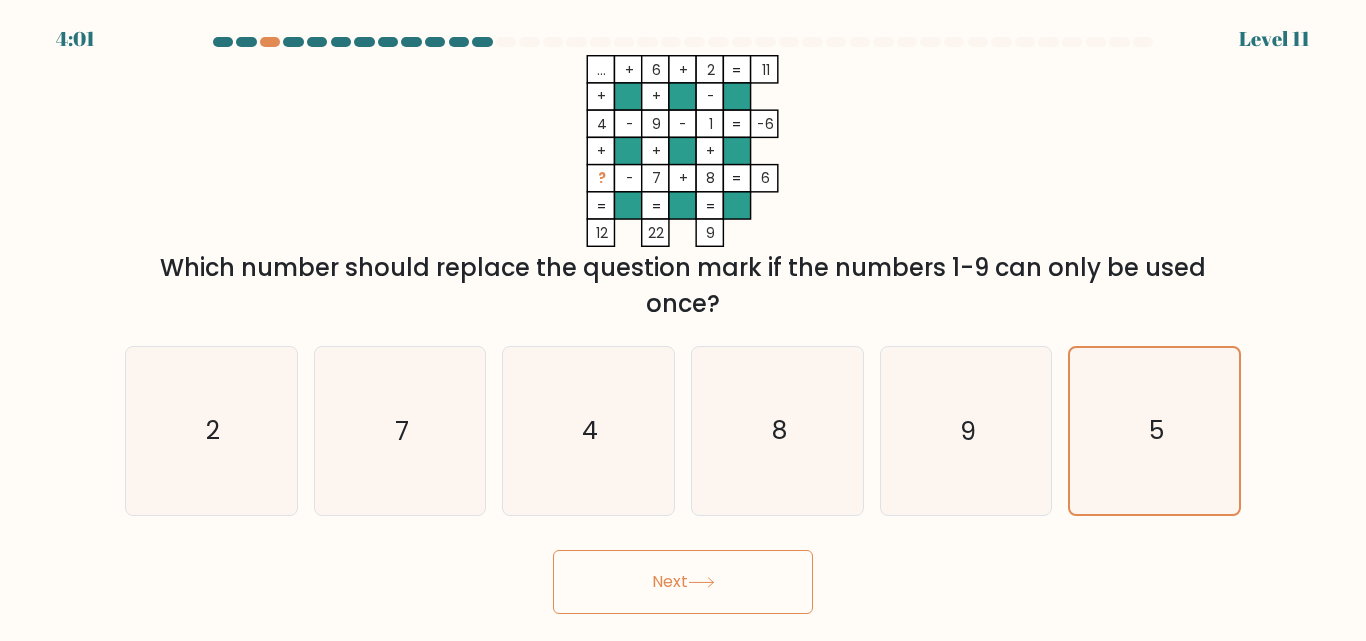 click on "Next" at bounding box center (683, 582) 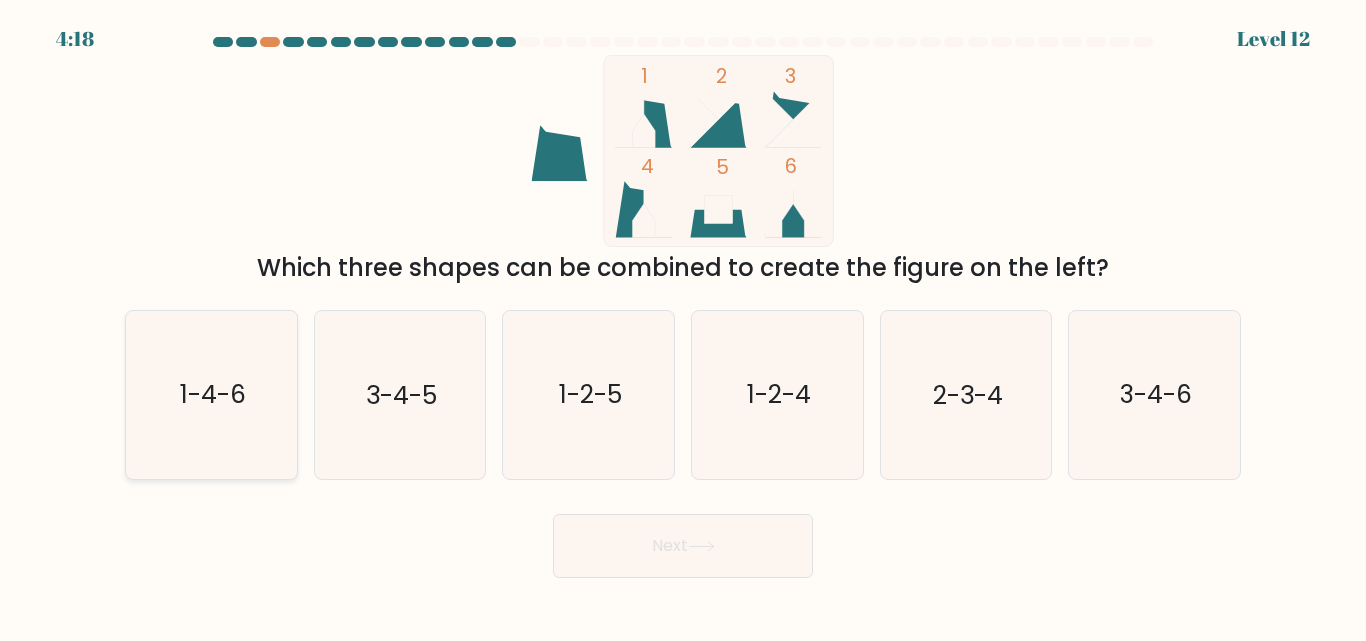 drag, startPoint x: 212, startPoint y: 414, endPoint x: 224, endPoint y: 424, distance: 15.6205 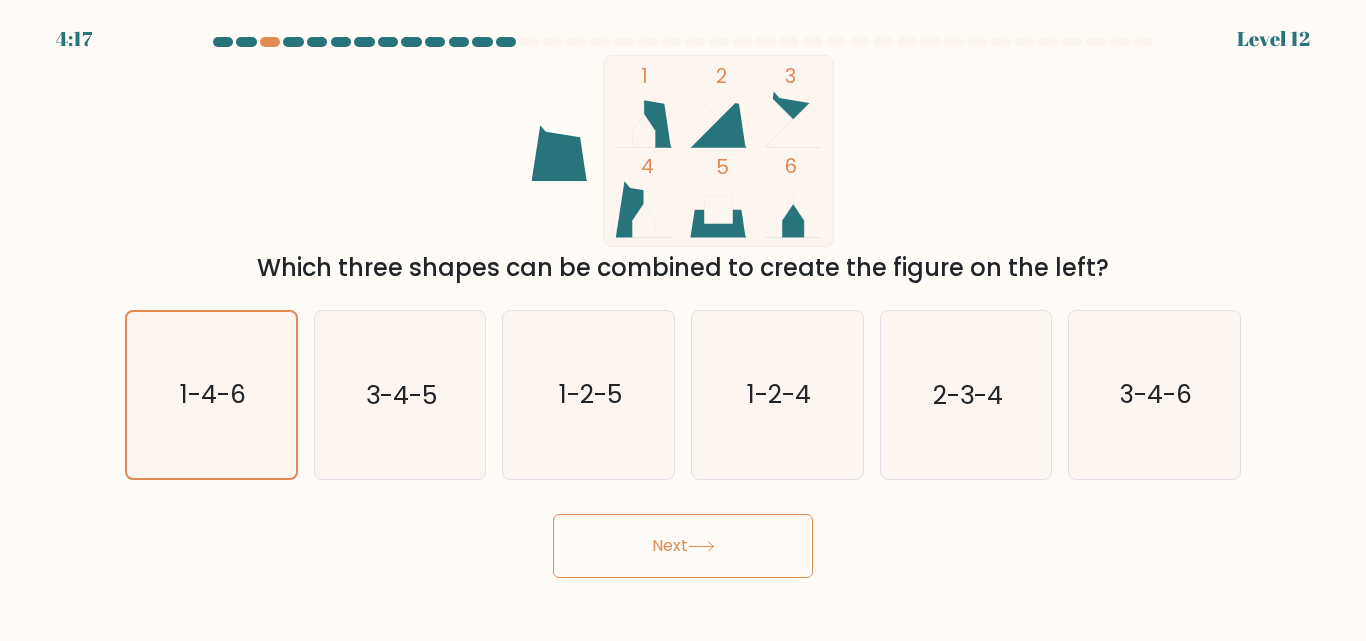 click on "Next" at bounding box center [683, 546] 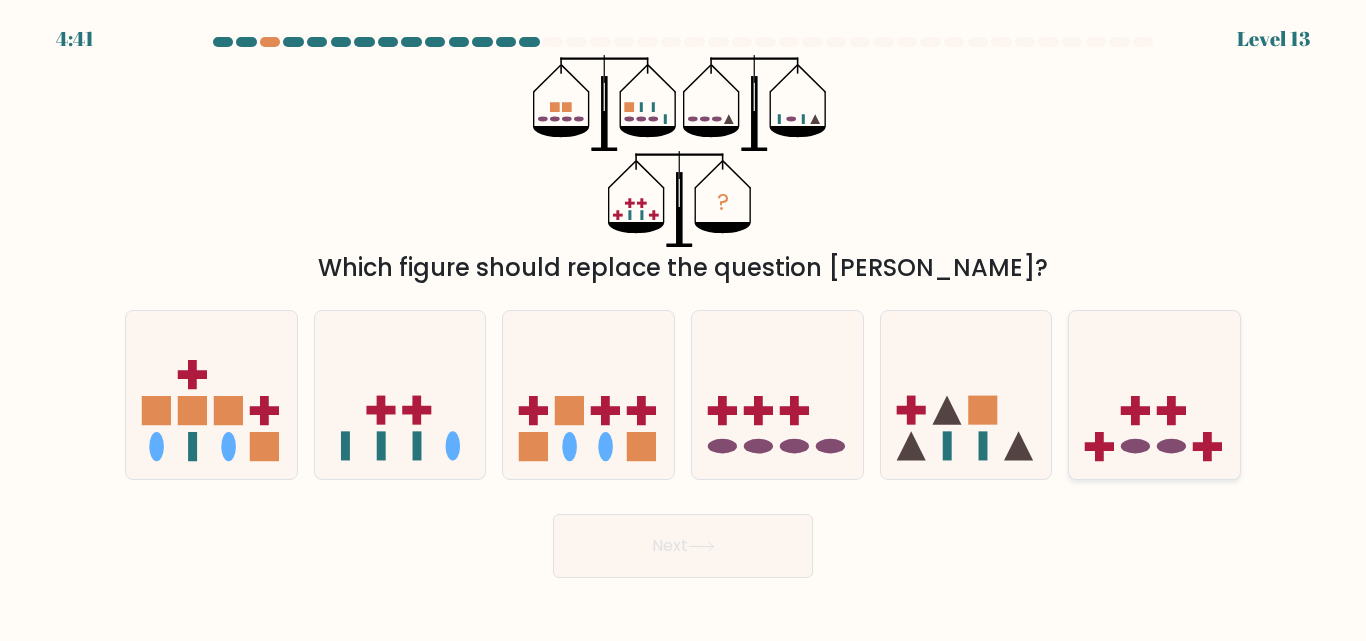 click 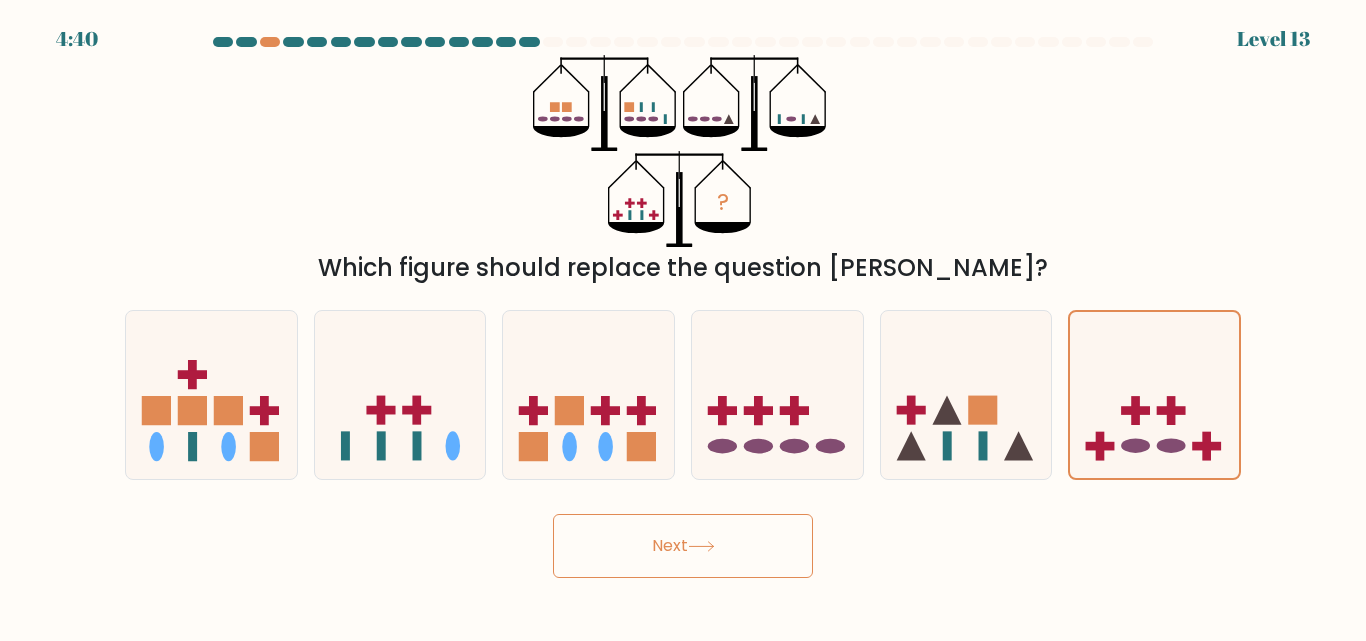 click on "Next" at bounding box center (683, 546) 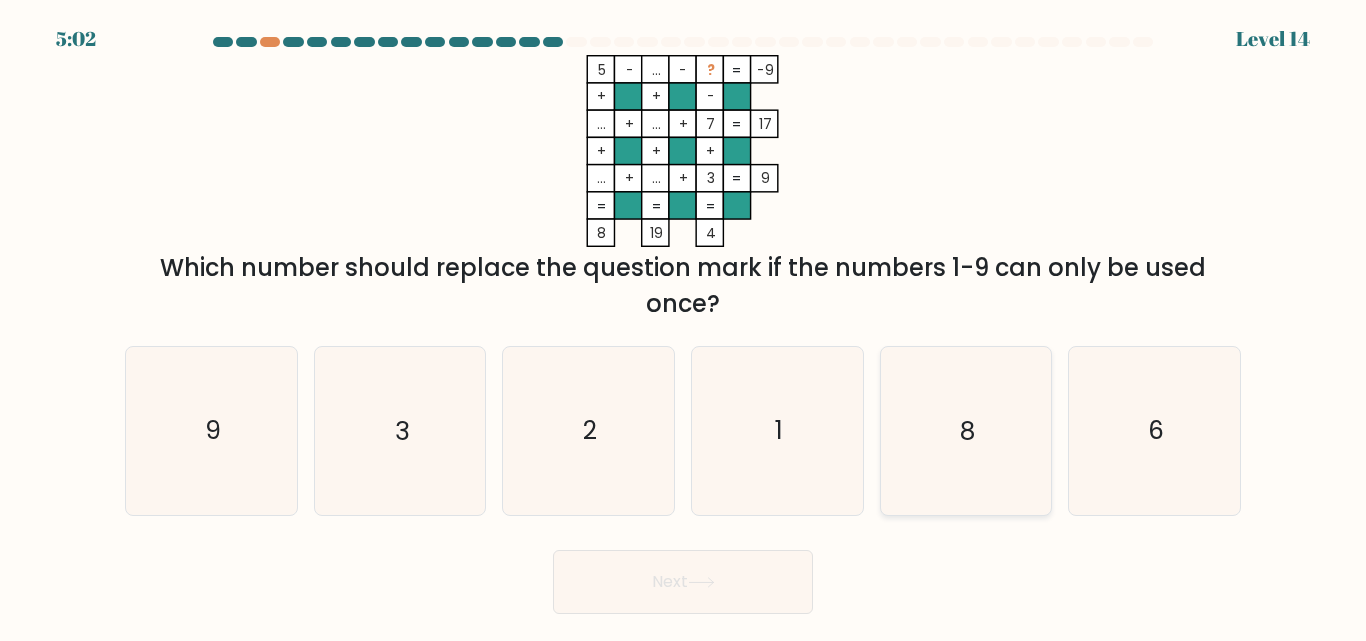 click on "8" 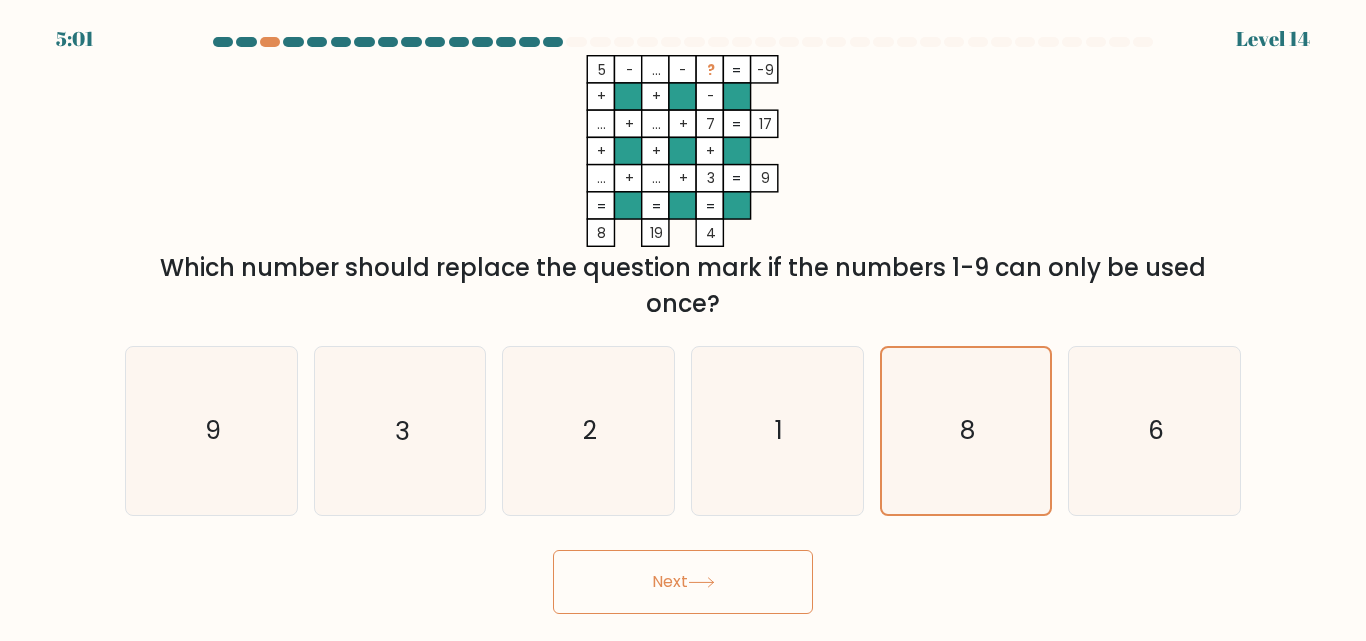 click on "Next" at bounding box center [683, 582] 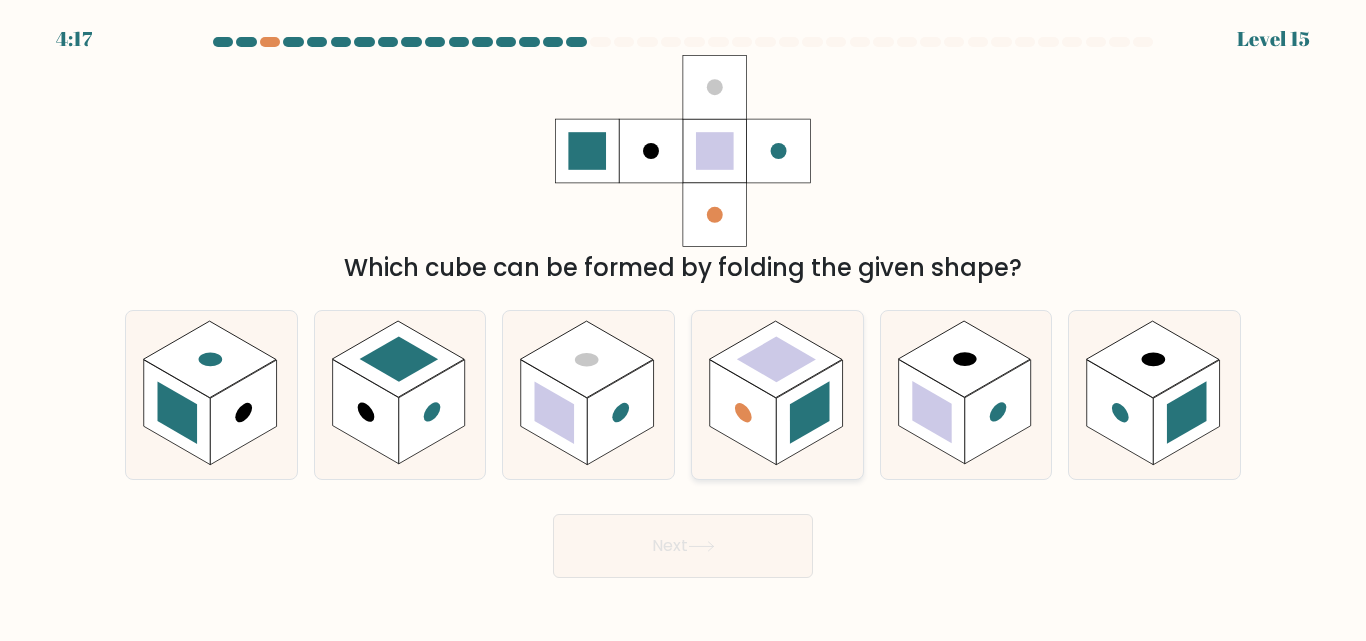 click 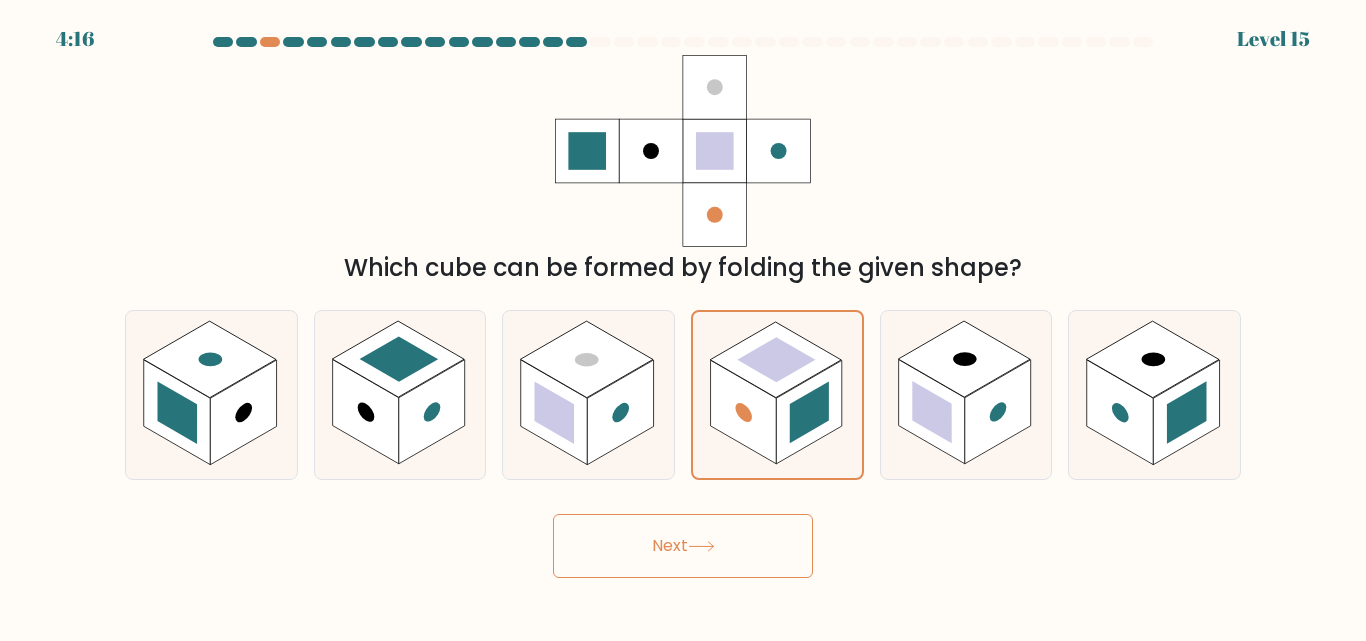 click on "Next" at bounding box center [683, 546] 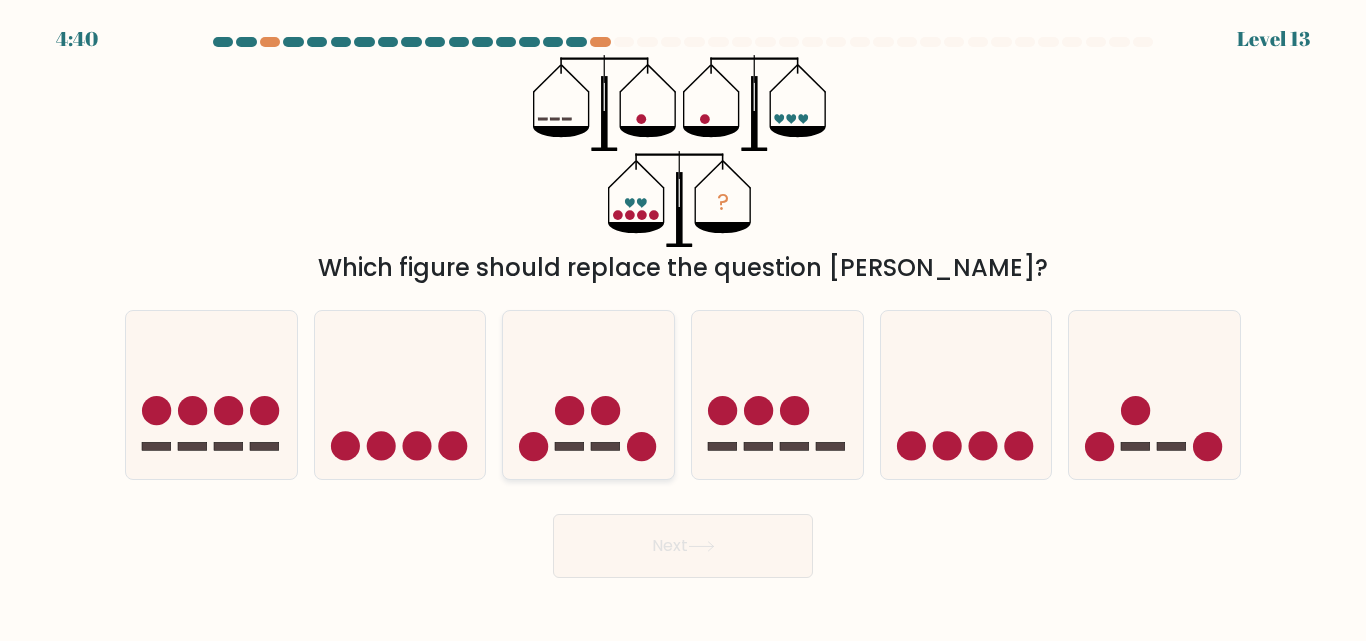 click 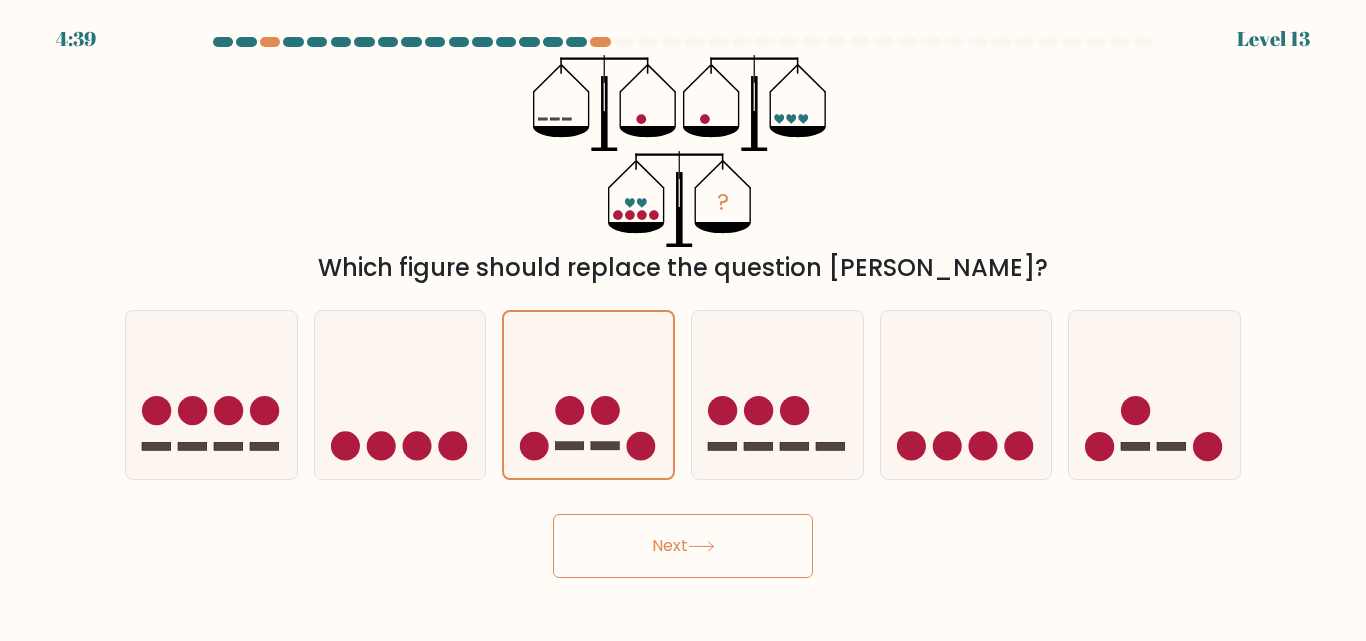 click on "Next" at bounding box center [683, 546] 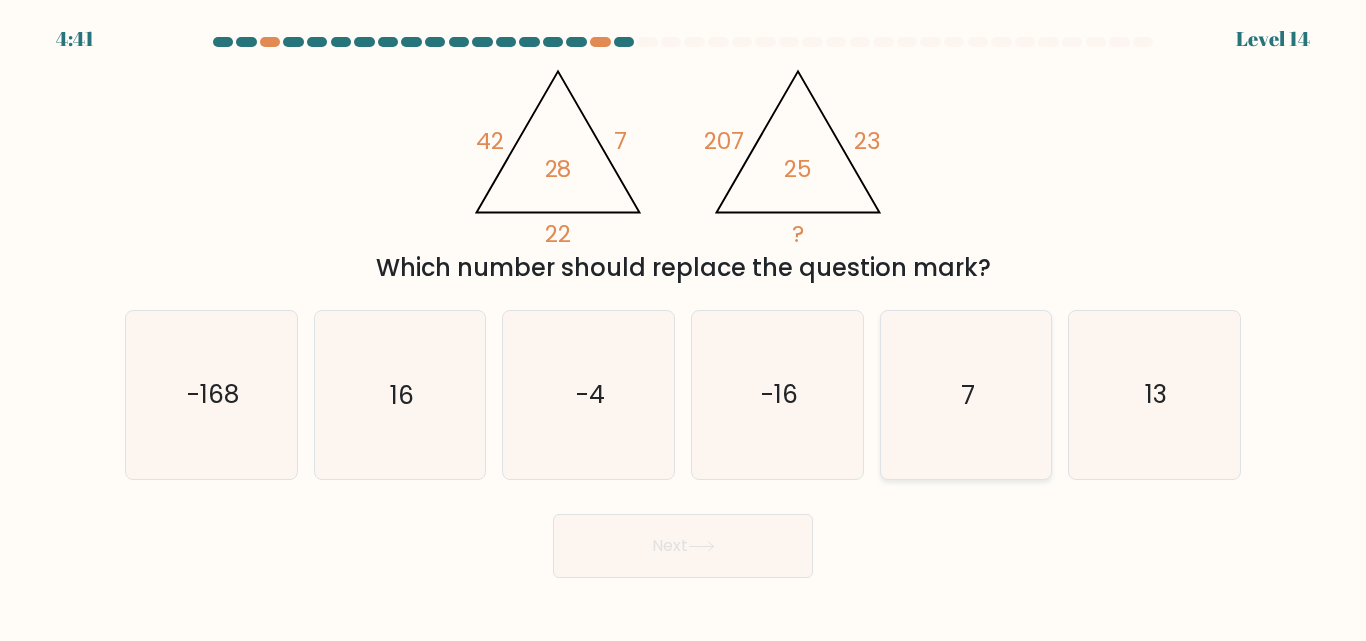 click on "7" 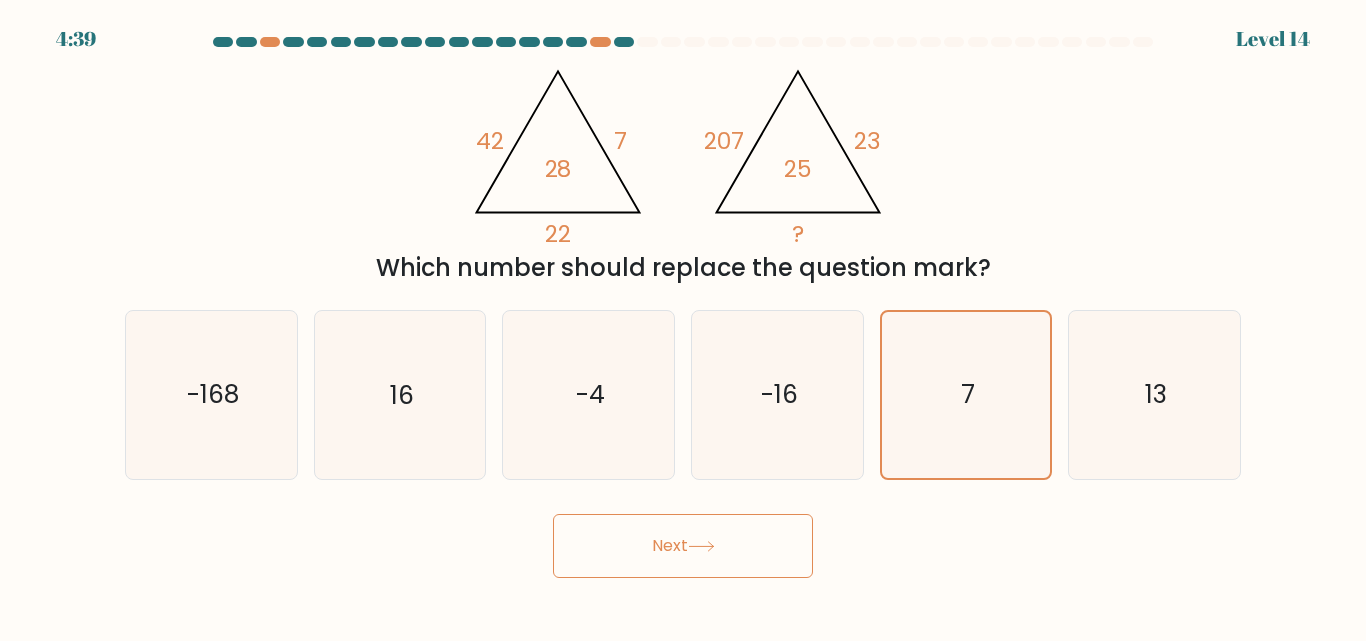 click on "Next" at bounding box center [683, 546] 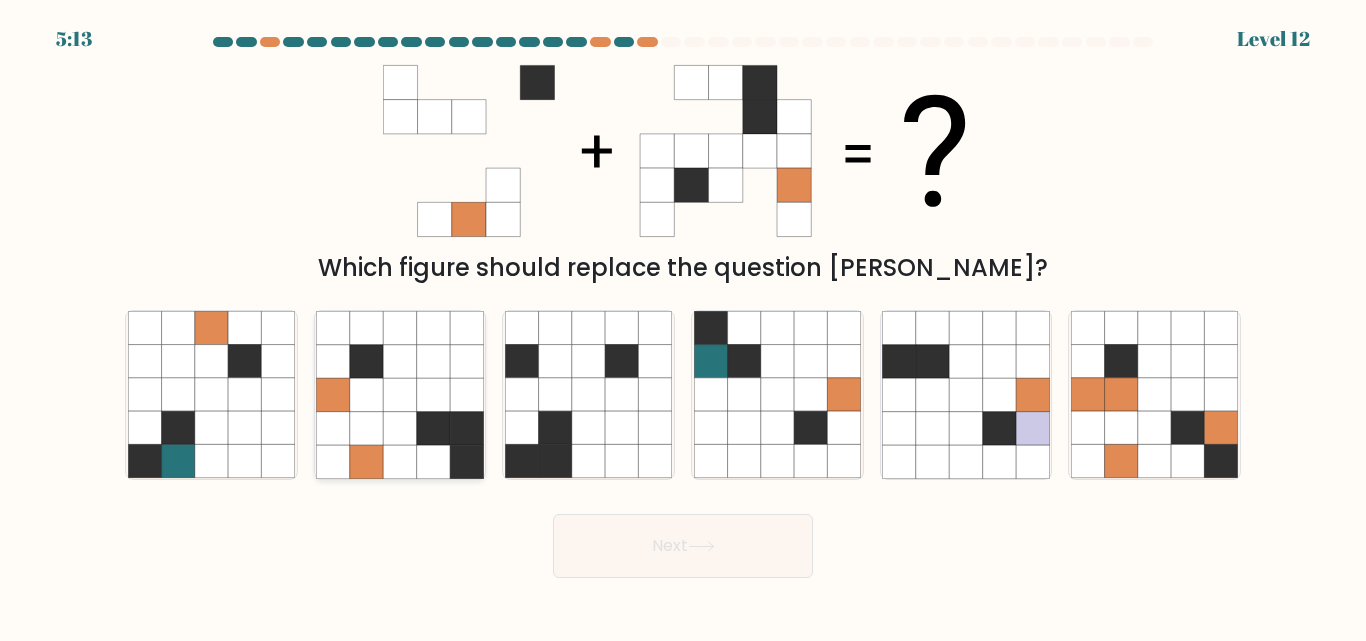 click 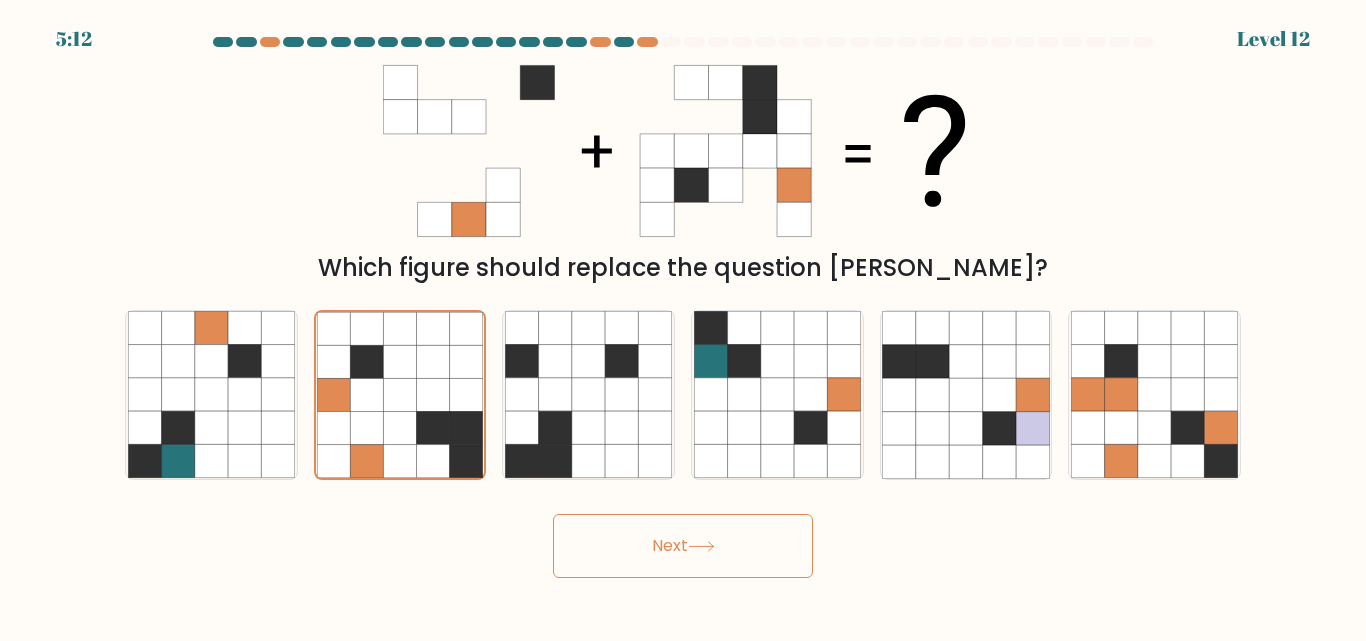 click on "Next" at bounding box center (683, 546) 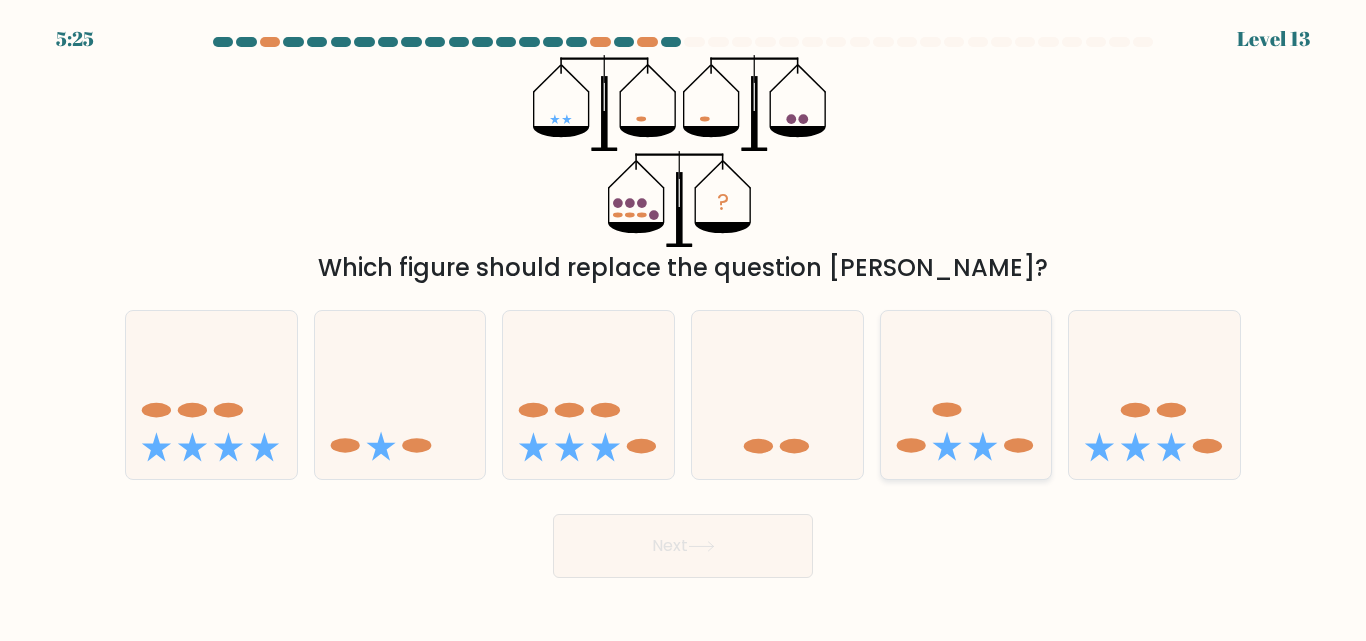 click 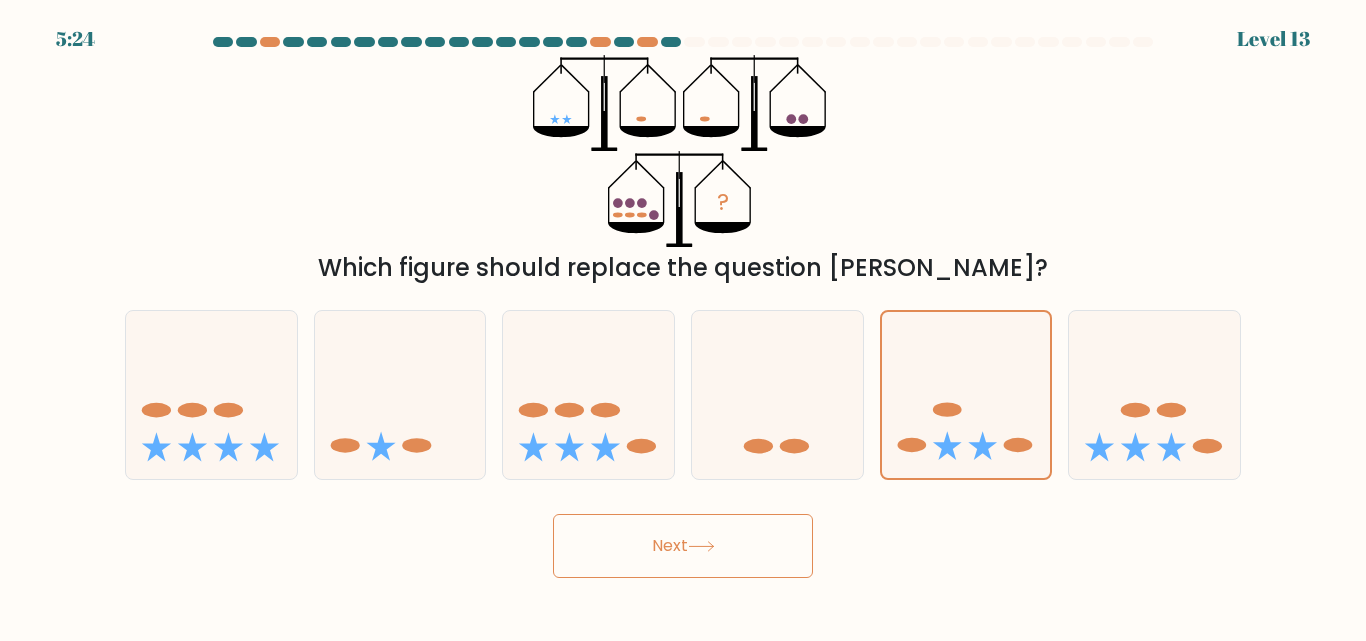 click on "Next" at bounding box center [683, 546] 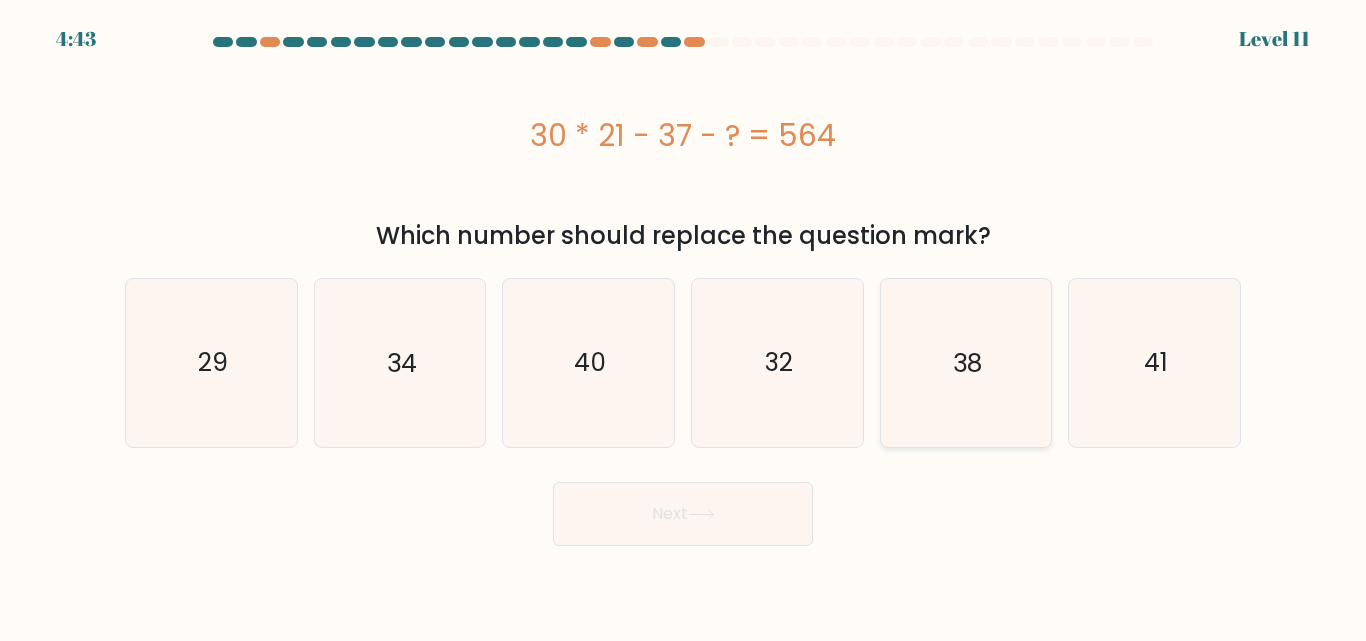 click on "38" 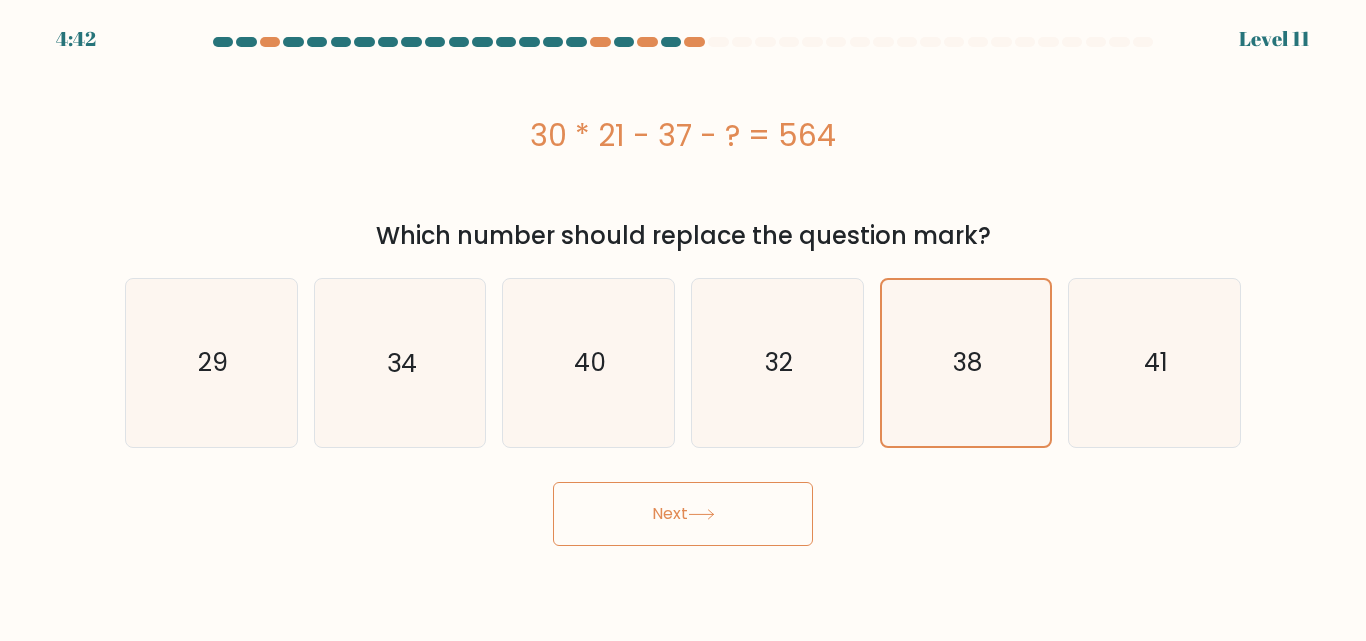 click on "Next" at bounding box center [683, 514] 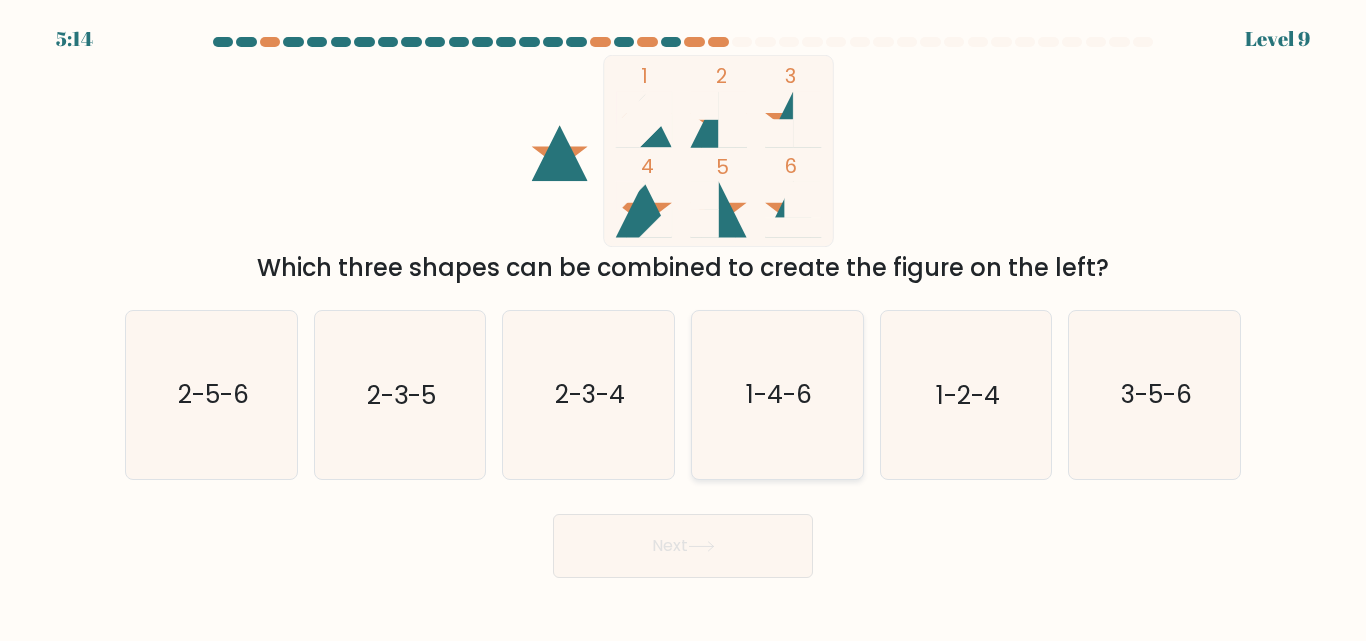 click on "1-4-6" 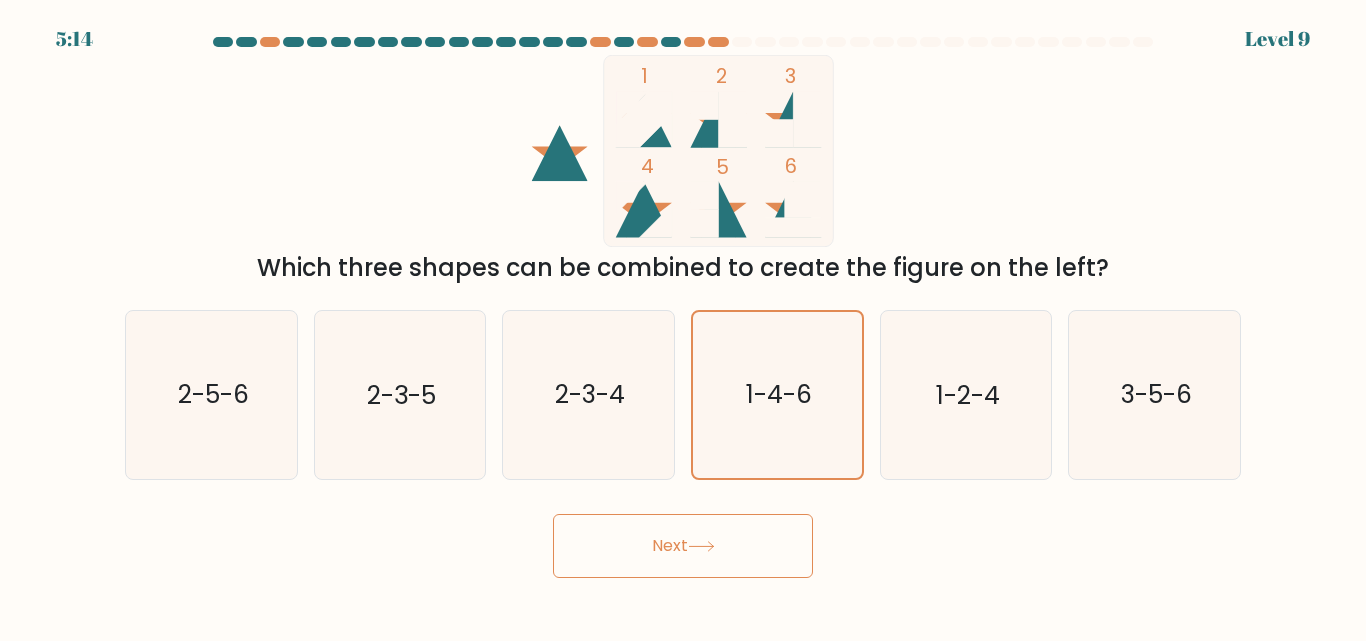 click on "Next" at bounding box center (683, 546) 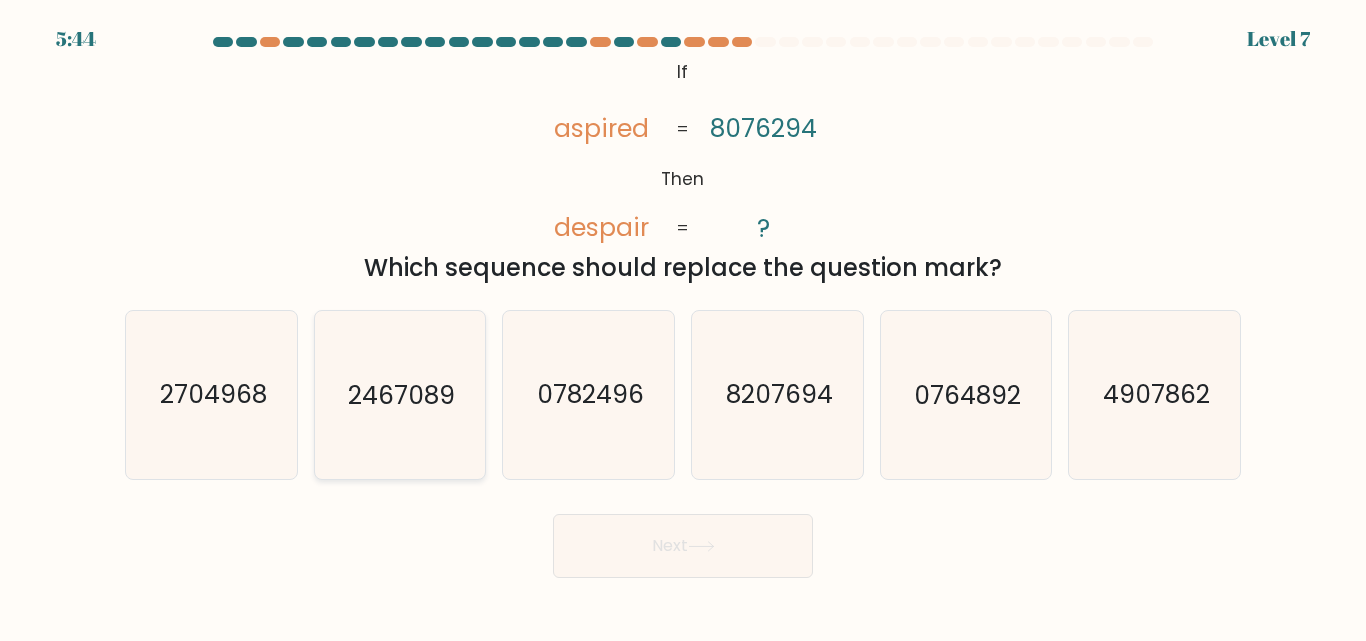 drag, startPoint x: 243, startPoint y: 389, endPoint x: 342, endPoint y: 457, distance: 120.10412 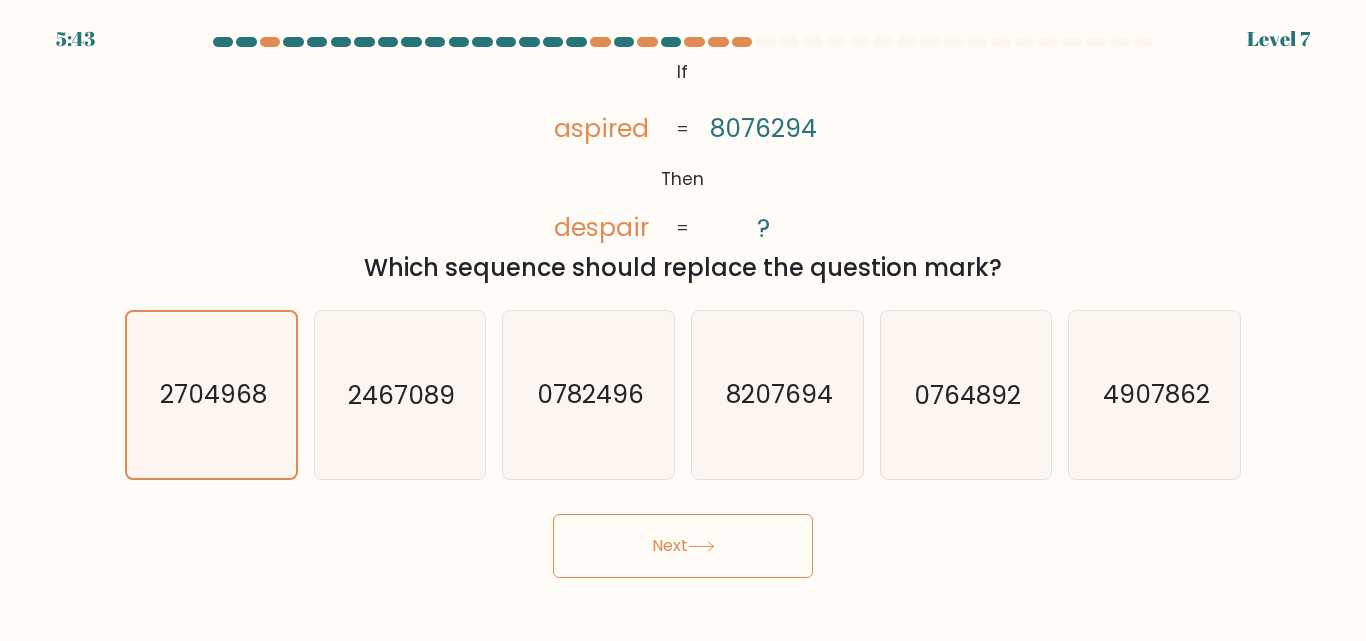 click on "Next" at bounding box center [683, 546] 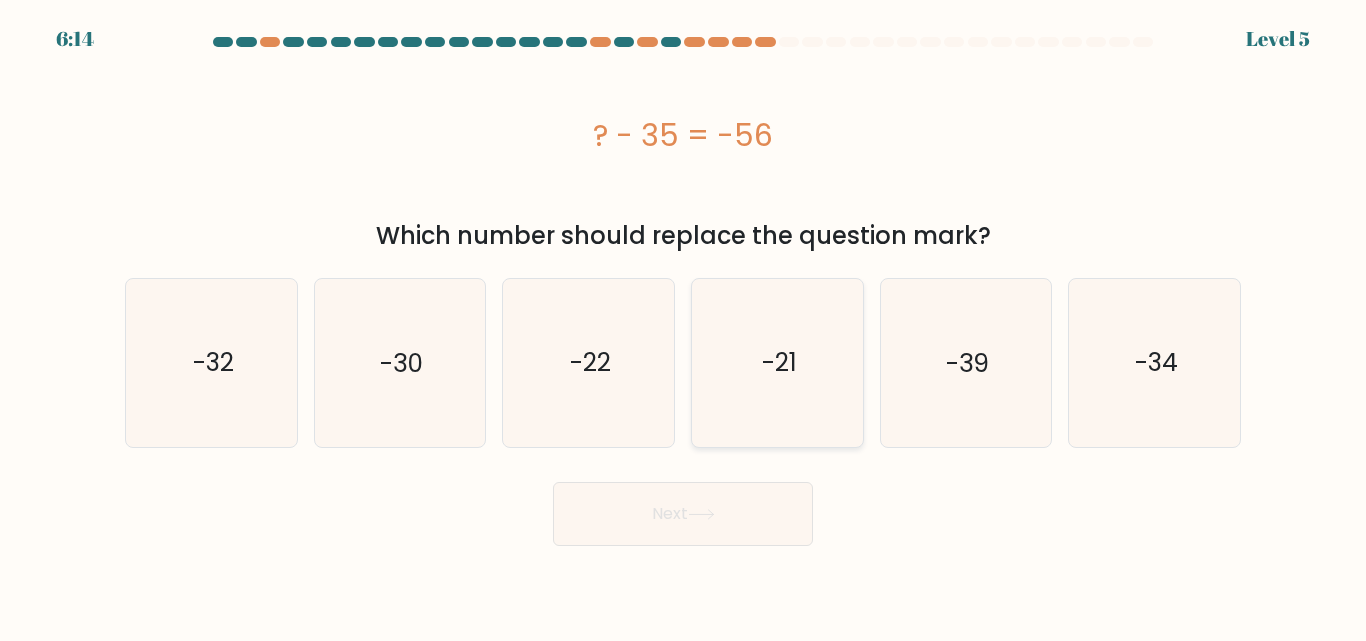 click on "-21" 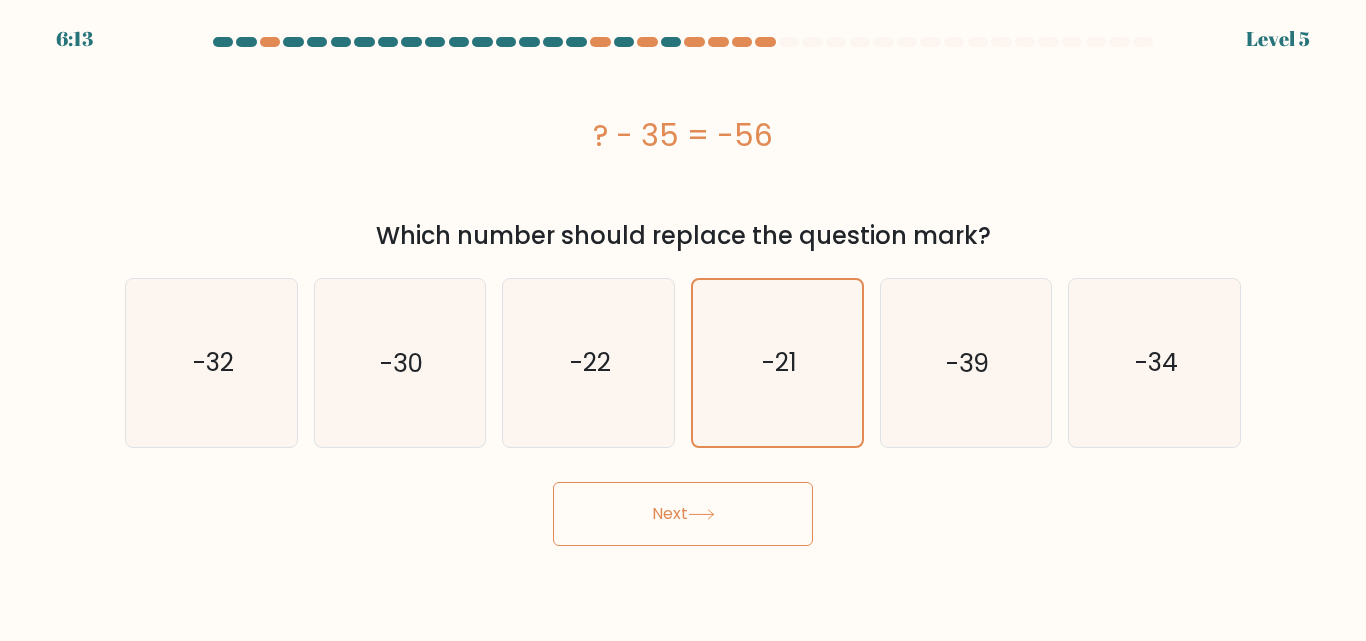 click 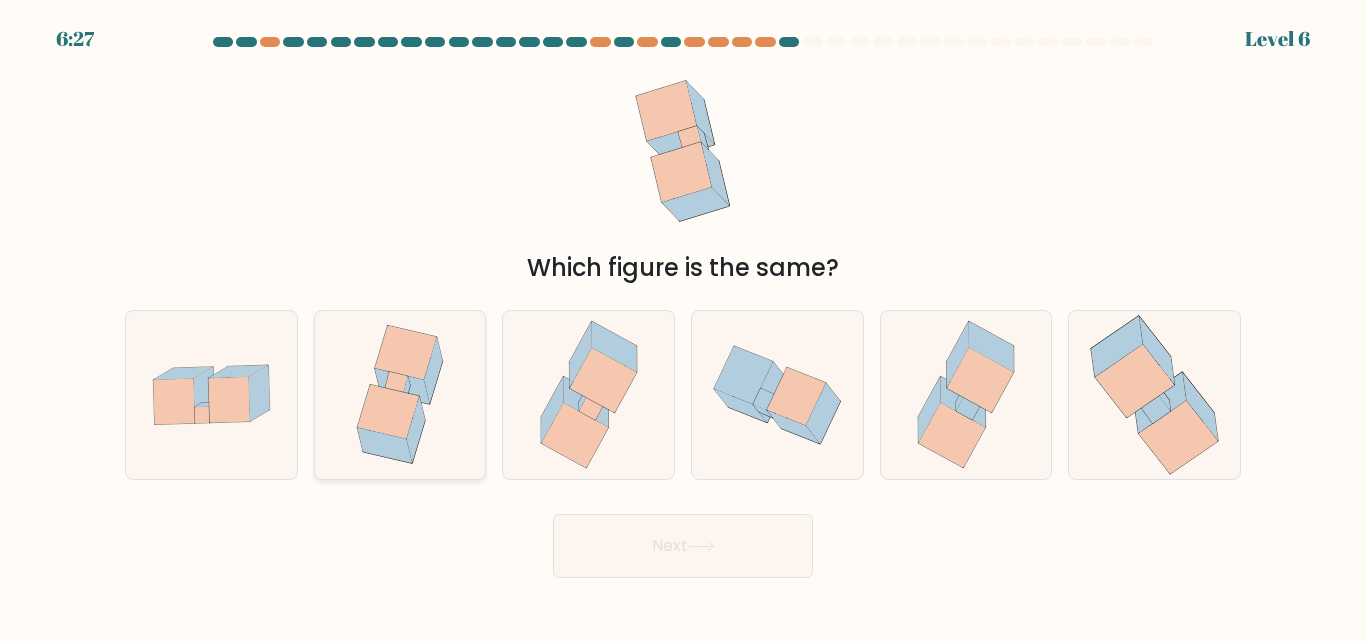 click 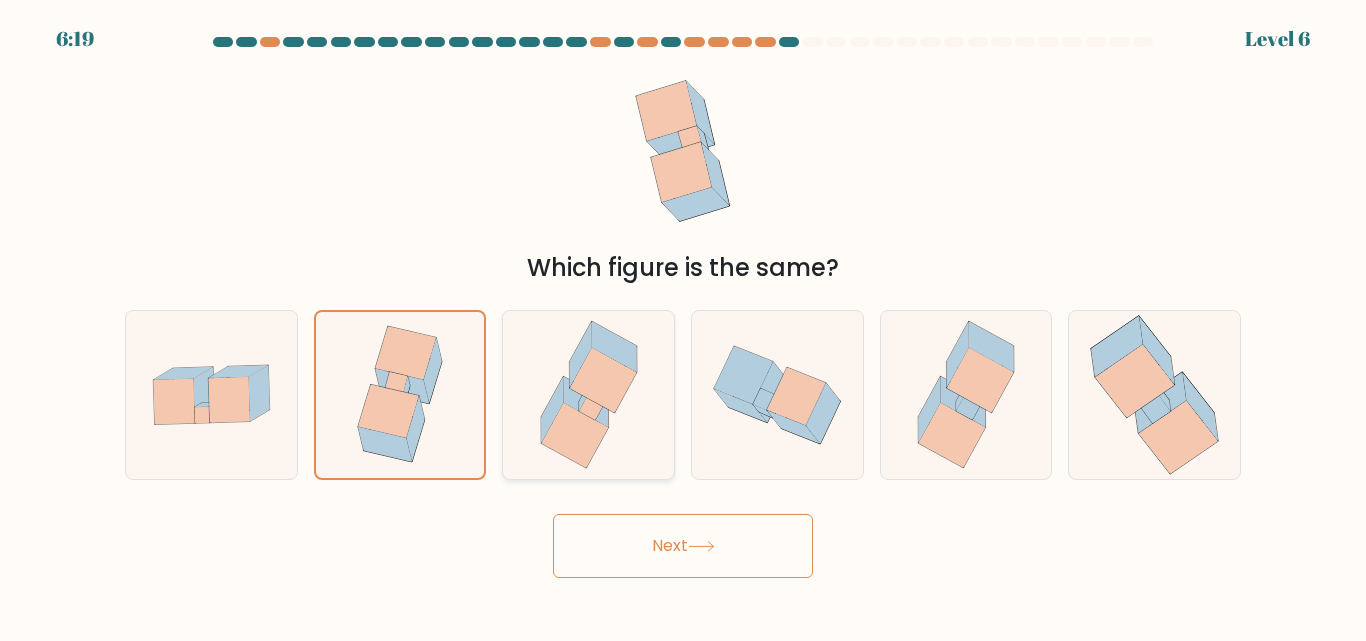 click 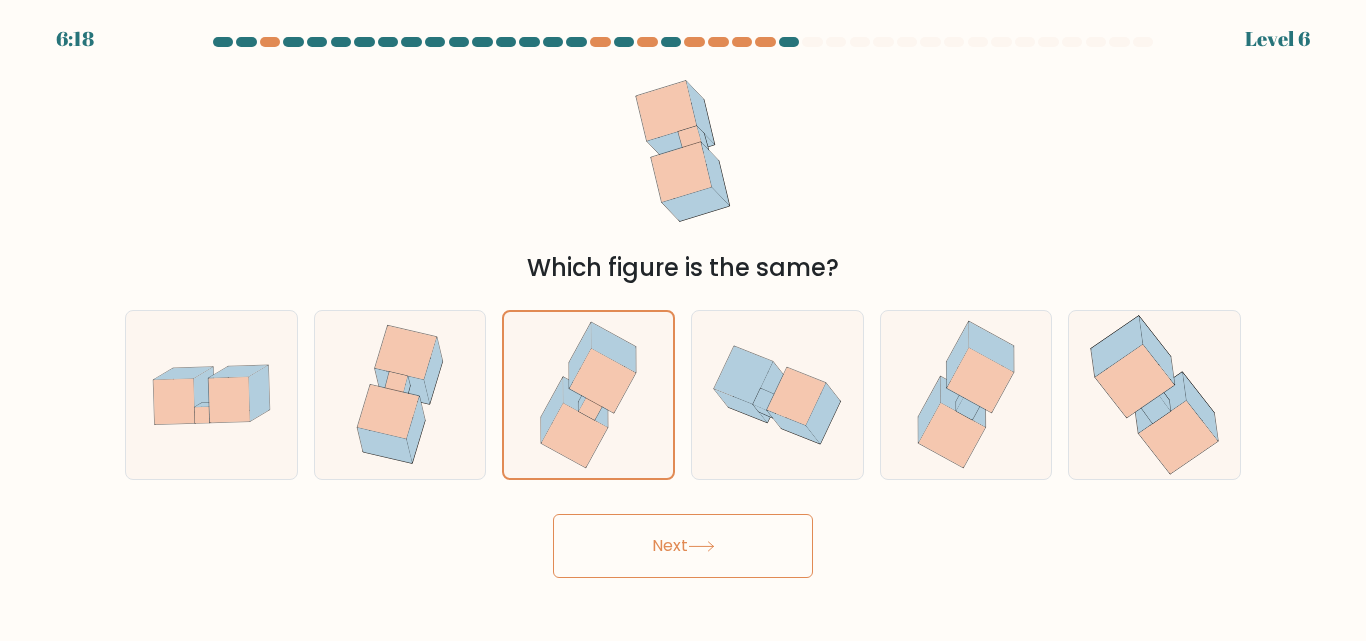 click on "Next" at bounding box center [683, 546] 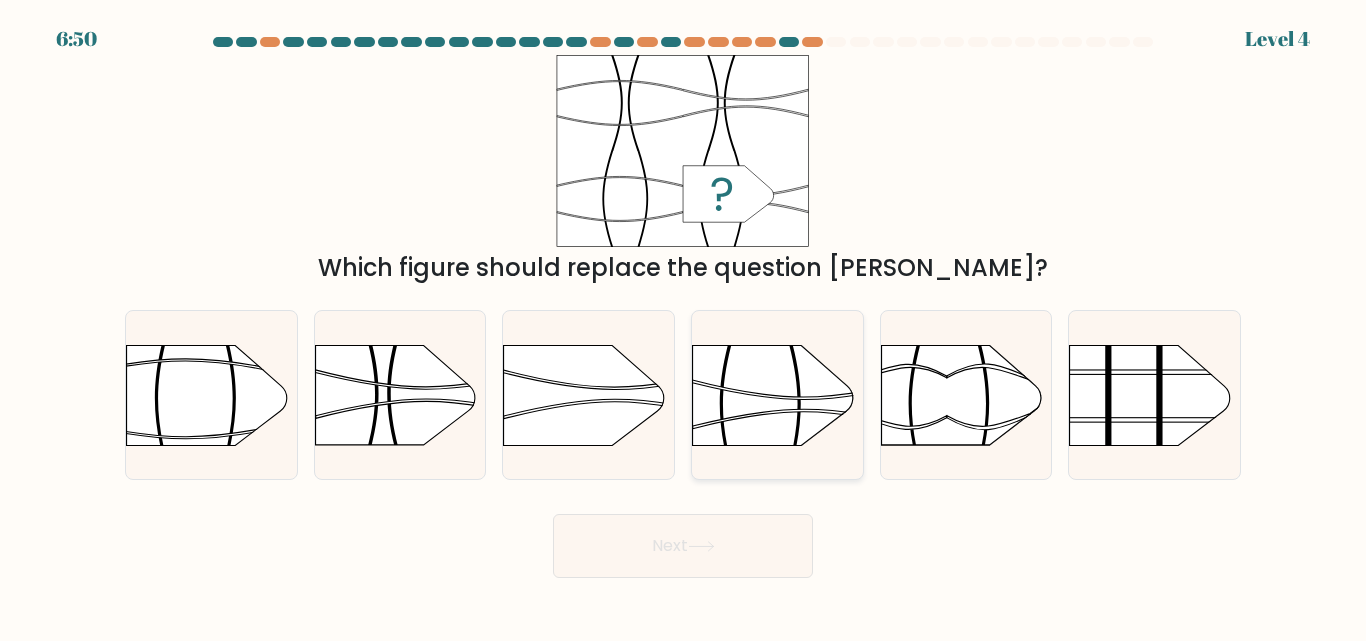 click 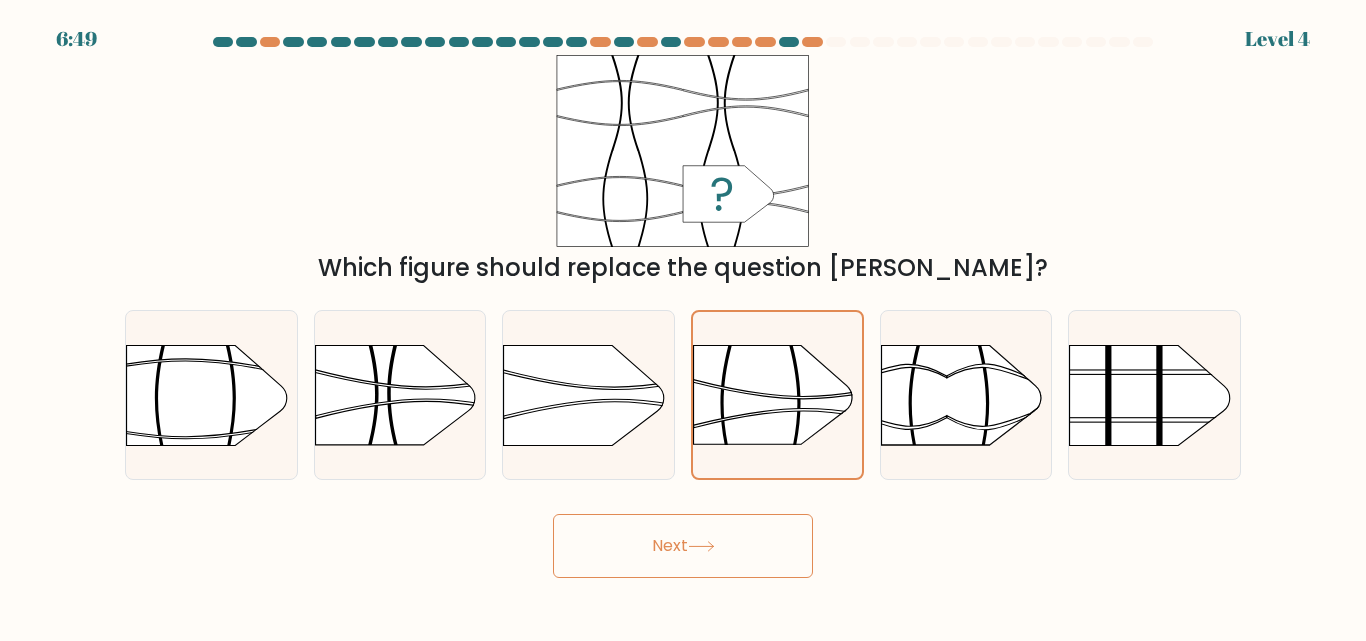 click on "Next" at bounding box center [683, 546] 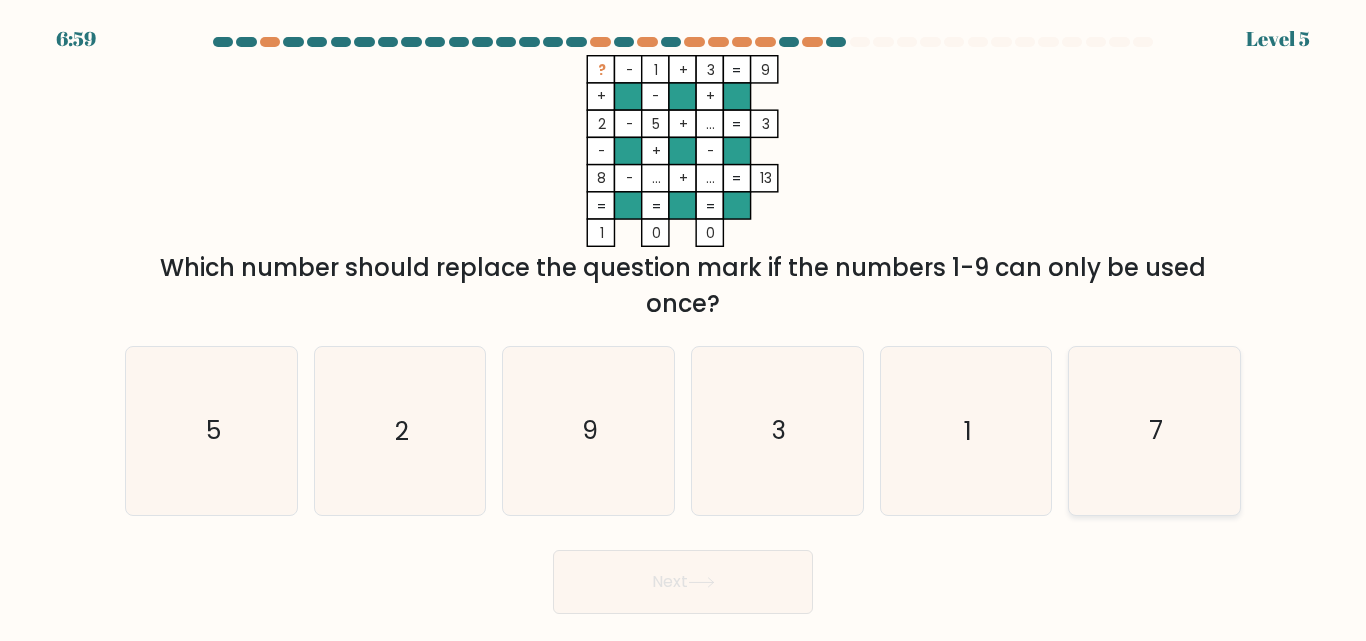 drag, startPoint x: 1171, startPoint y: 403, endPoint x: 1121, endPoint y: 466, distance: 80.43009 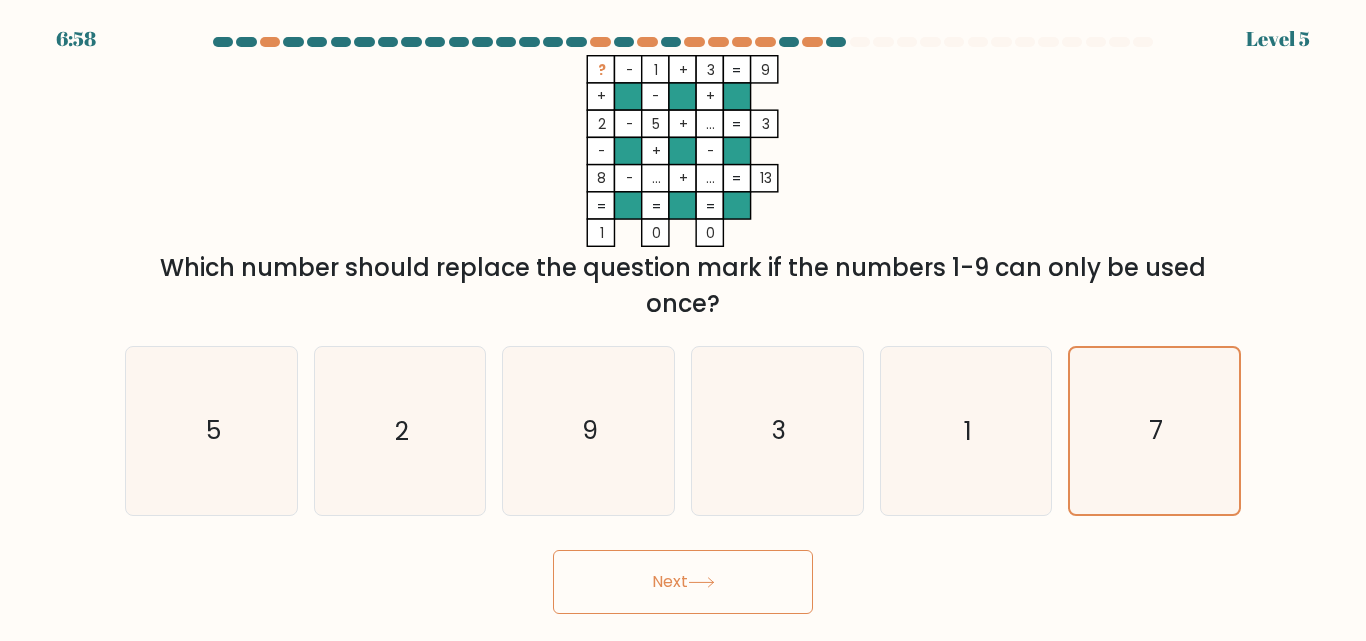 click on "Next" at bounding box center [683, 582] 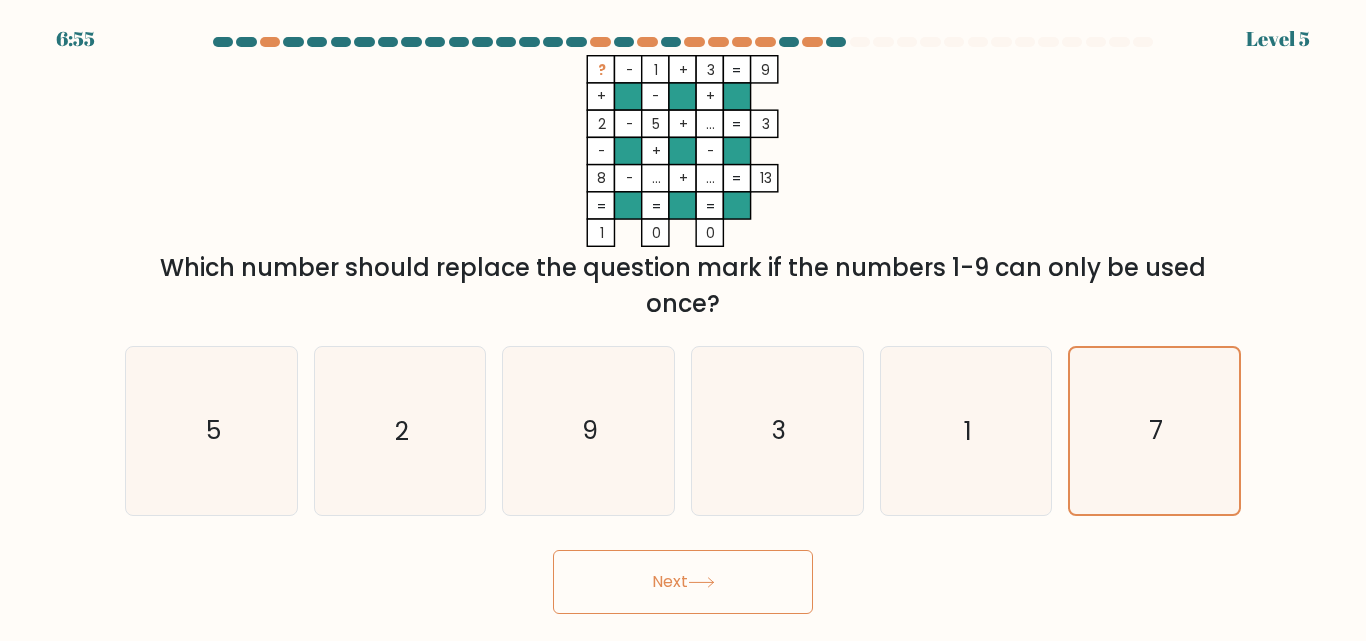 click on "Next" at bounding box center (683, 582) 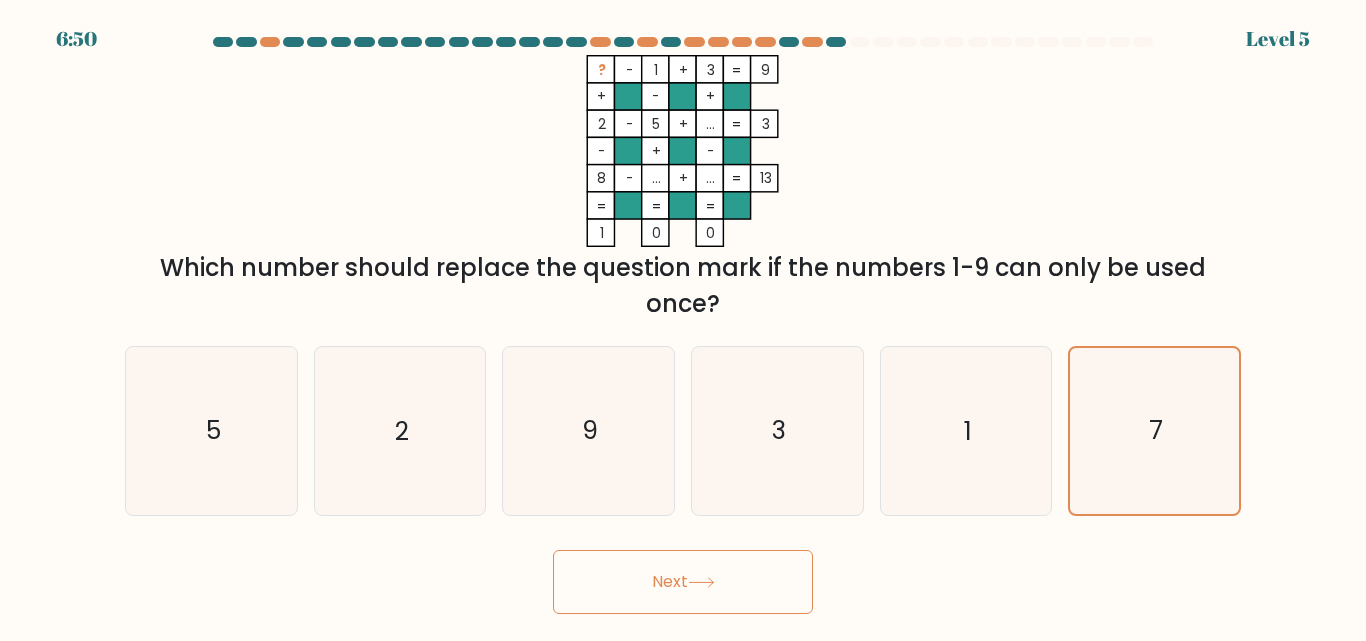 click 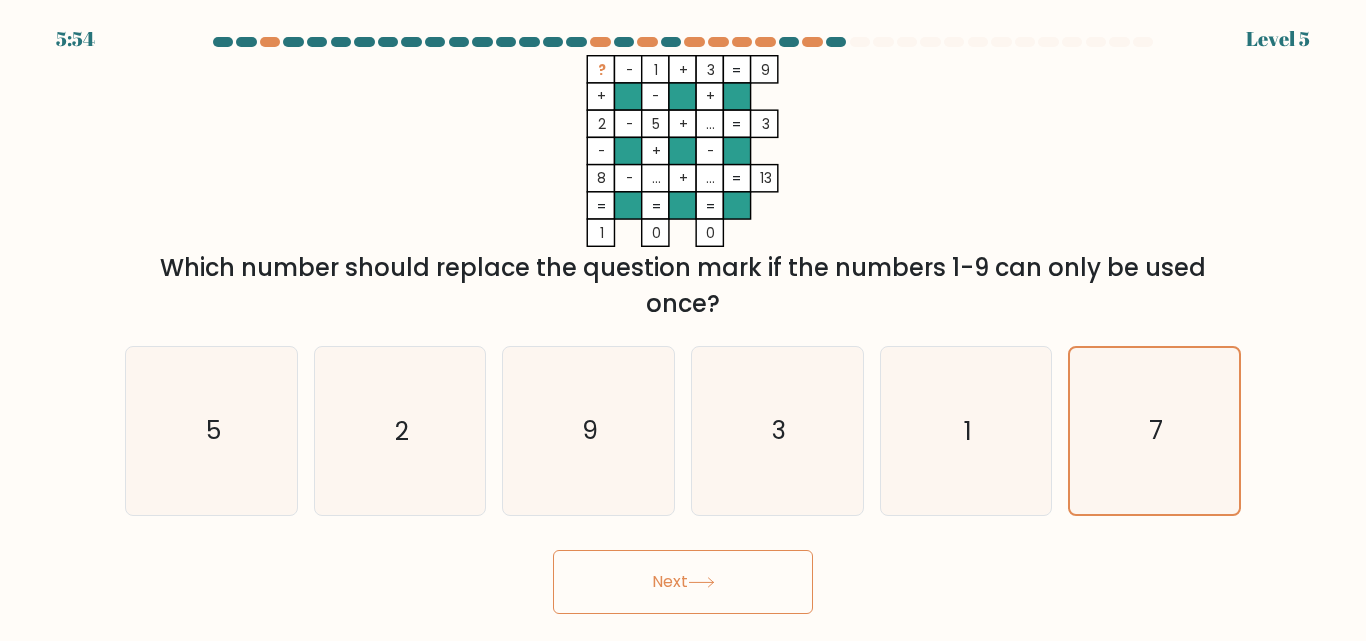 click 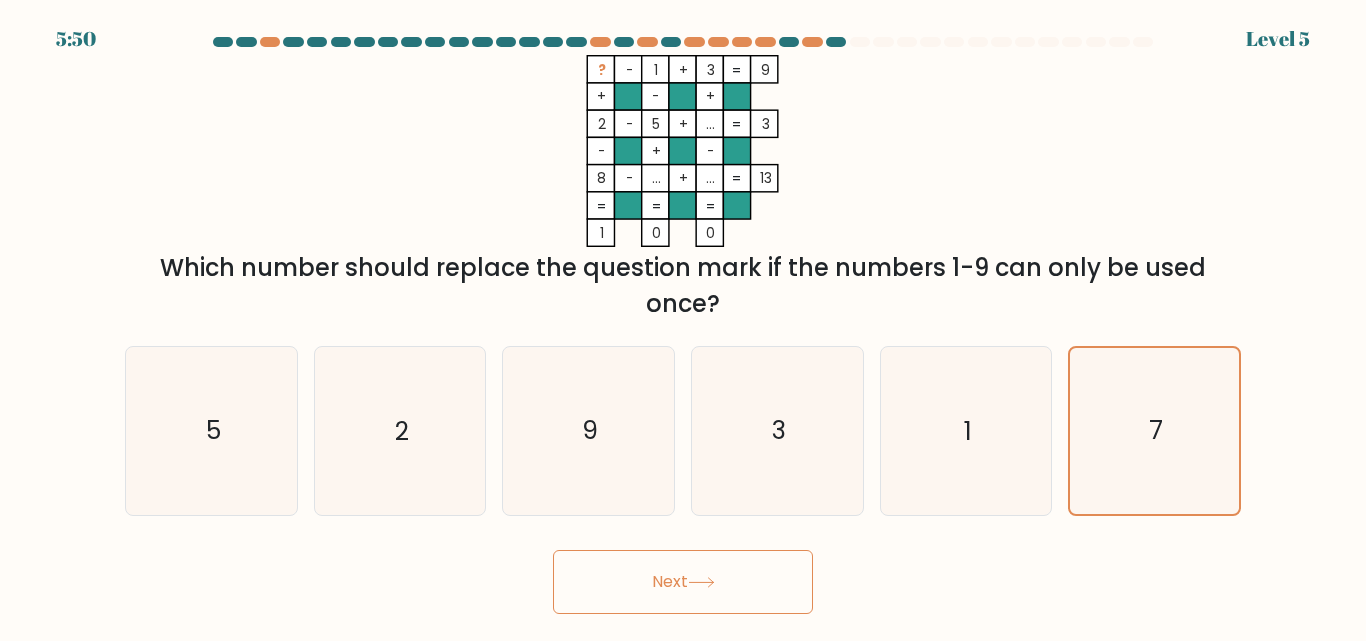 click 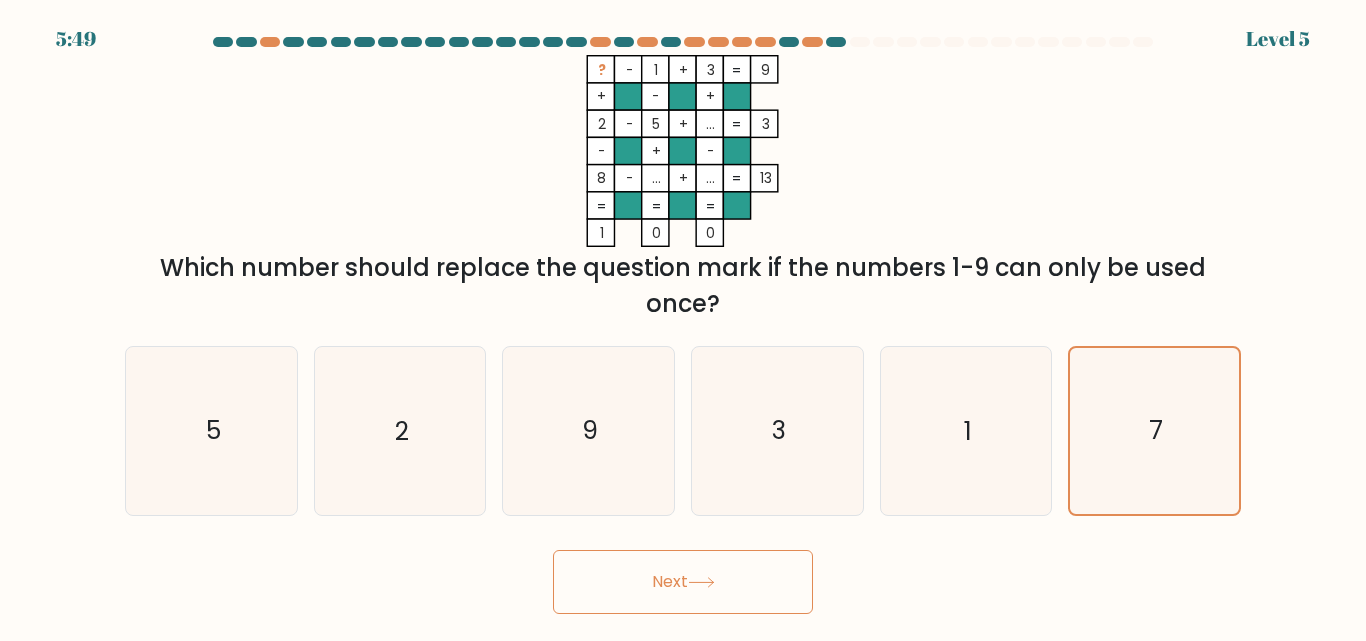 click 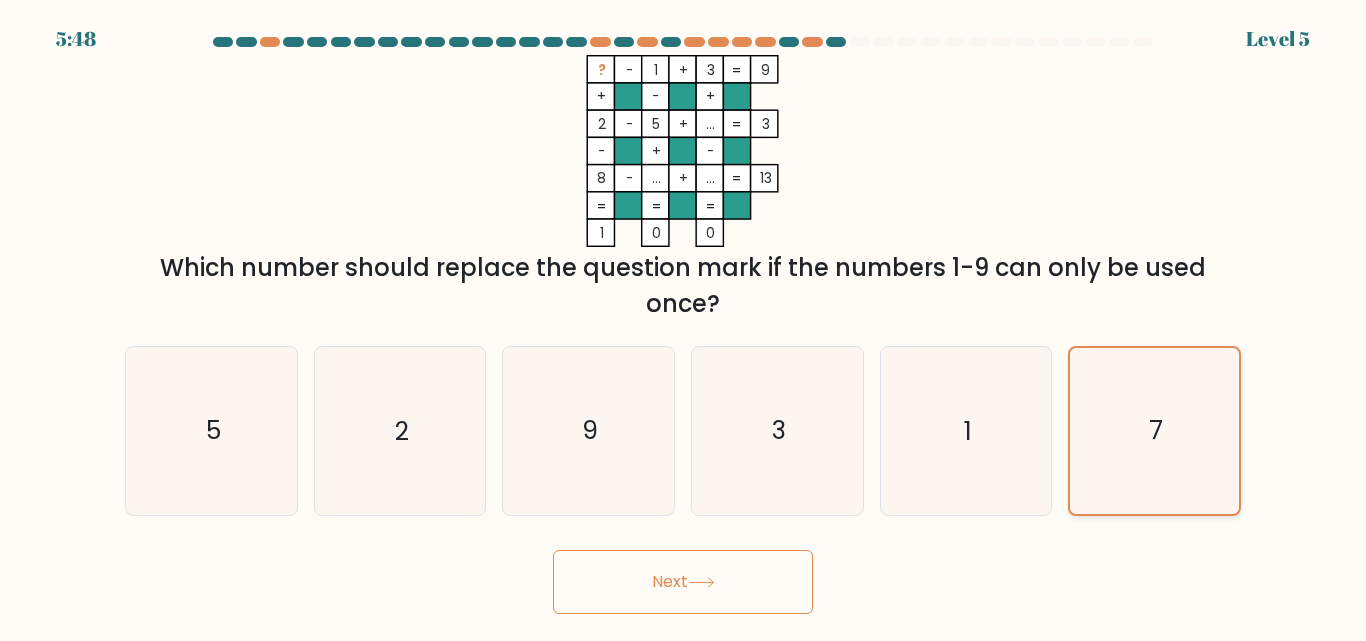 drag, startPoint x: 968, startPoint y: 452, endPoint x: 1102, endPoint y: 459, distance: 134.18271 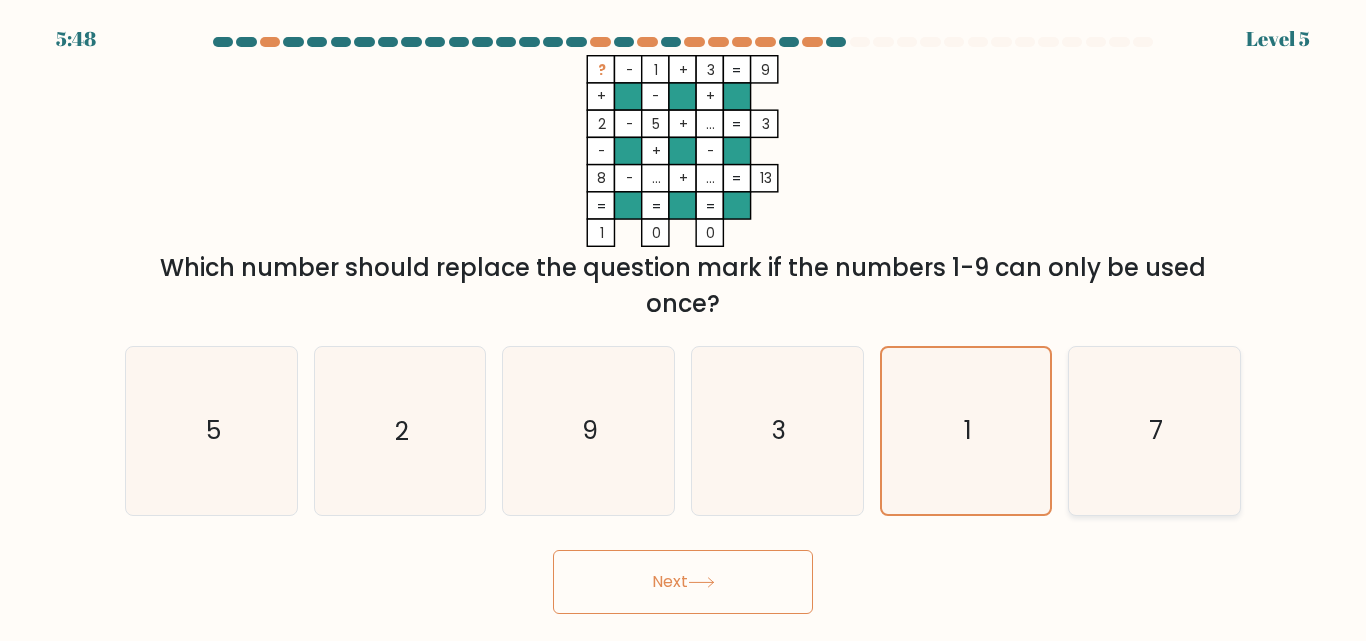 click on "7" 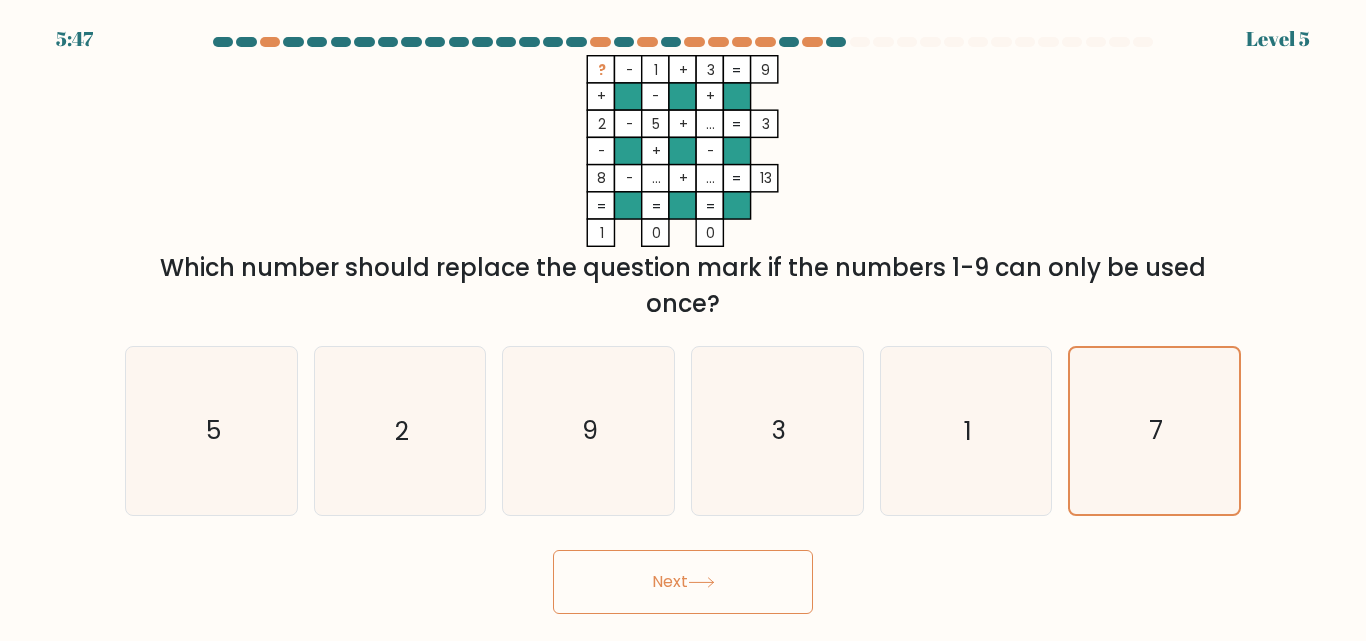 click on "Next" at bounding box center [683, 582] 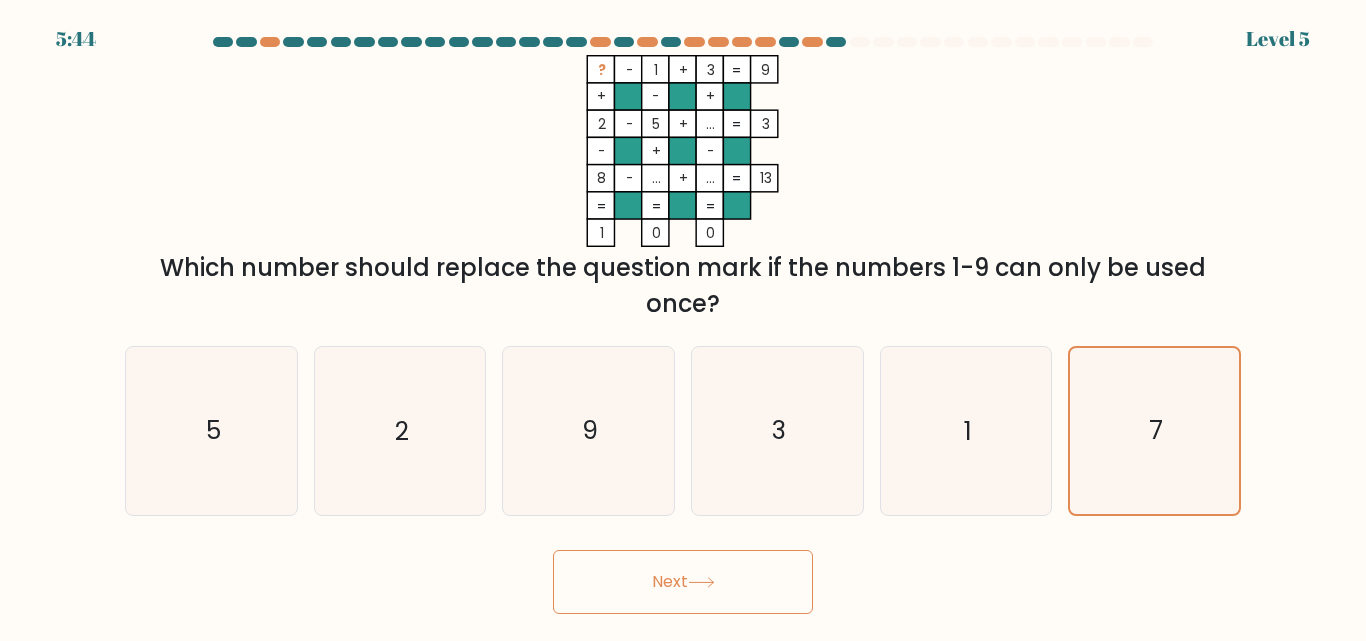 click at bounding box center (883, 42) 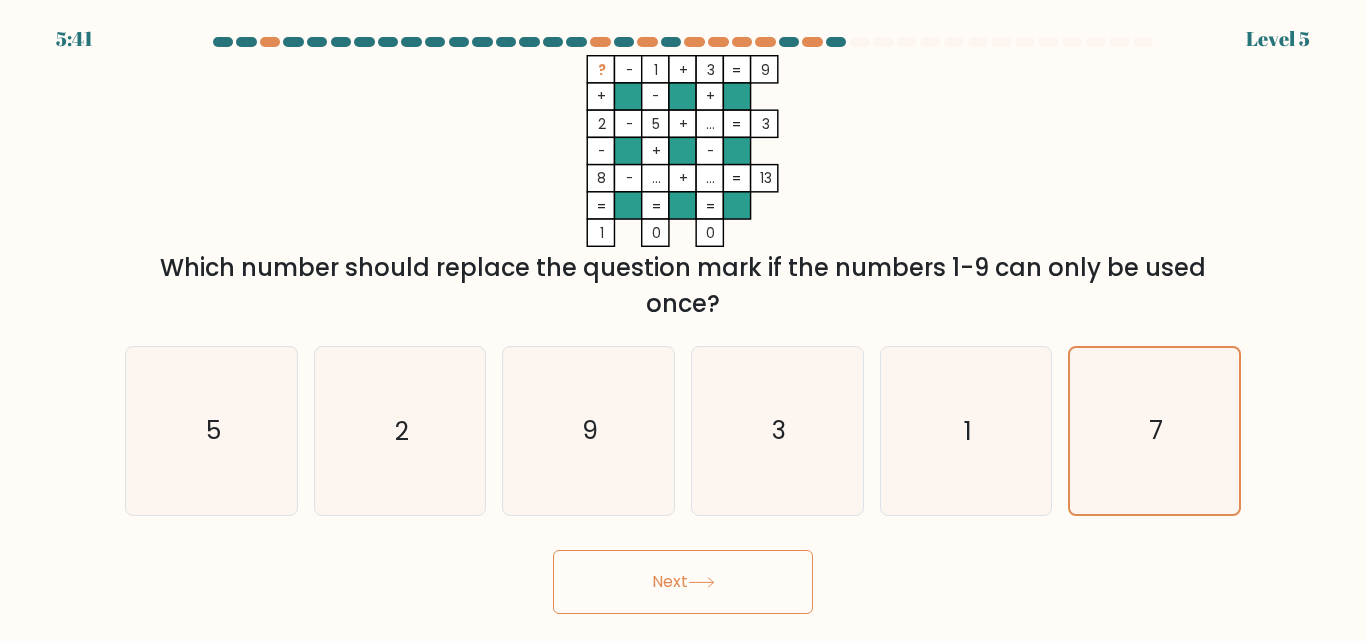 click on "Next" at bounding box center [683, 582] 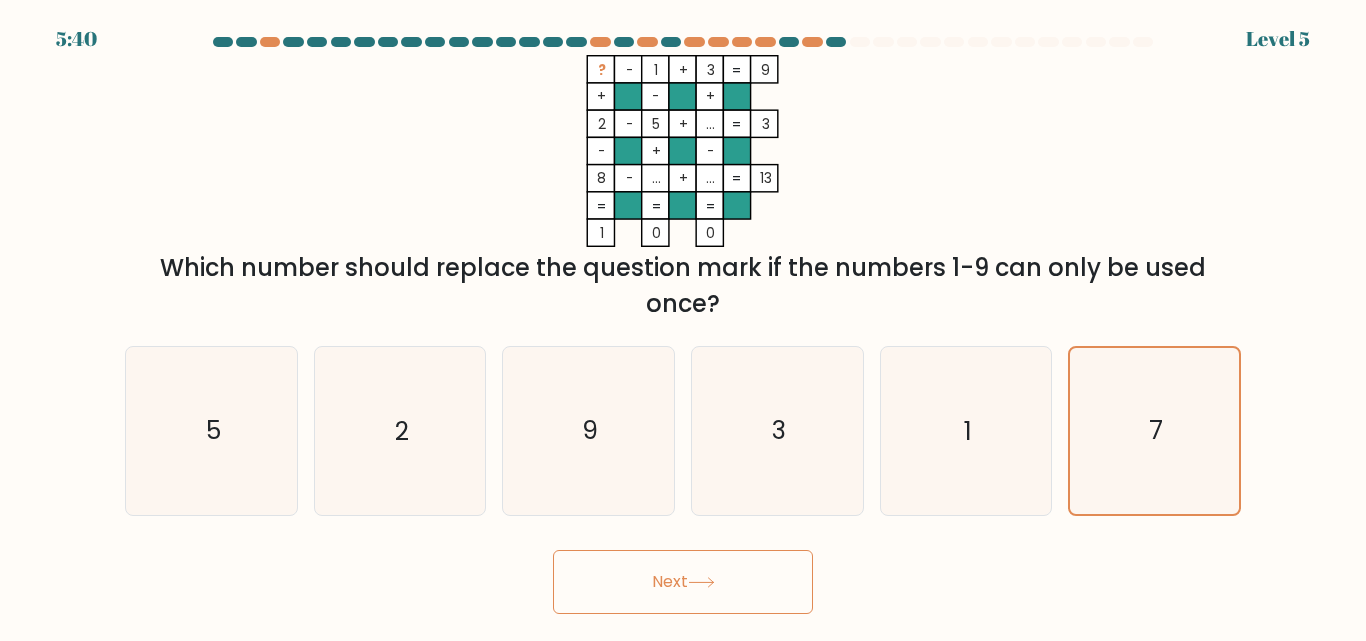 click at bounding box center (683, 46) 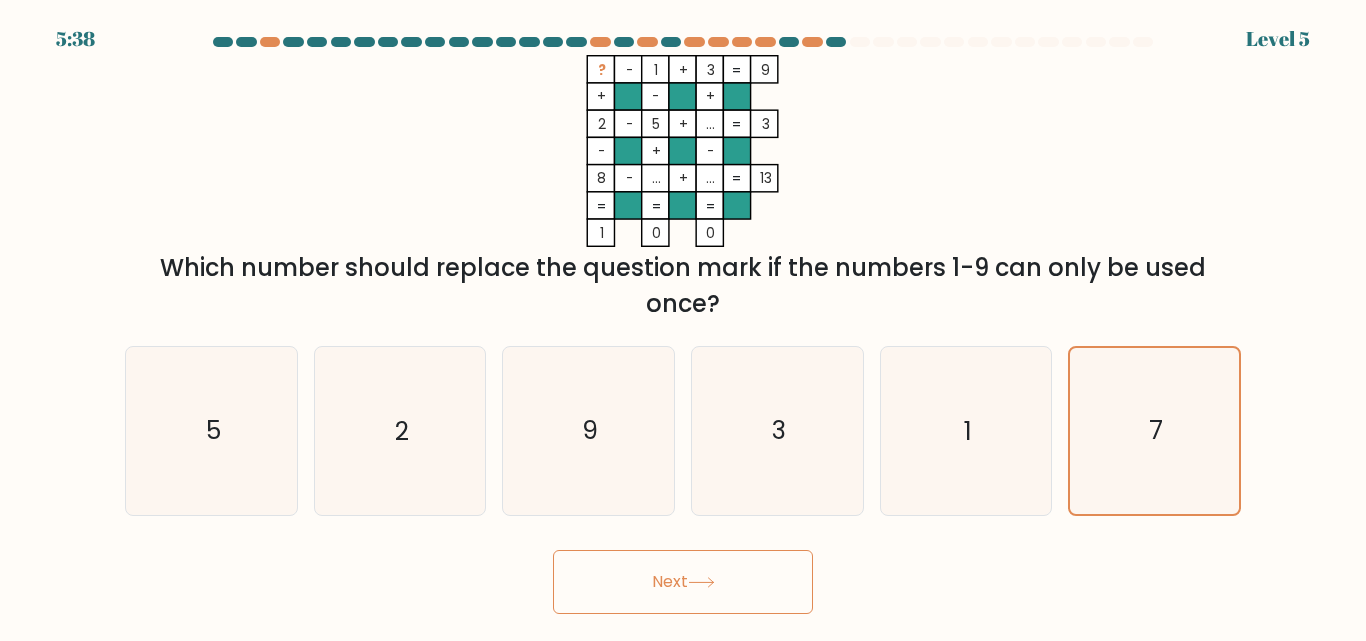 click on "Next" at bounding box center (683, 582) 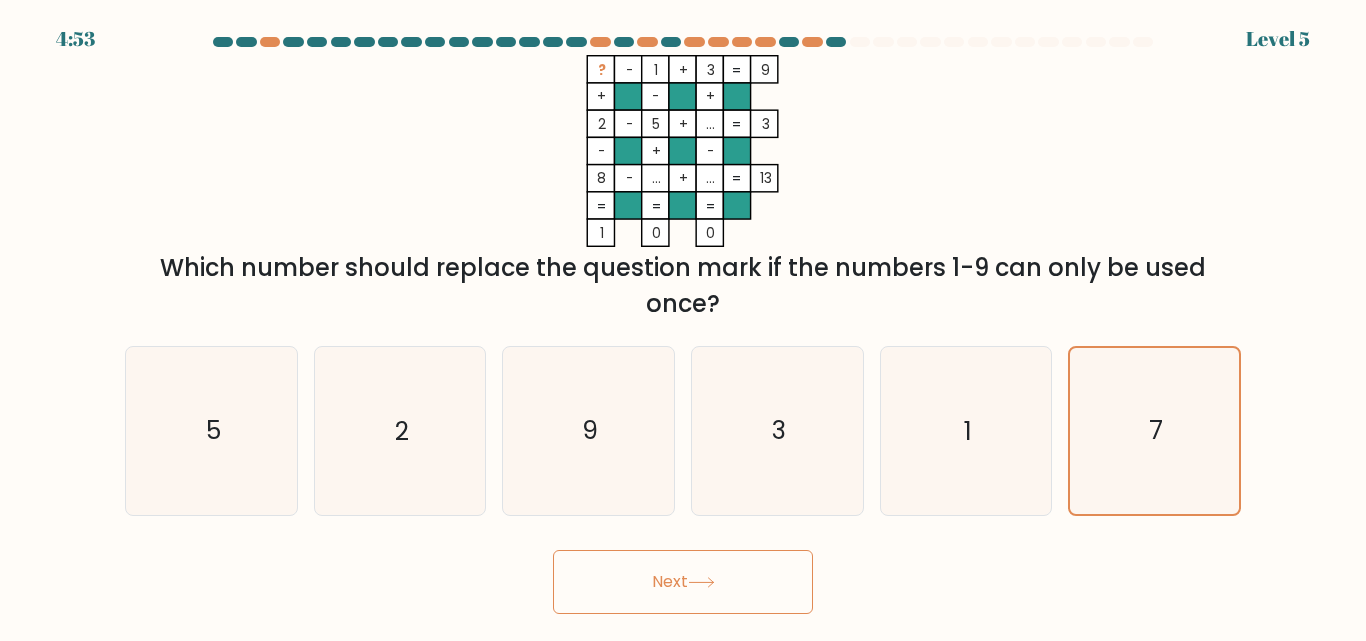 click 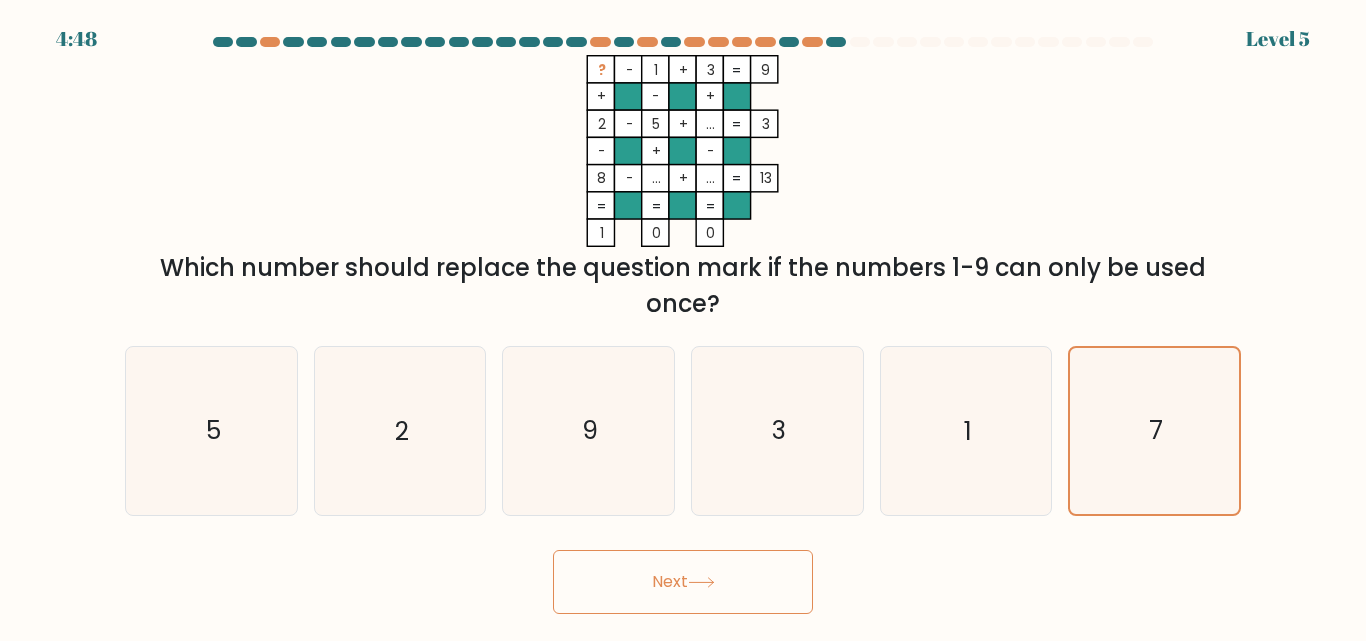 click 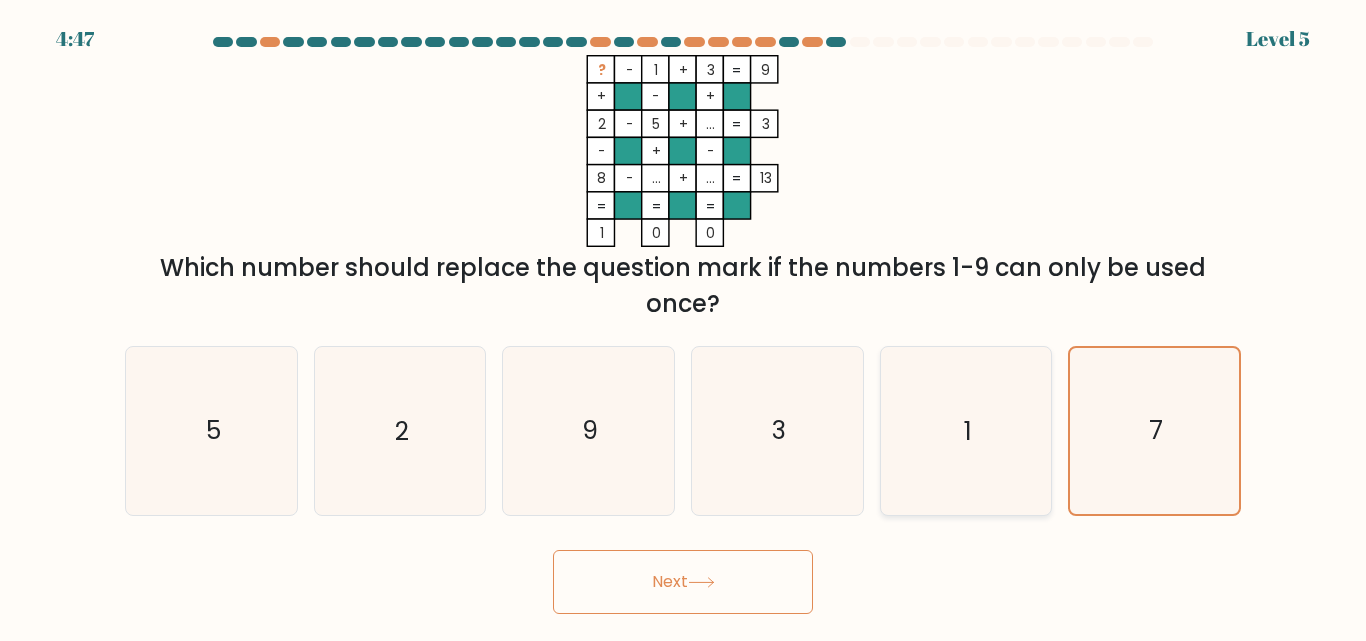 drag, startPoint x: 984, startPoint y: 483, endPoint x: 1024, endPoint y: 484, distance: 40.012497 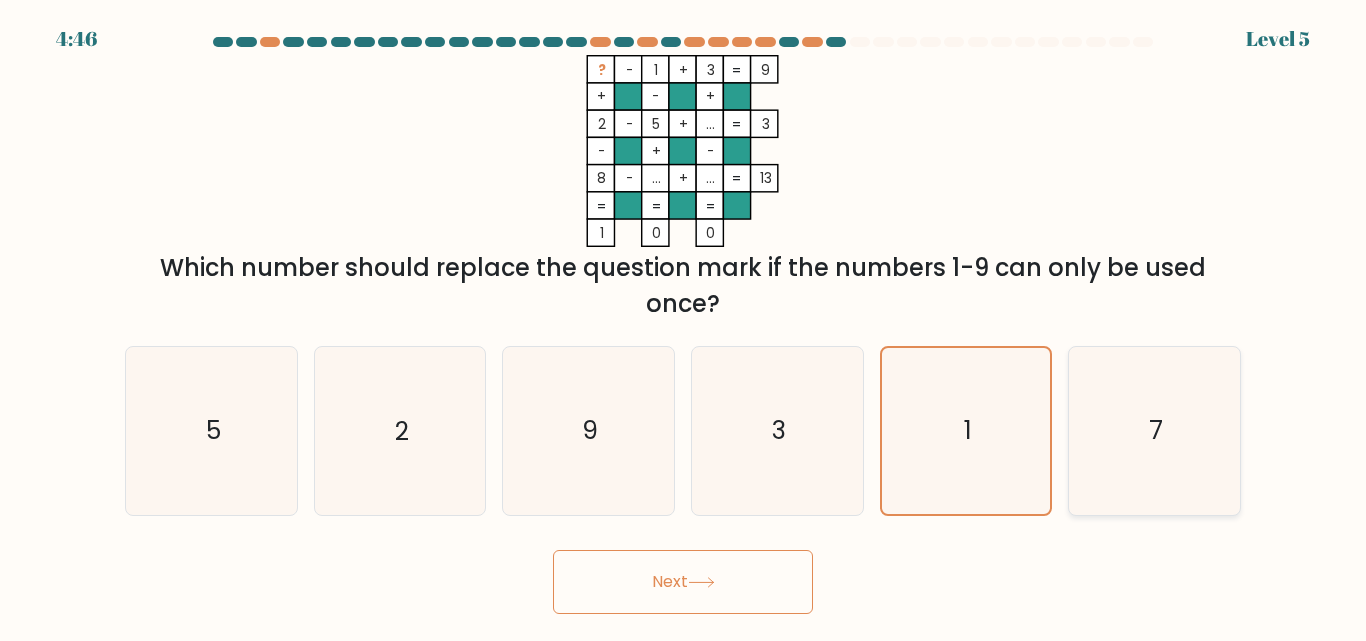 click on "7" 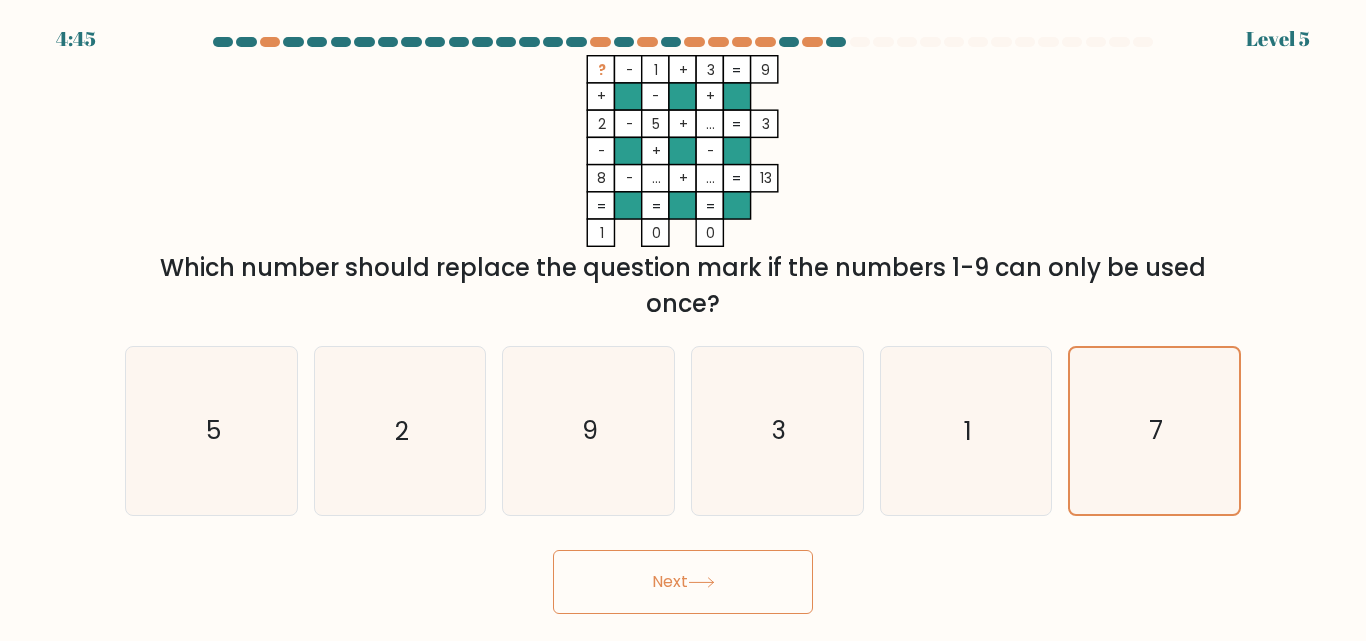 click on "Next" at bounding box center [683, 582] 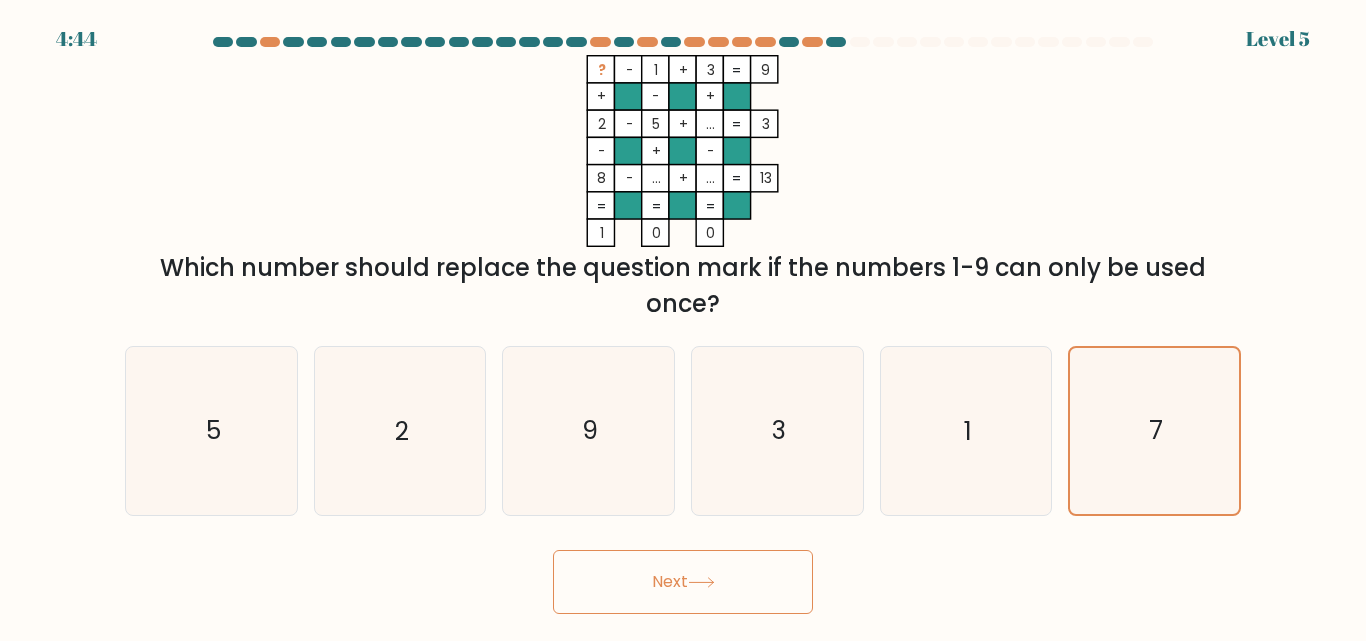 click on "Next" at bounding box center (683, 582) 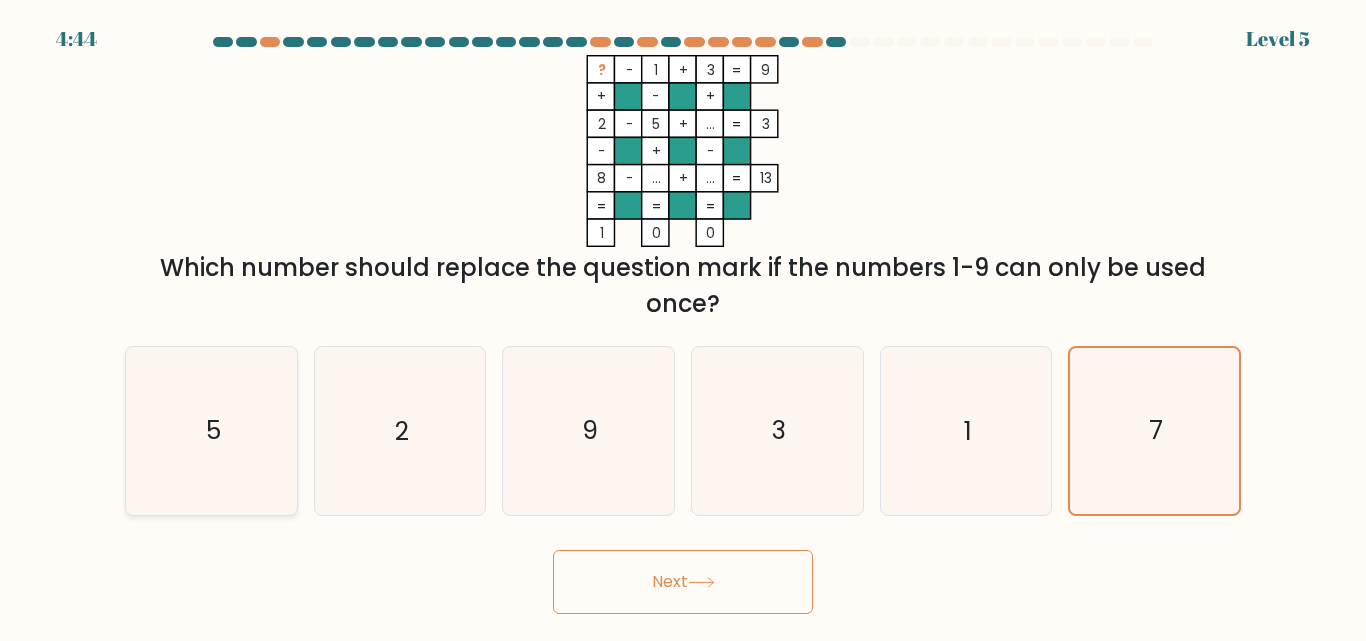 click on "5" 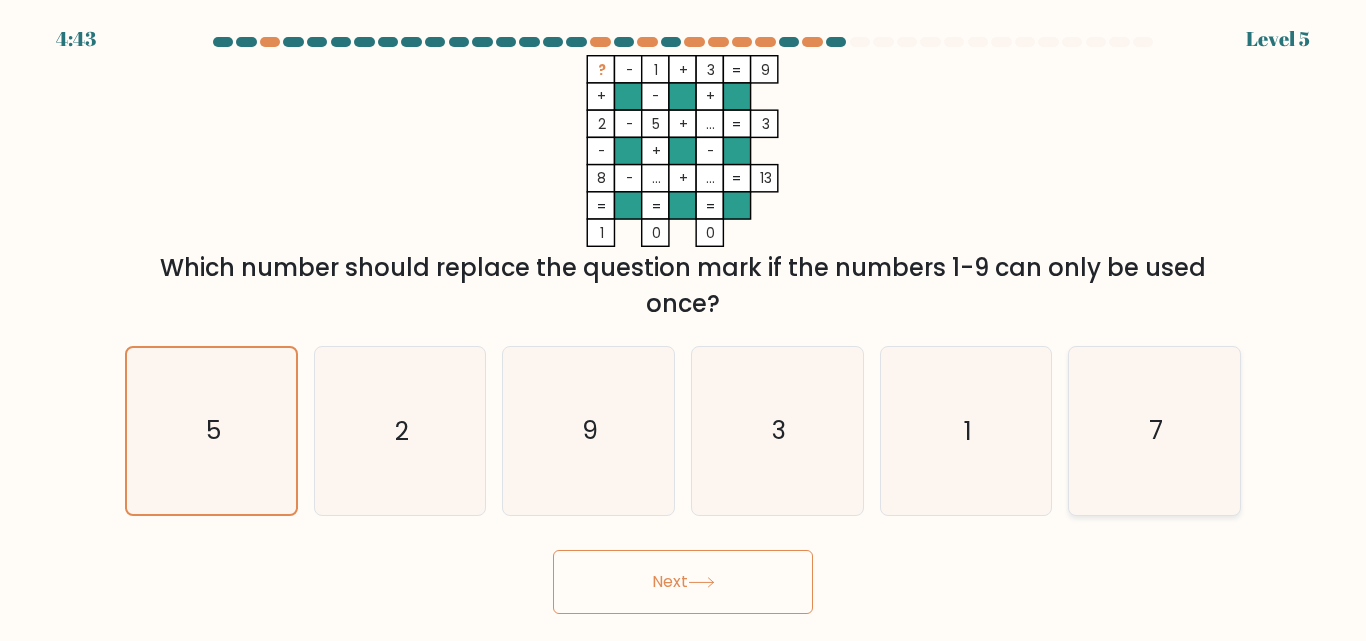 click on "7" 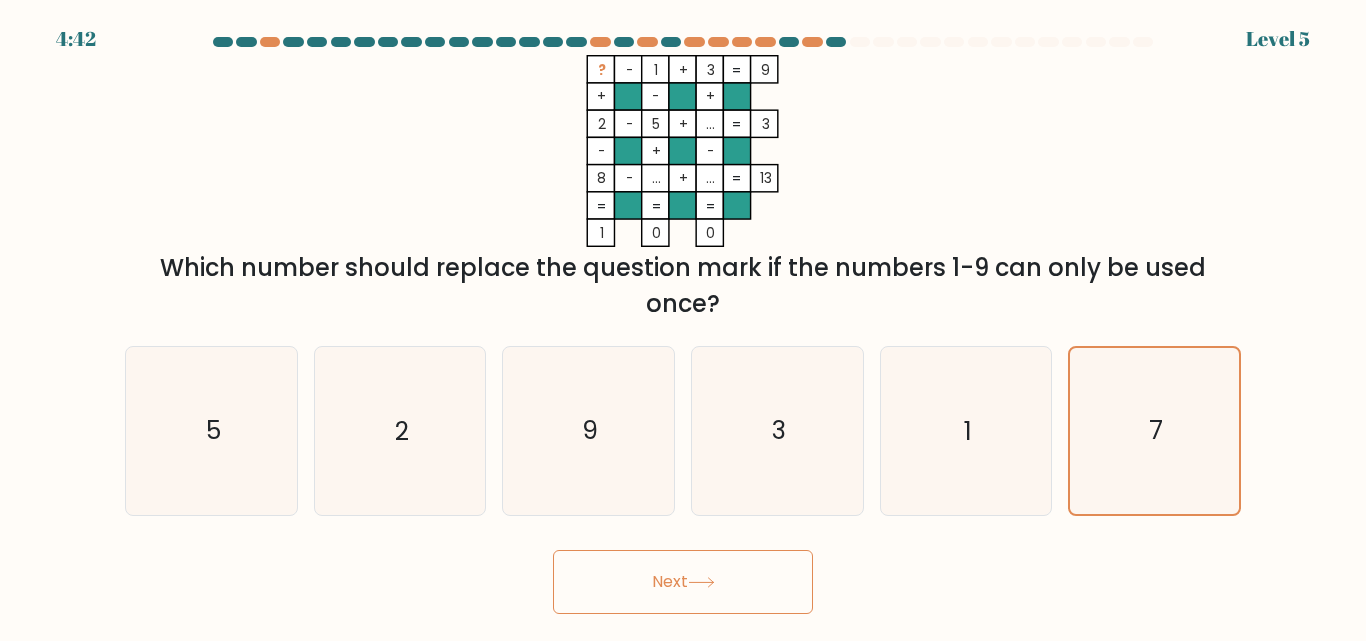 click on "Next" at bounding box center (683, 582) 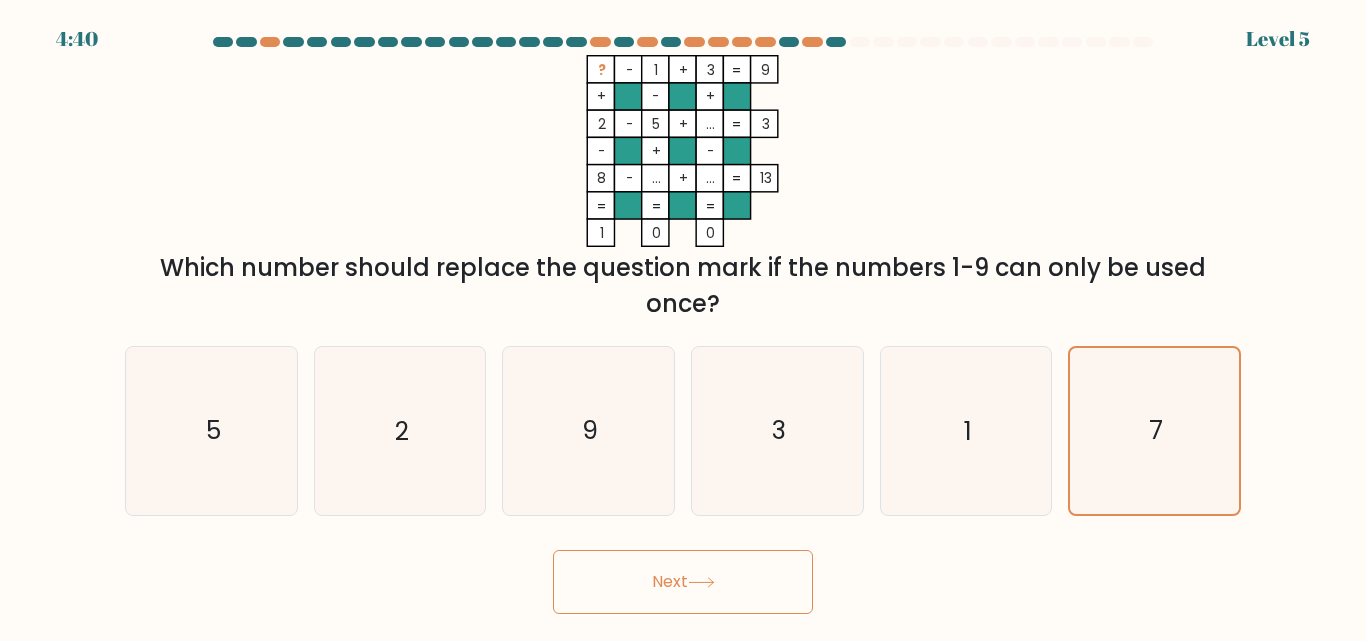 click at bounding box center (683, 46) 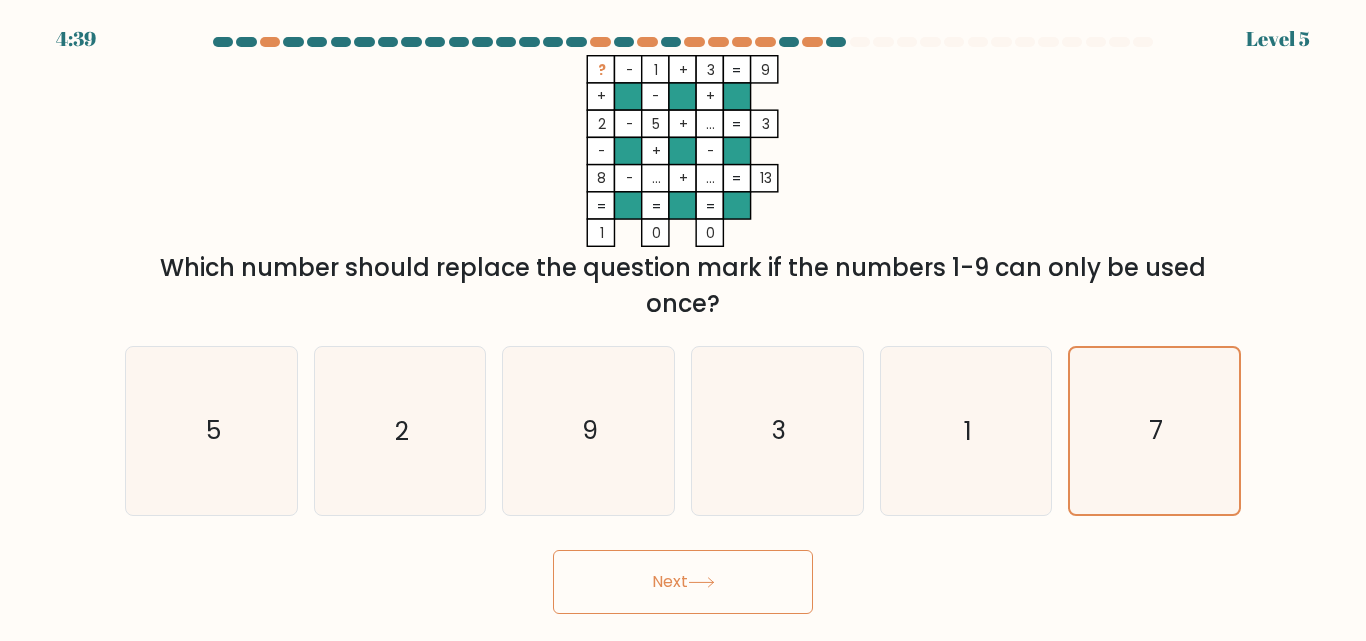 click at bounding box center [907, 42] 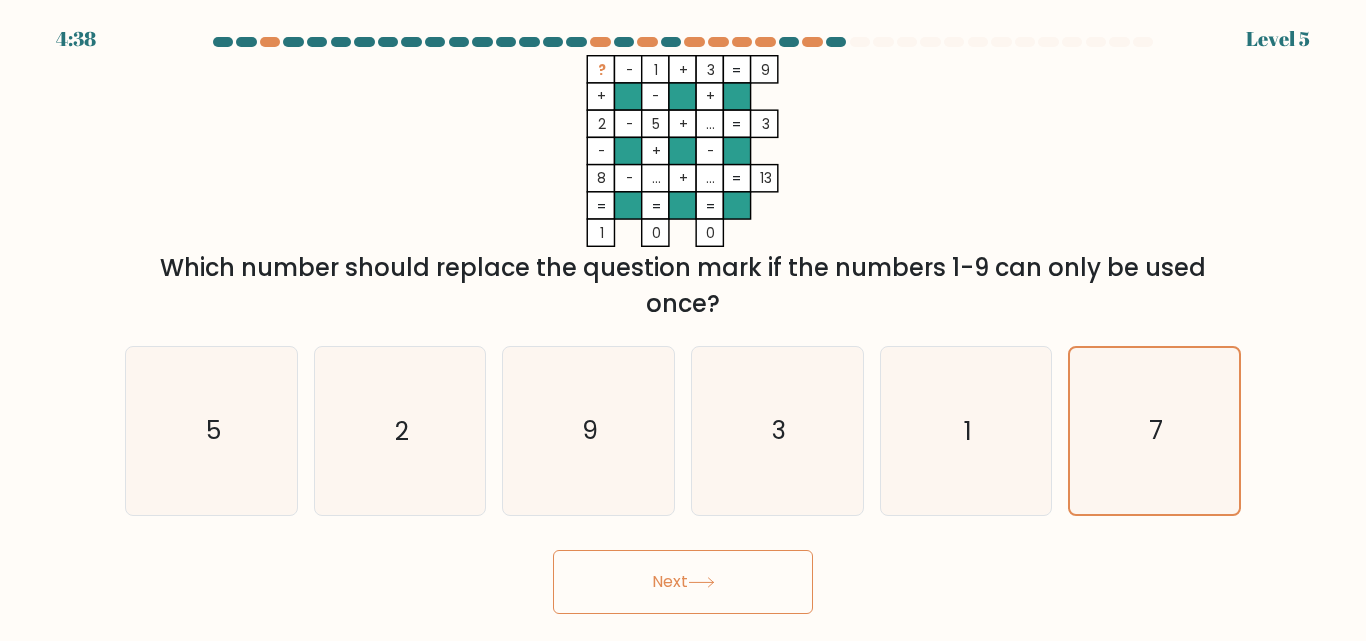 click at bounding box center [860, 42] 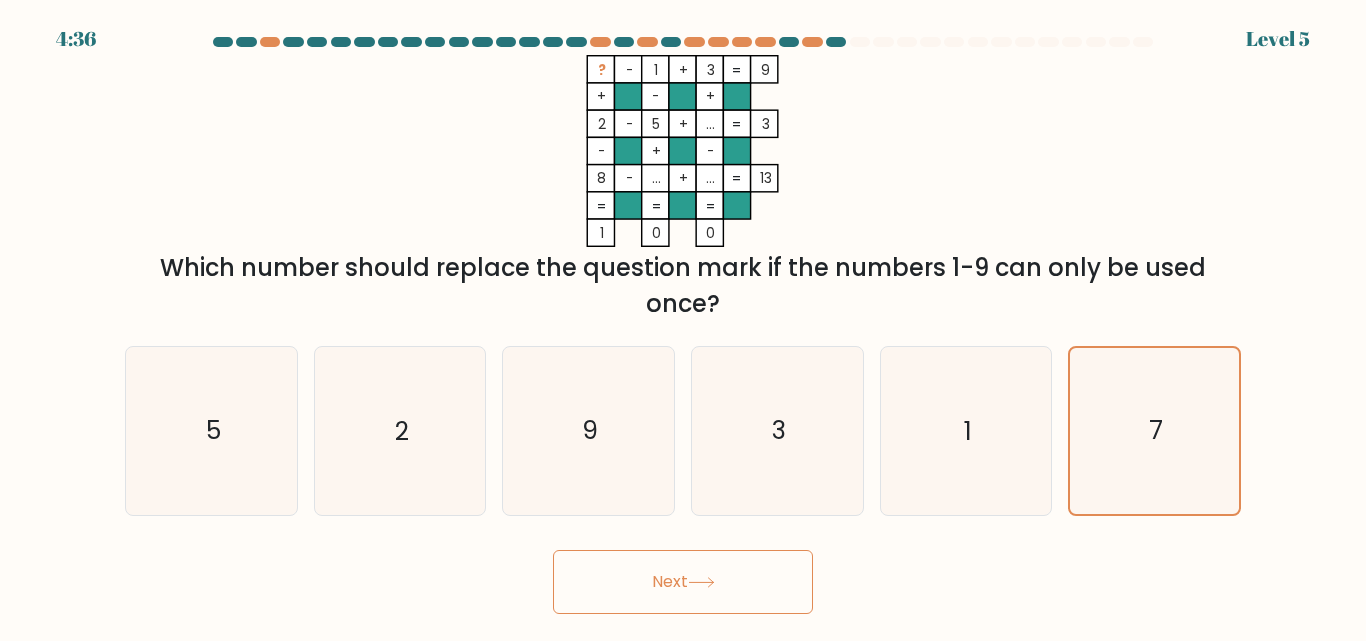 click 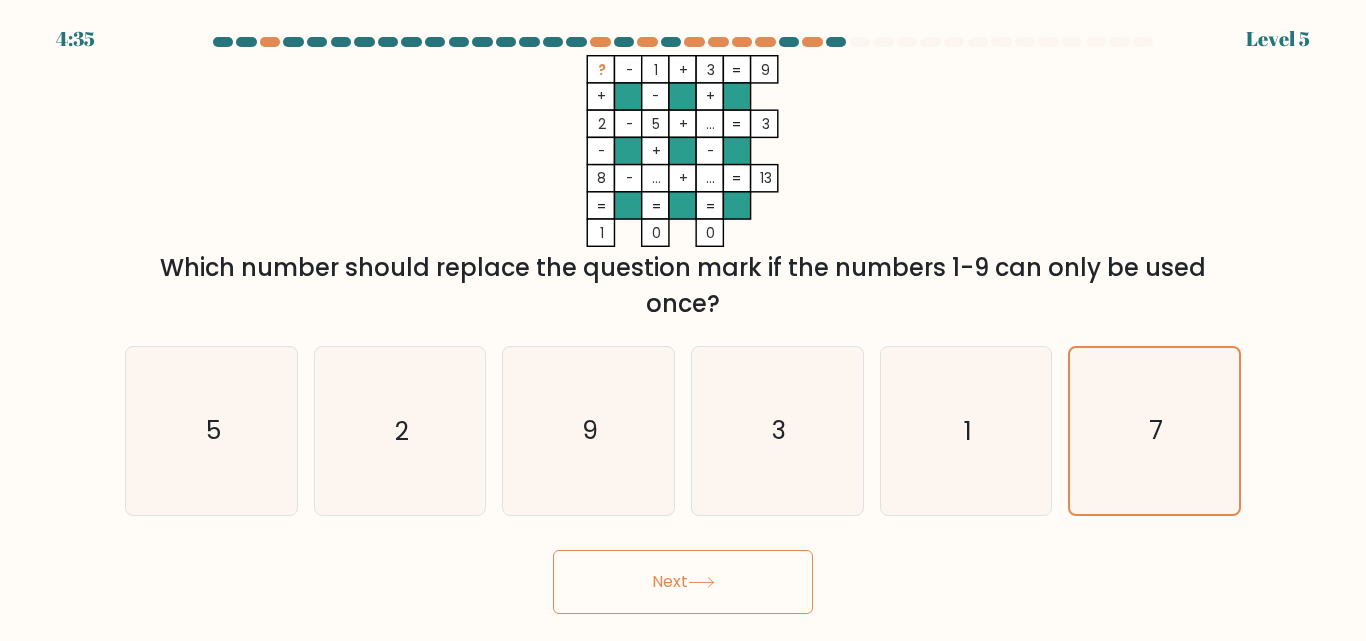 click 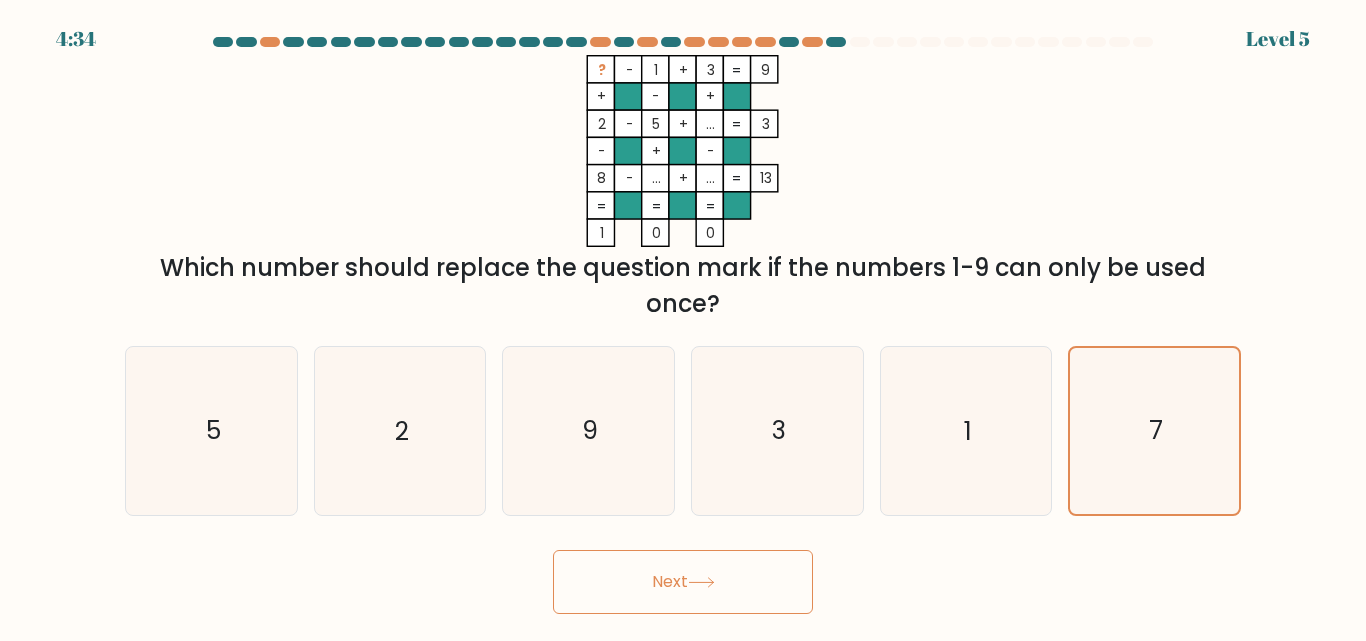 click 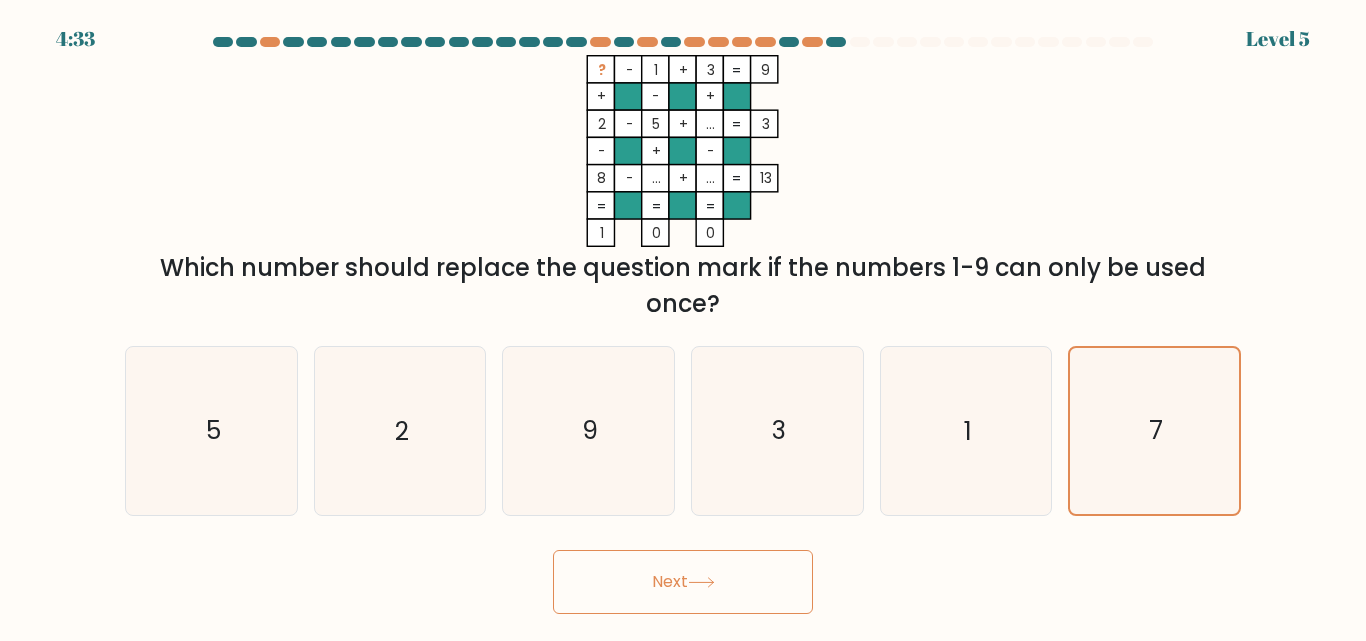 click 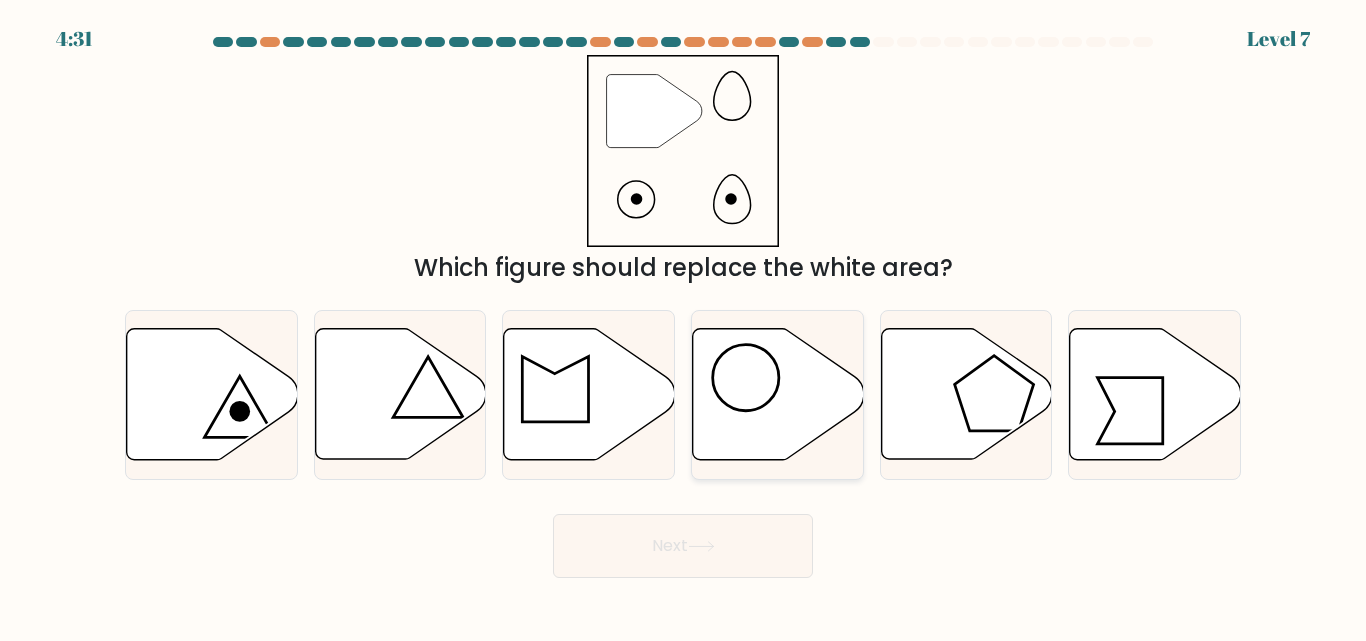 click 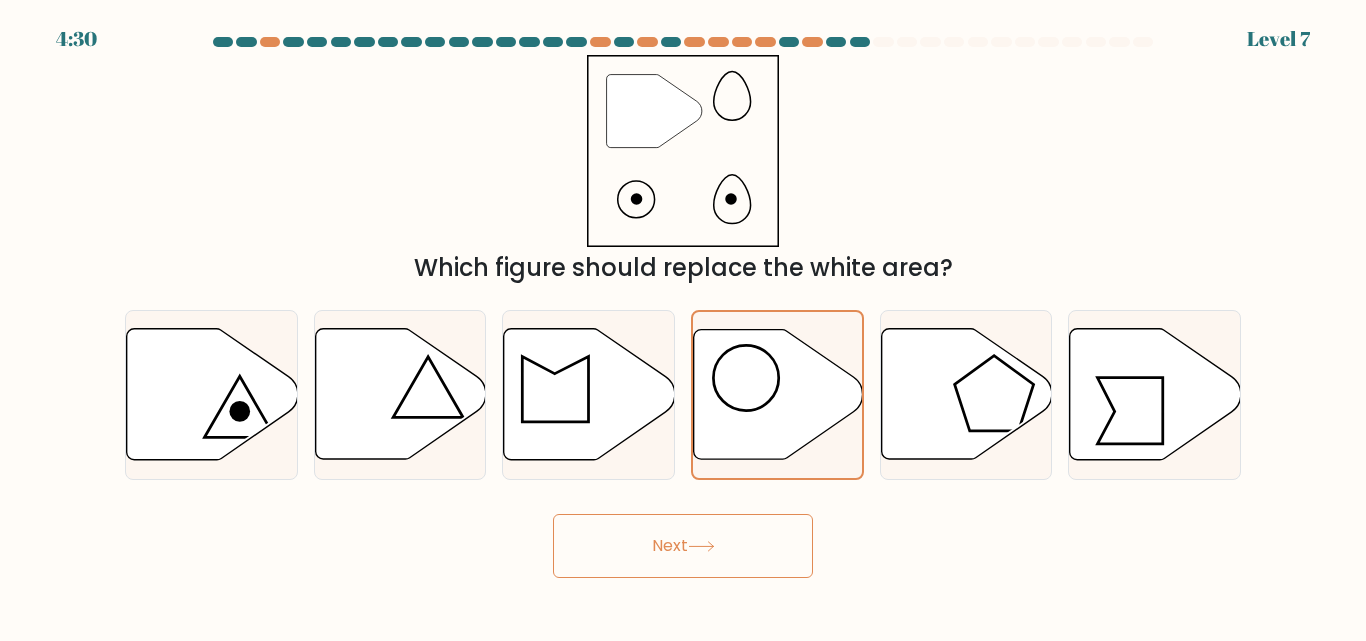 click on "Next" at bounding box center (683, 546) 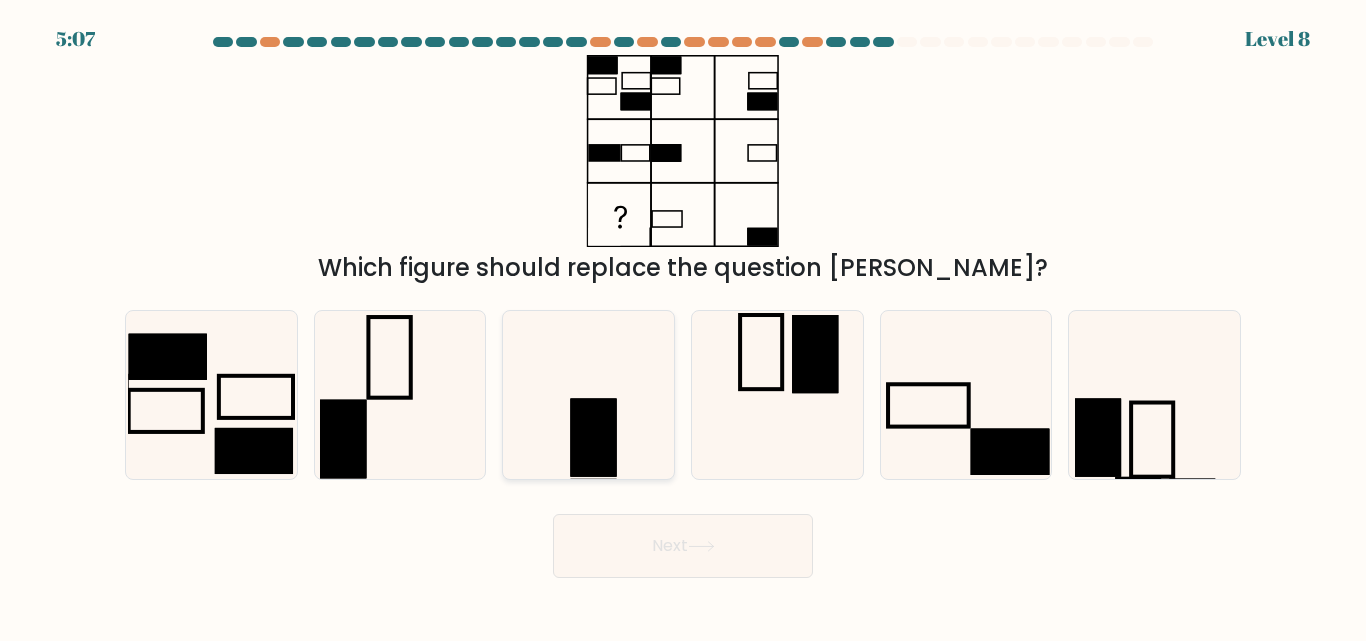 click 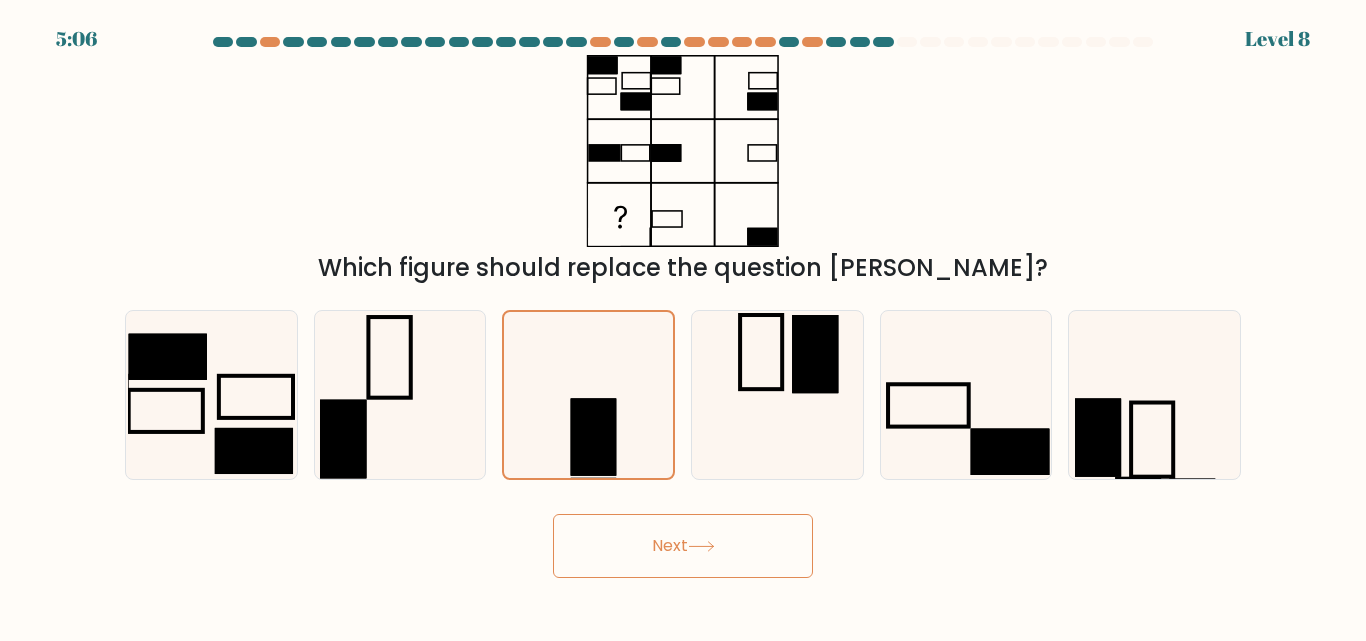 click 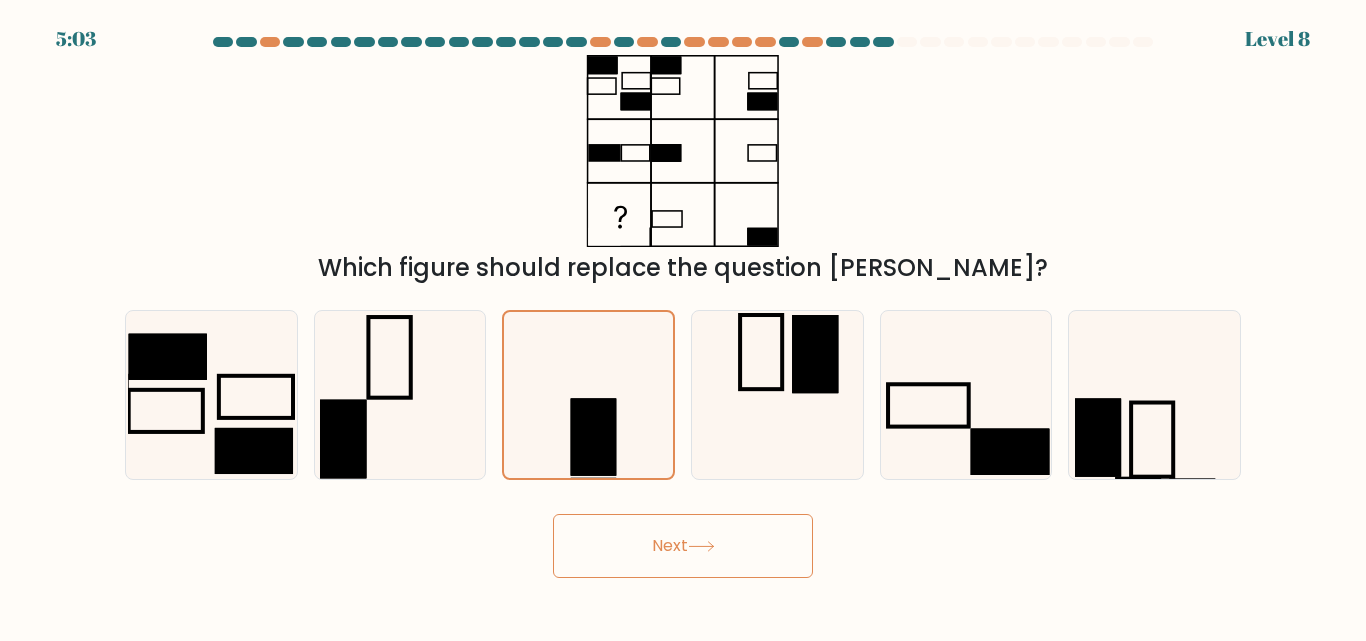 click 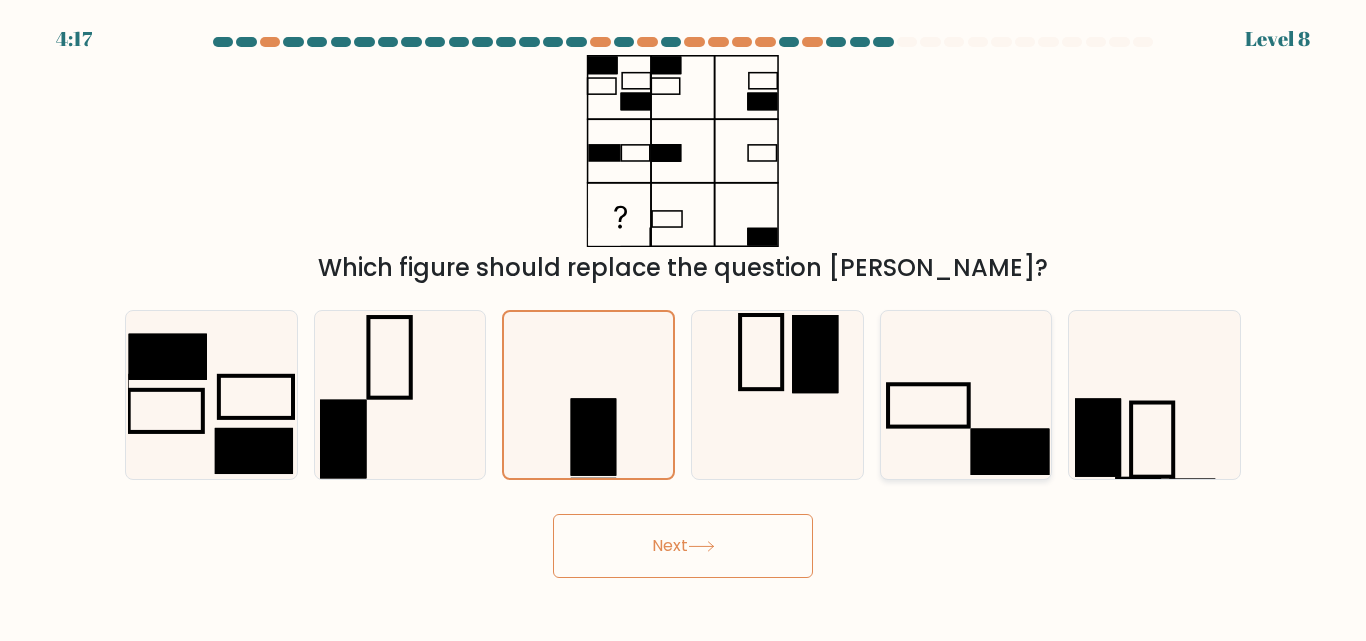 click 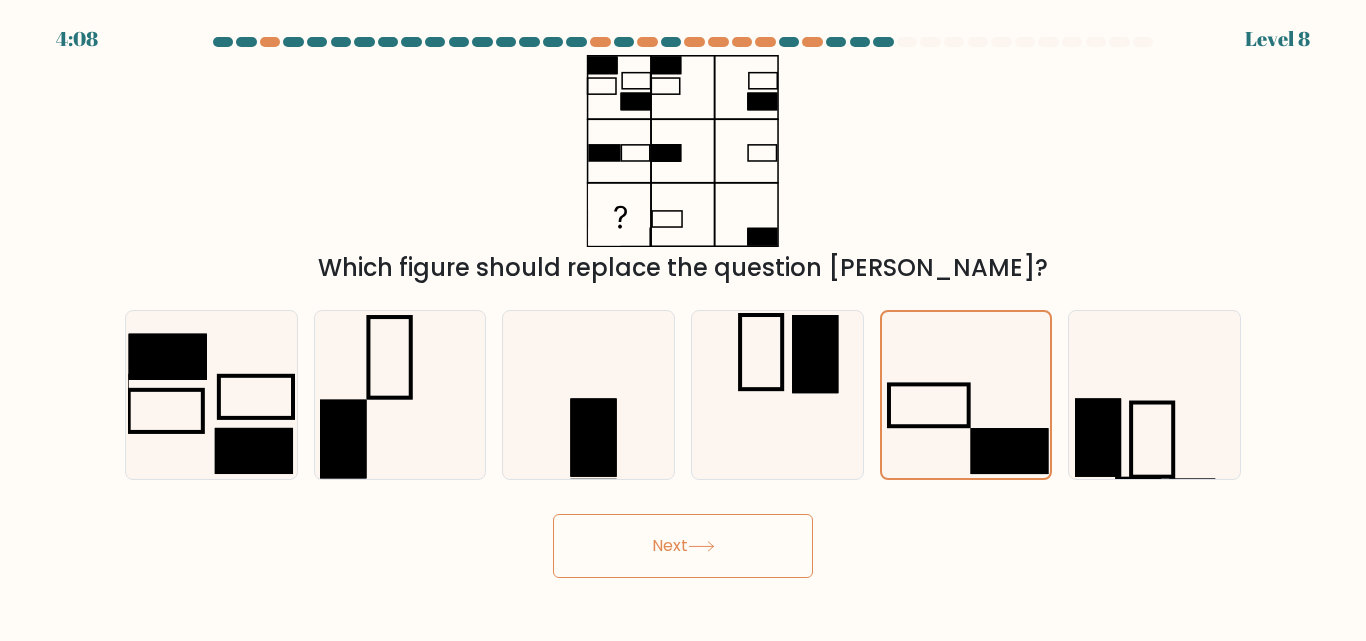 click on "Next" at bounding box center [683, 546] 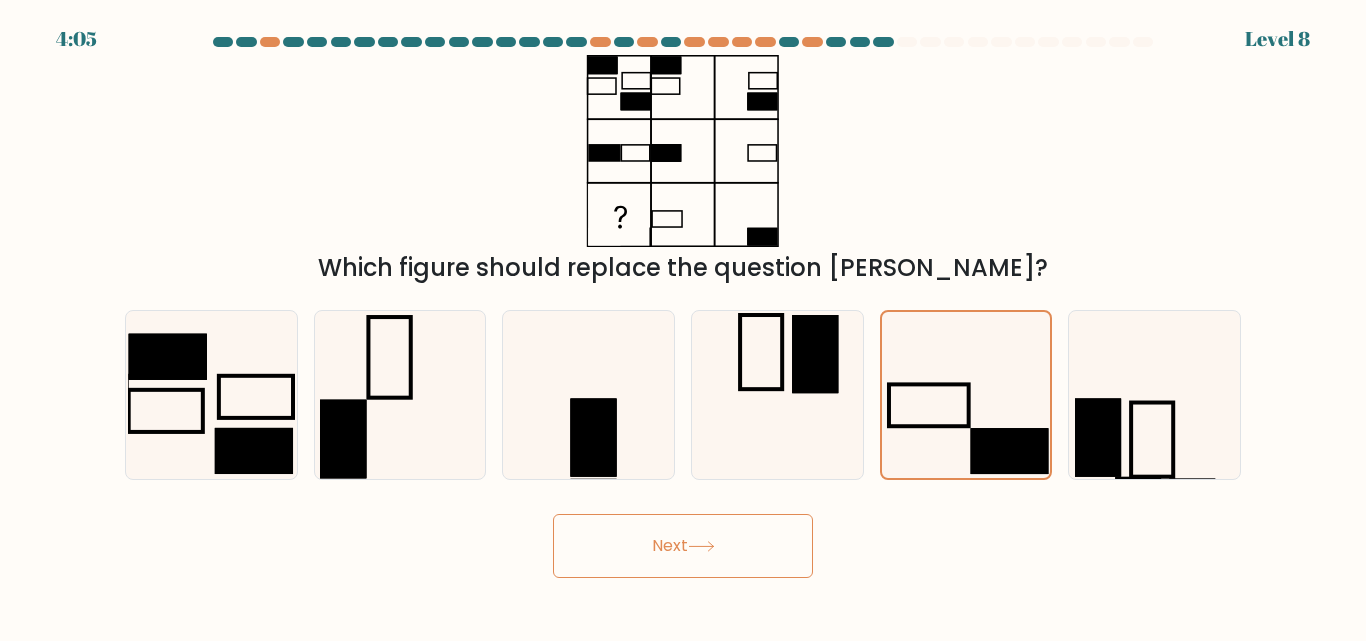 click on "Next" at bounding box center (683, 546) 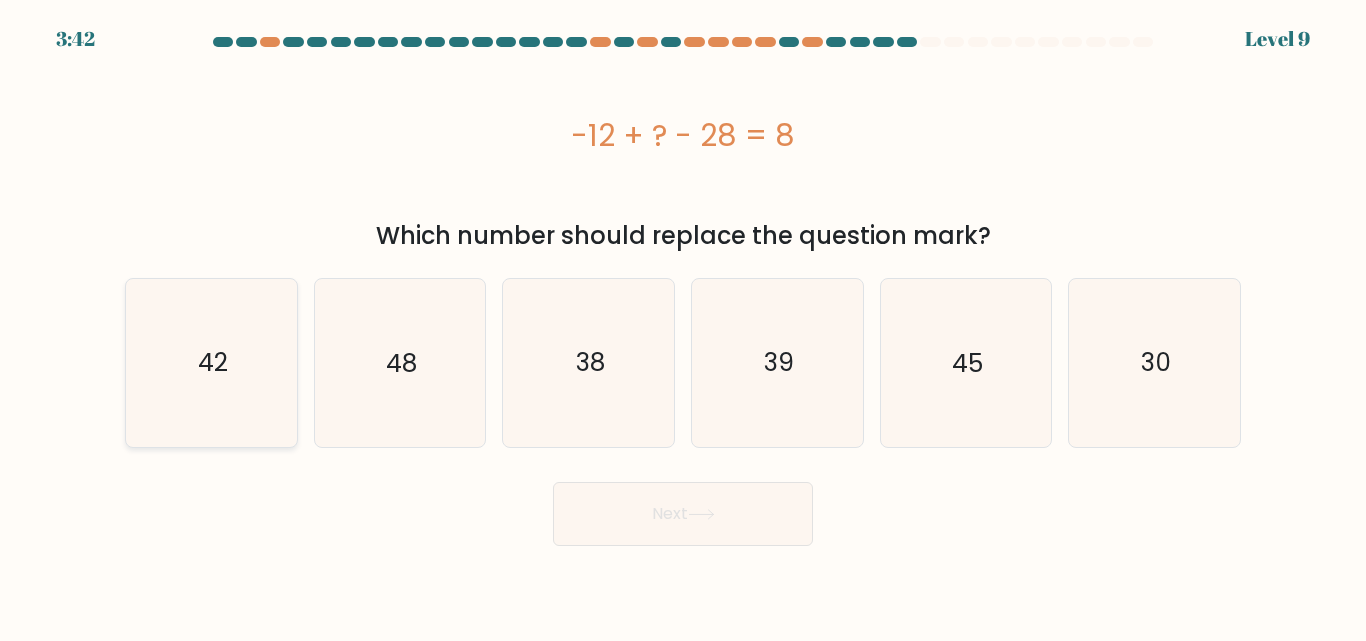 click on "42" 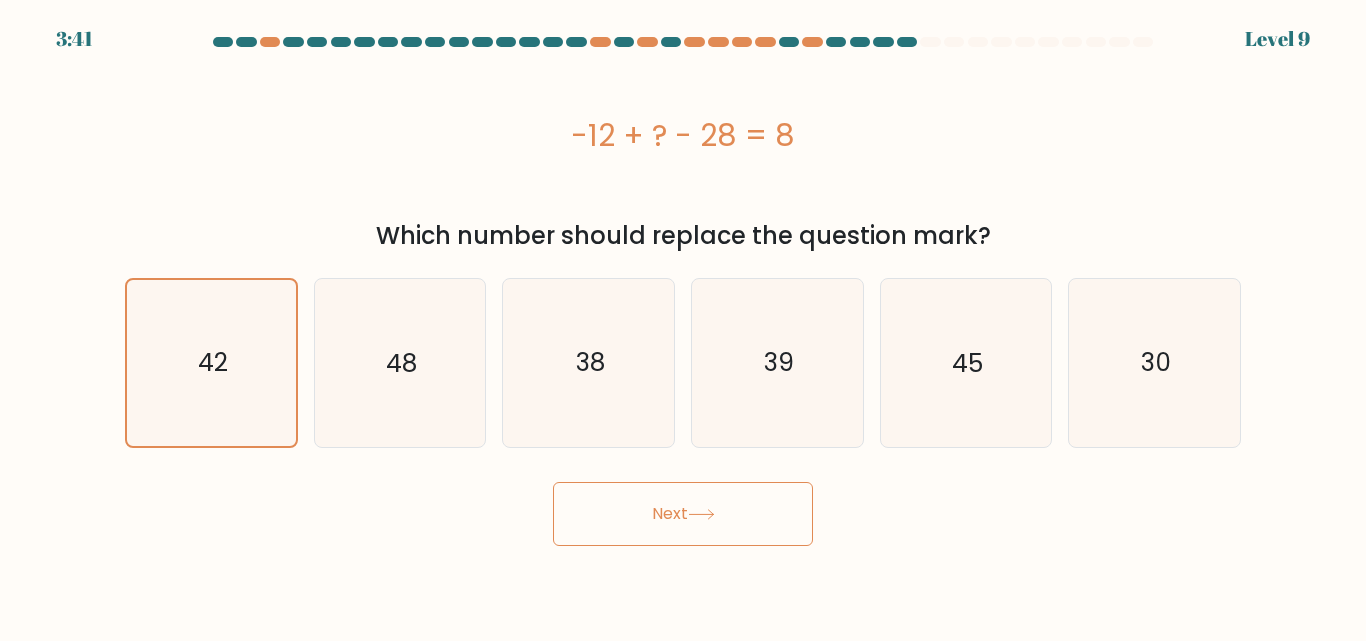 click on "Next" at bounding box center [683, 514] 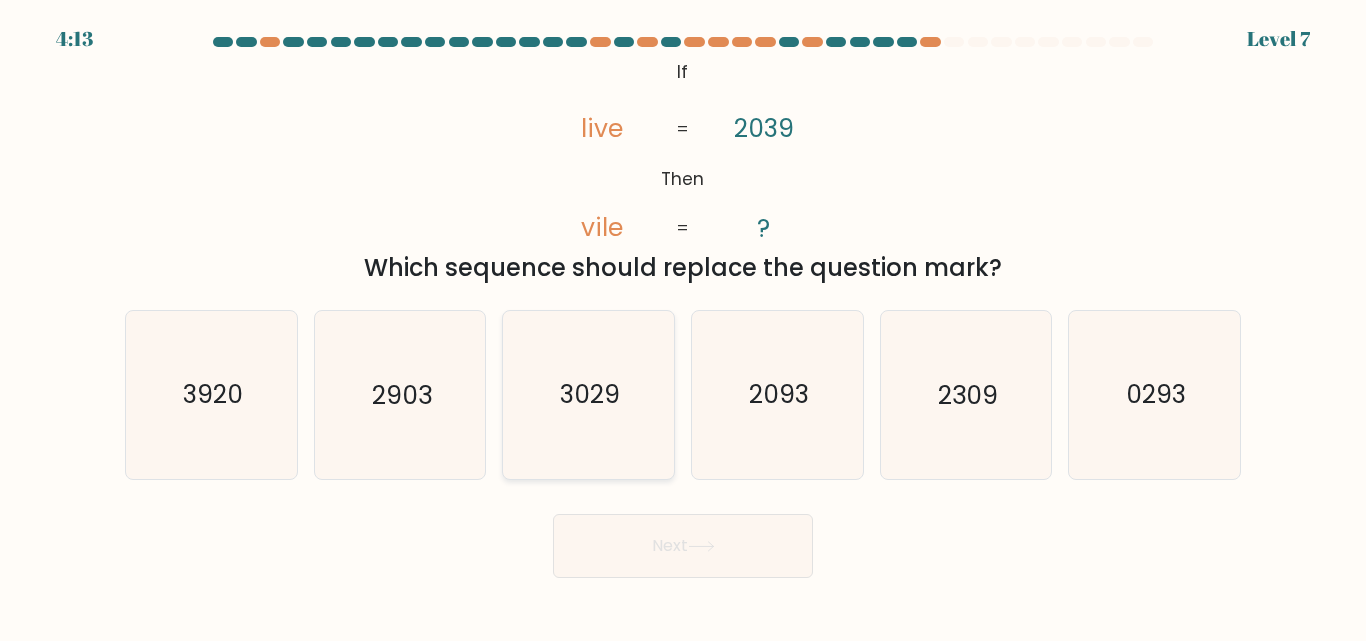 click on "3029" 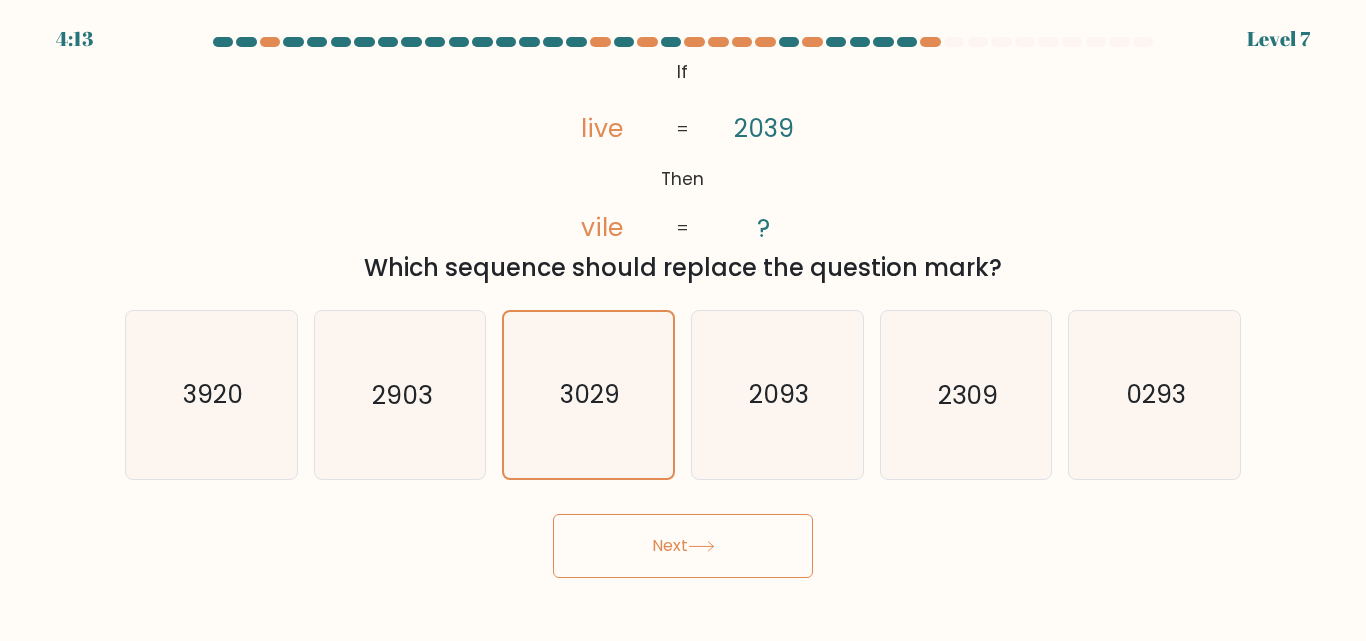 click on "Next" at bounding box center [683, 546] 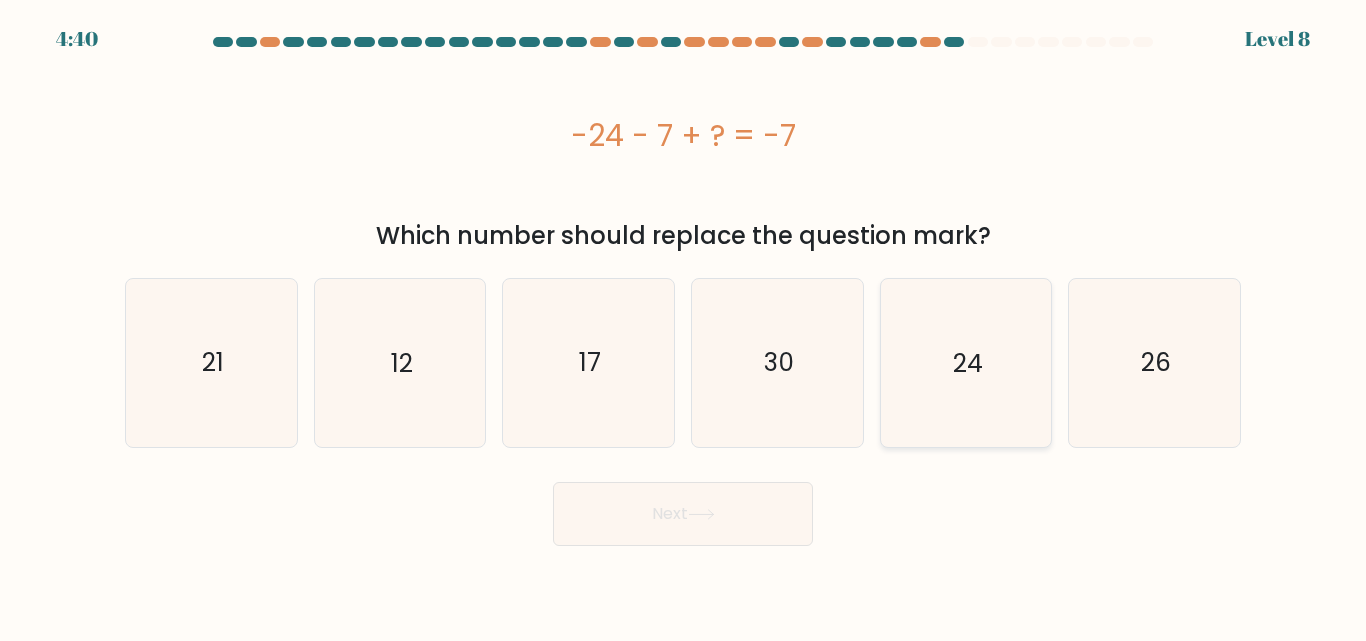 click on "24" 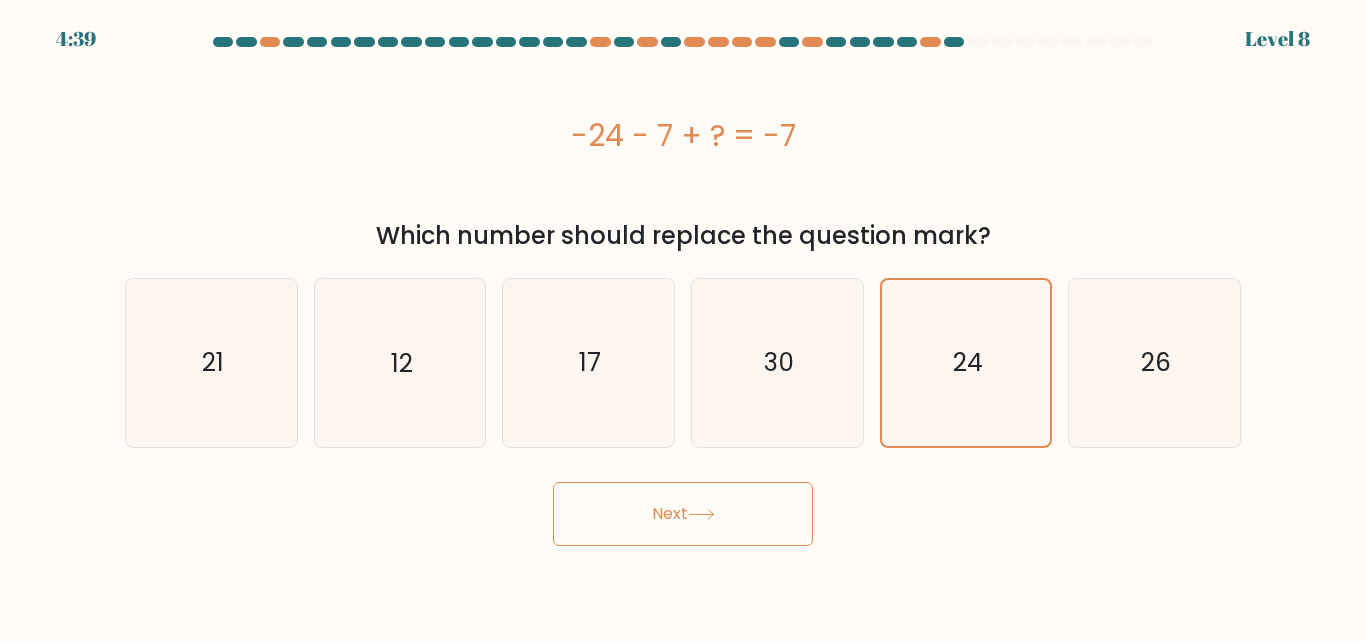 click on "Next" at bounding box center [683, 514] 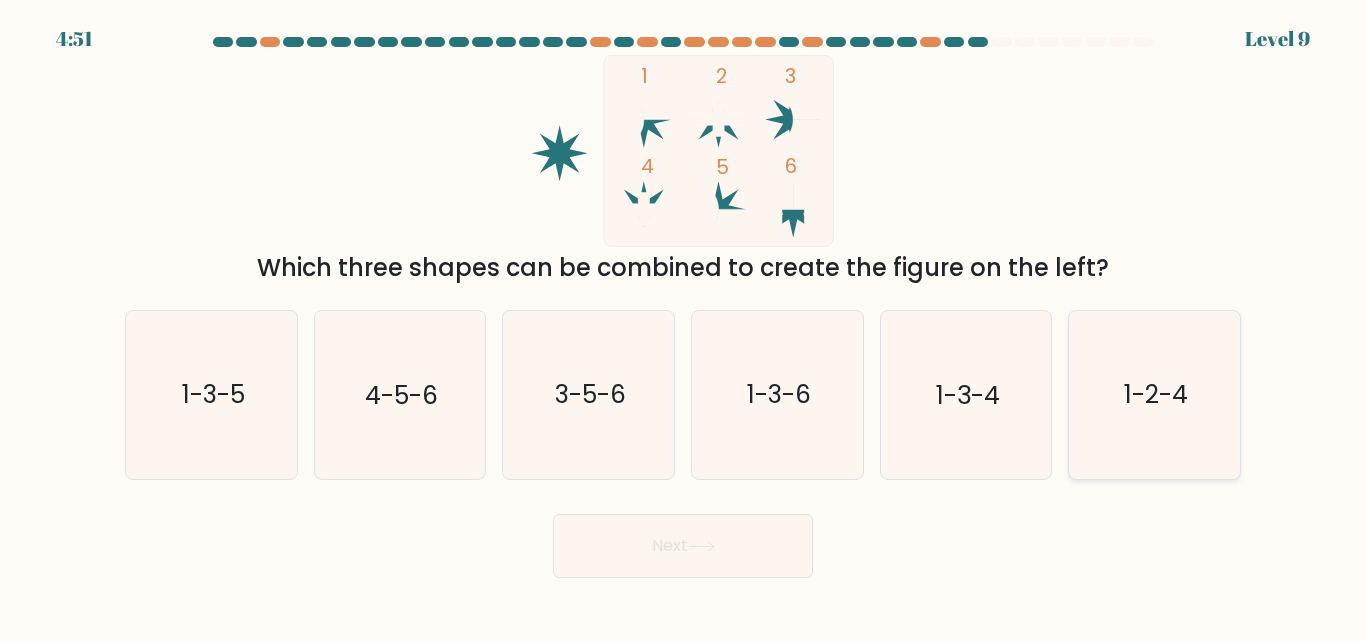 click on "1-2-4" 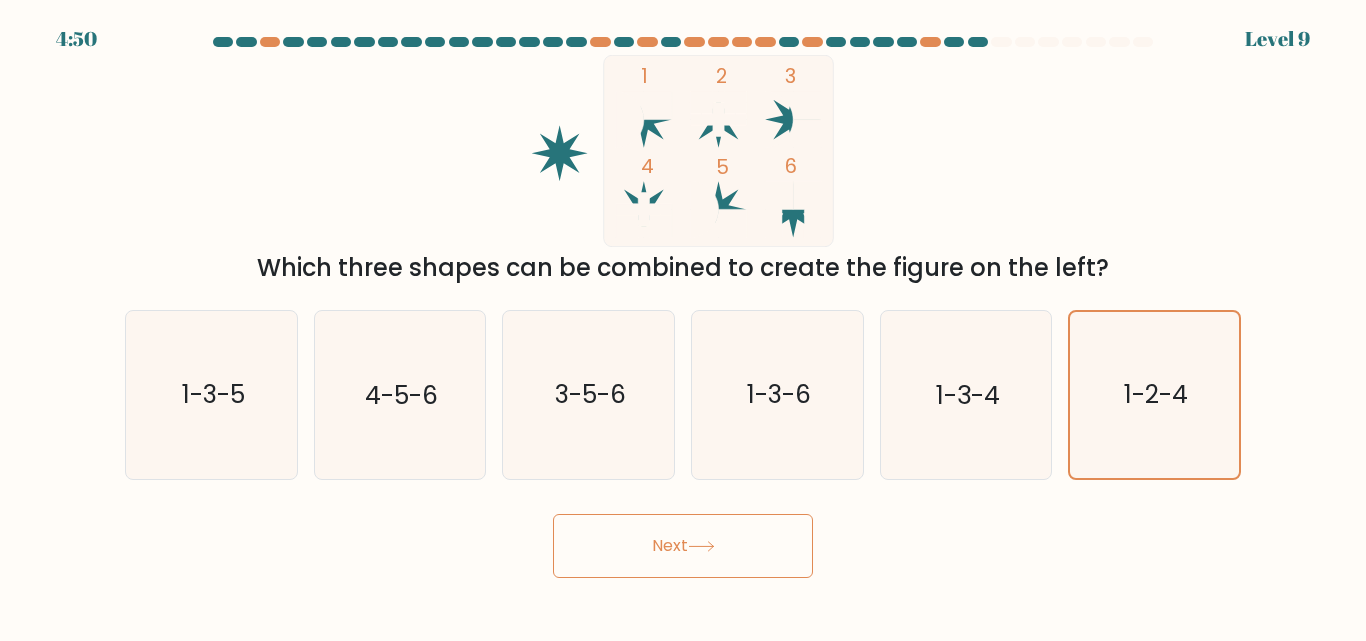 click on "Next" at bounding box center [683, 546] 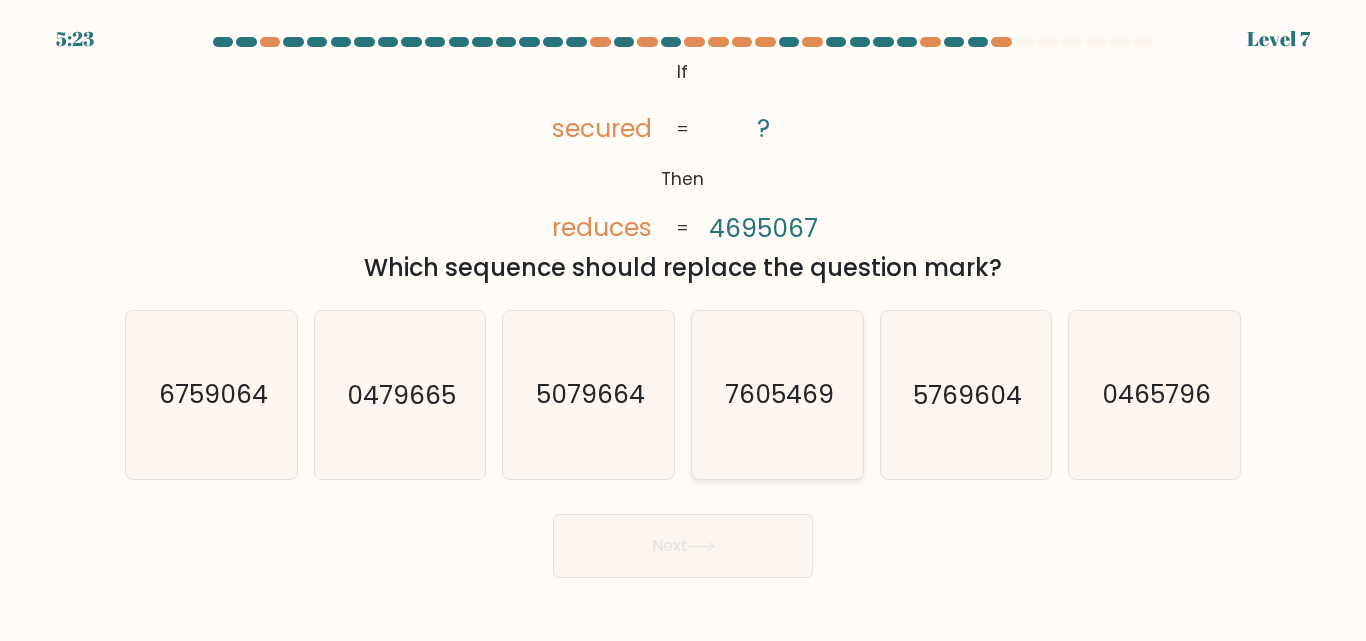 click on "7605469" 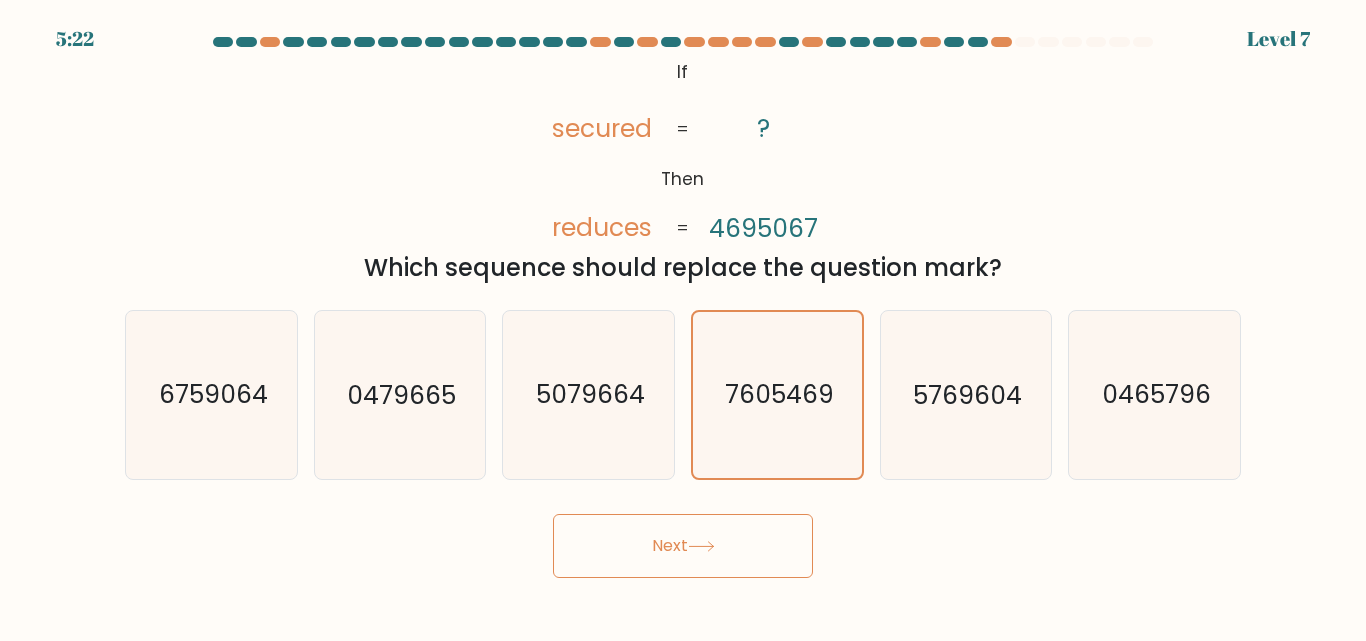 click on "Next" at bounding box center [683, 546] 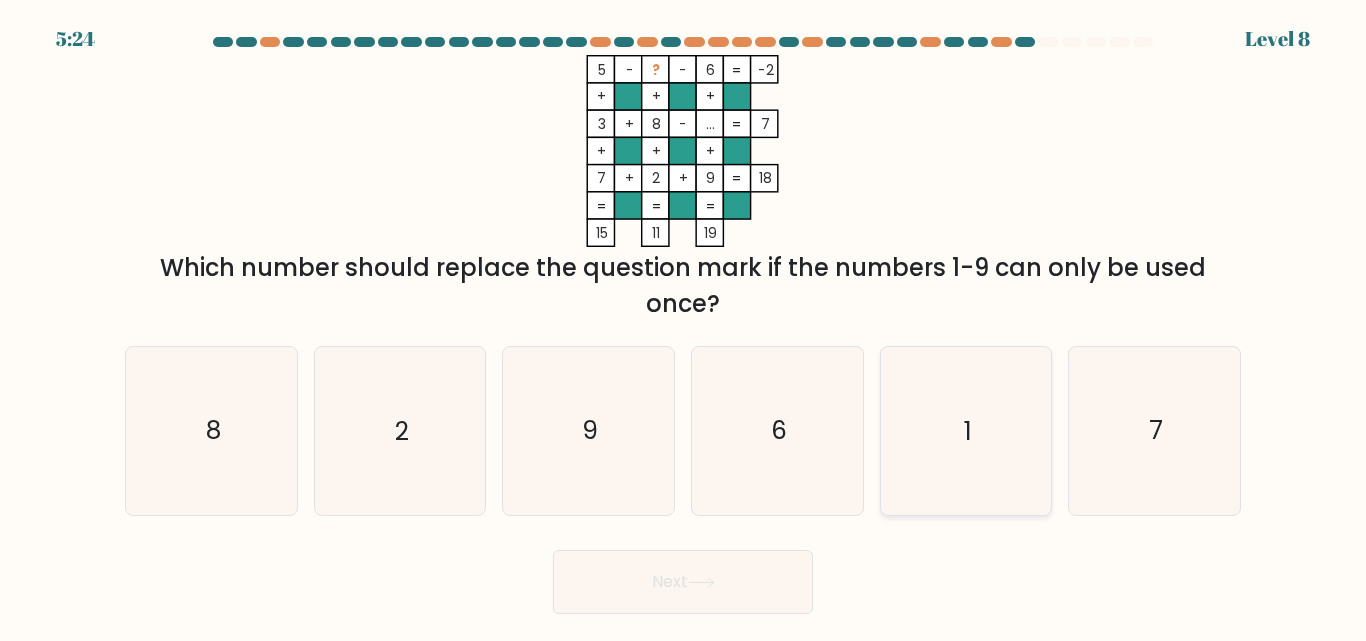 drag, startPoint x: 976, startPoint y: 443, endPoint x: 954, endPoint y: 454, distance: 24.596748 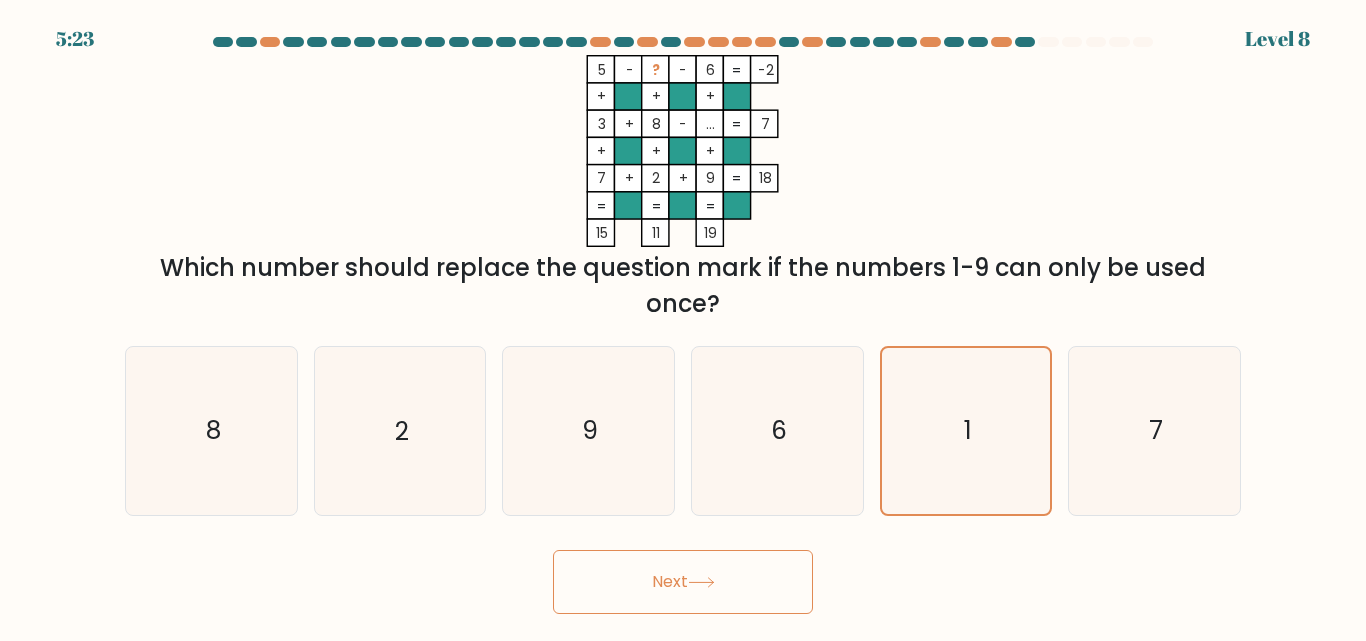 click 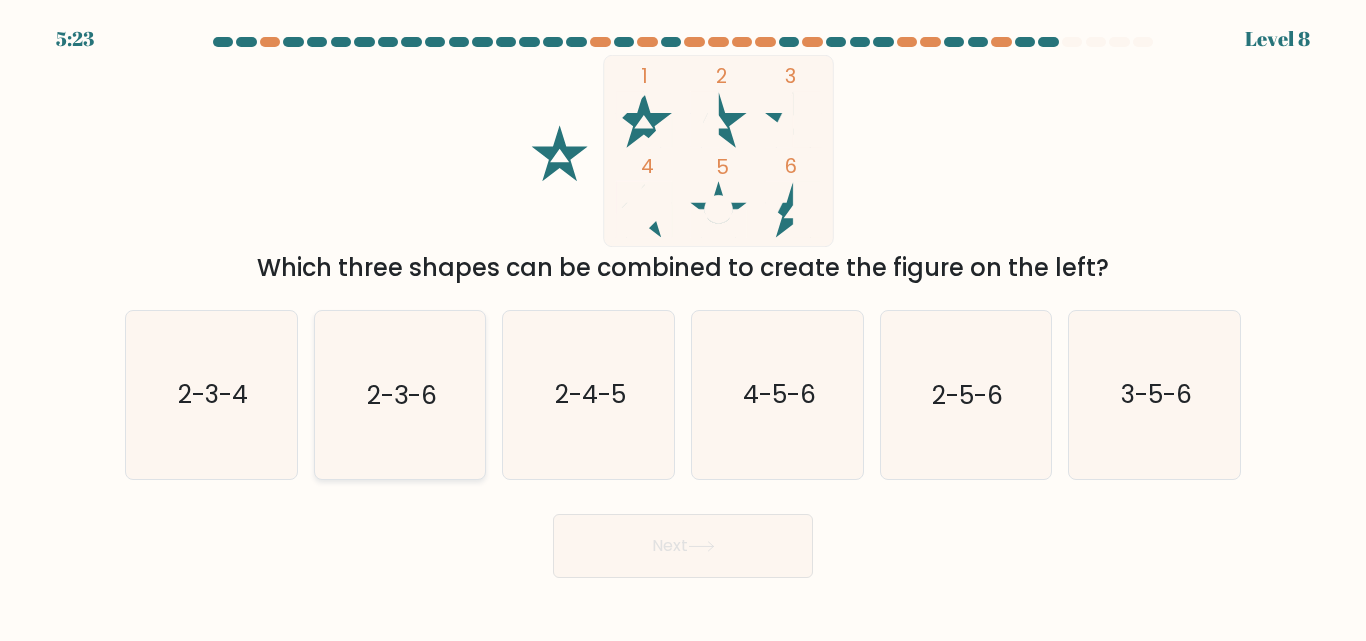 drag, startPoint x: 597, startPoint y: 409, endPoint x: 399, endPoint y: 415, distance: 198.09088 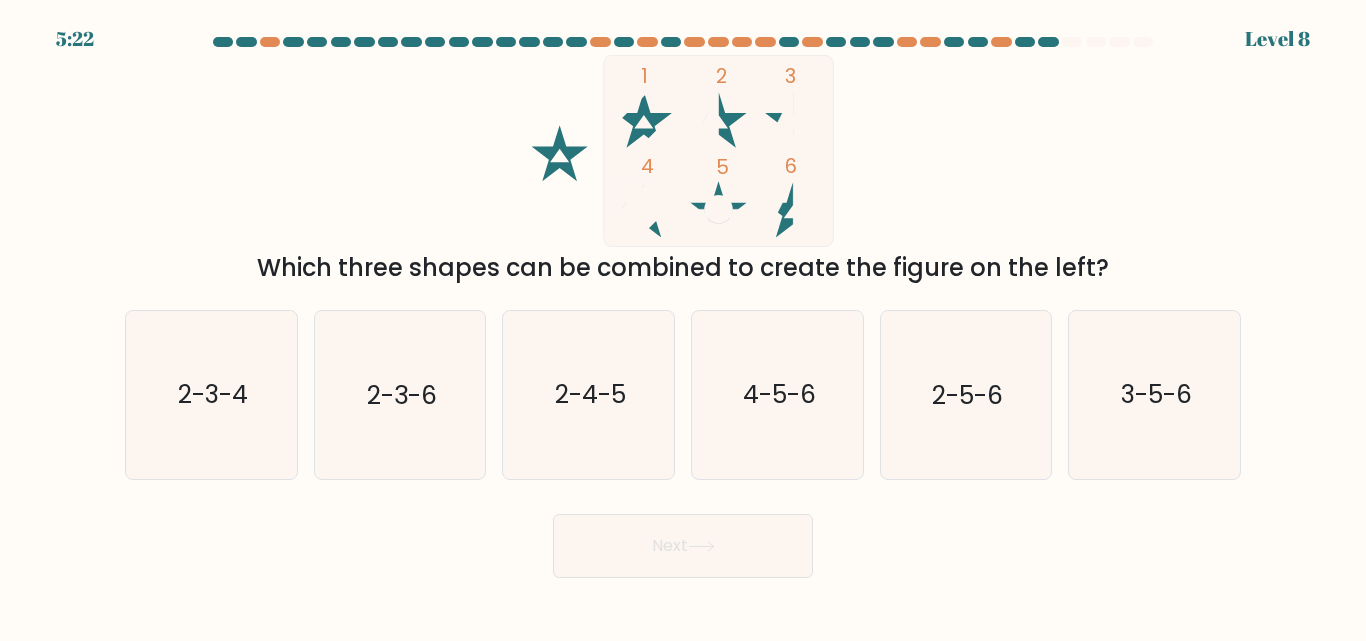 drag, startPoint x: 399, startPoint y: 415, endPoint x: 444, endPoint y: 582, distance: 172.95663 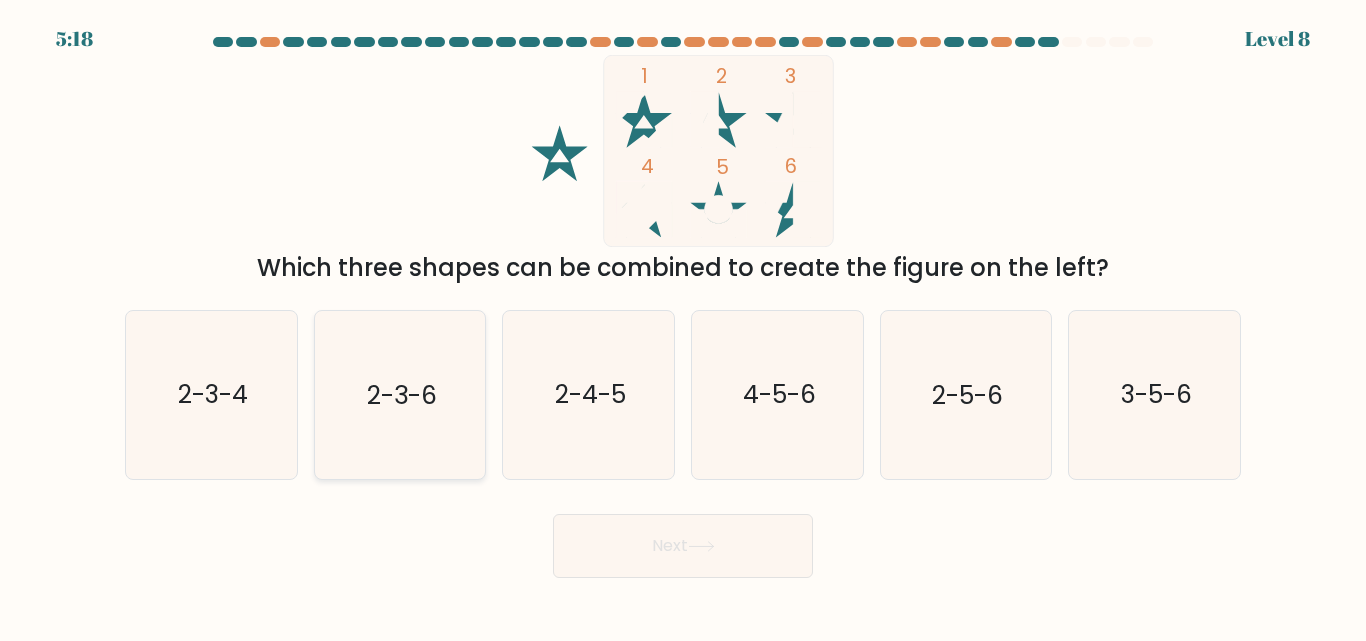 click on "2-3-6" 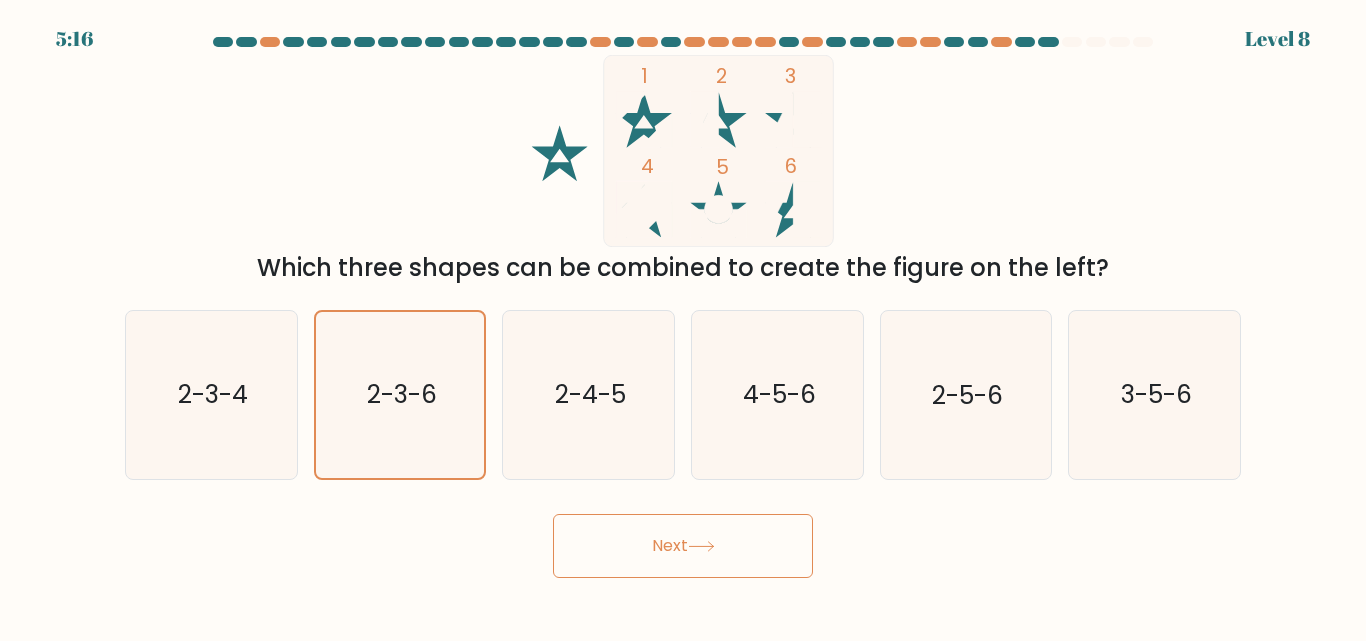 drag, startPoint x: 446, startPoint y: 413, endPoint x: 453, endPoint y: 614, distance: 201.12186 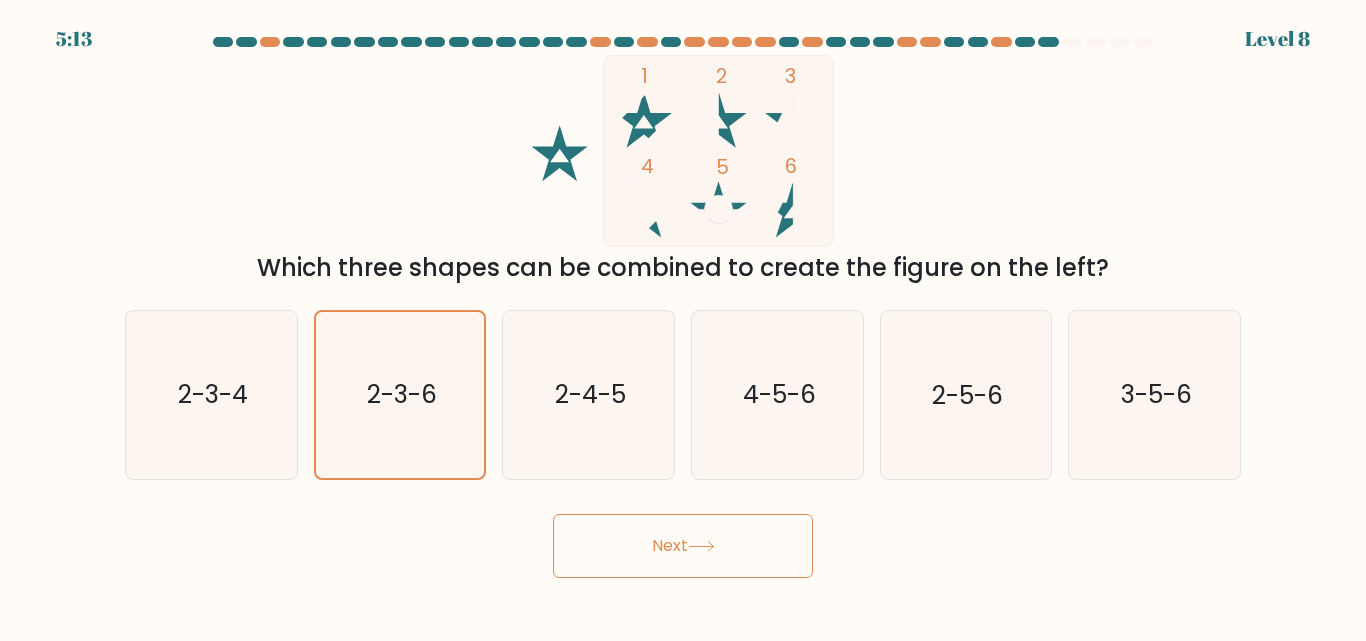 click 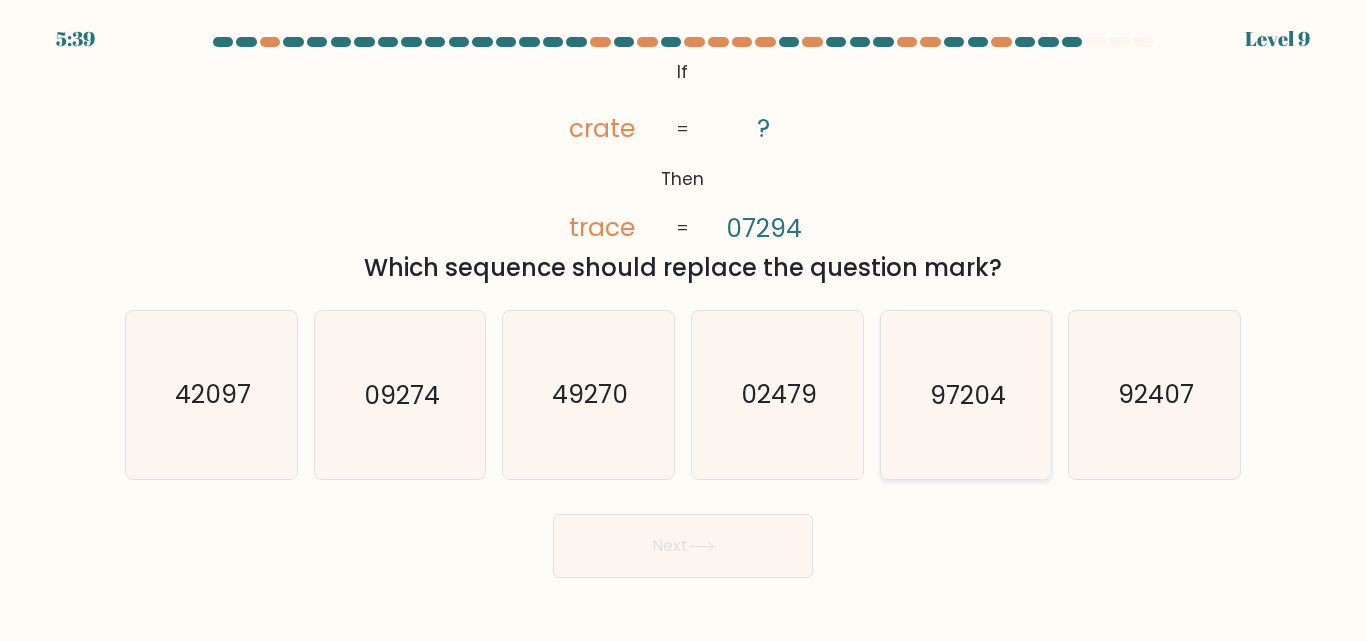 click on "97204" 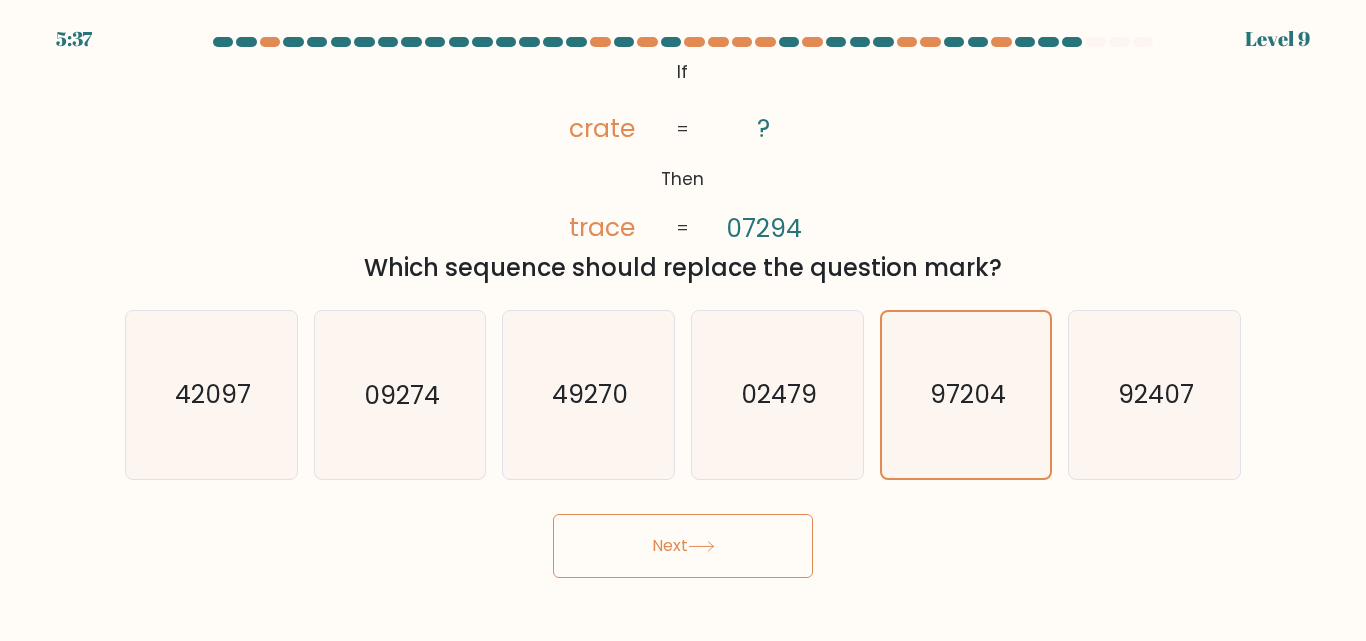 click on "Next" at bounding box center [683, 546] 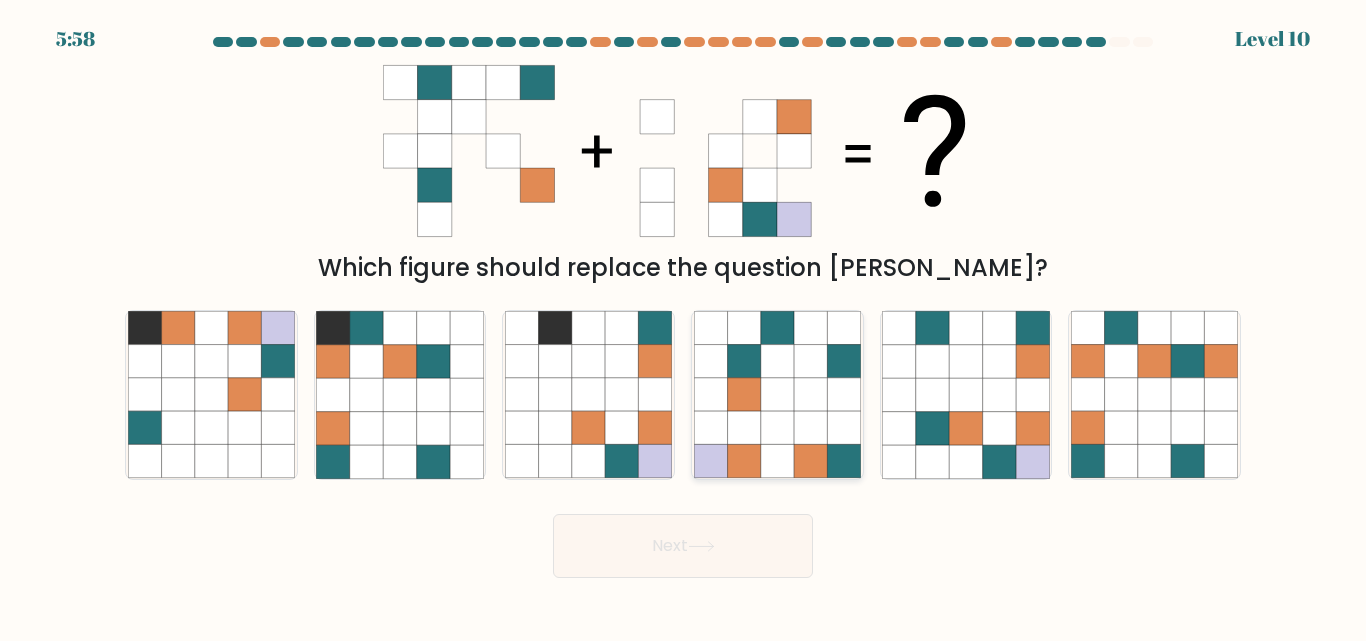 click 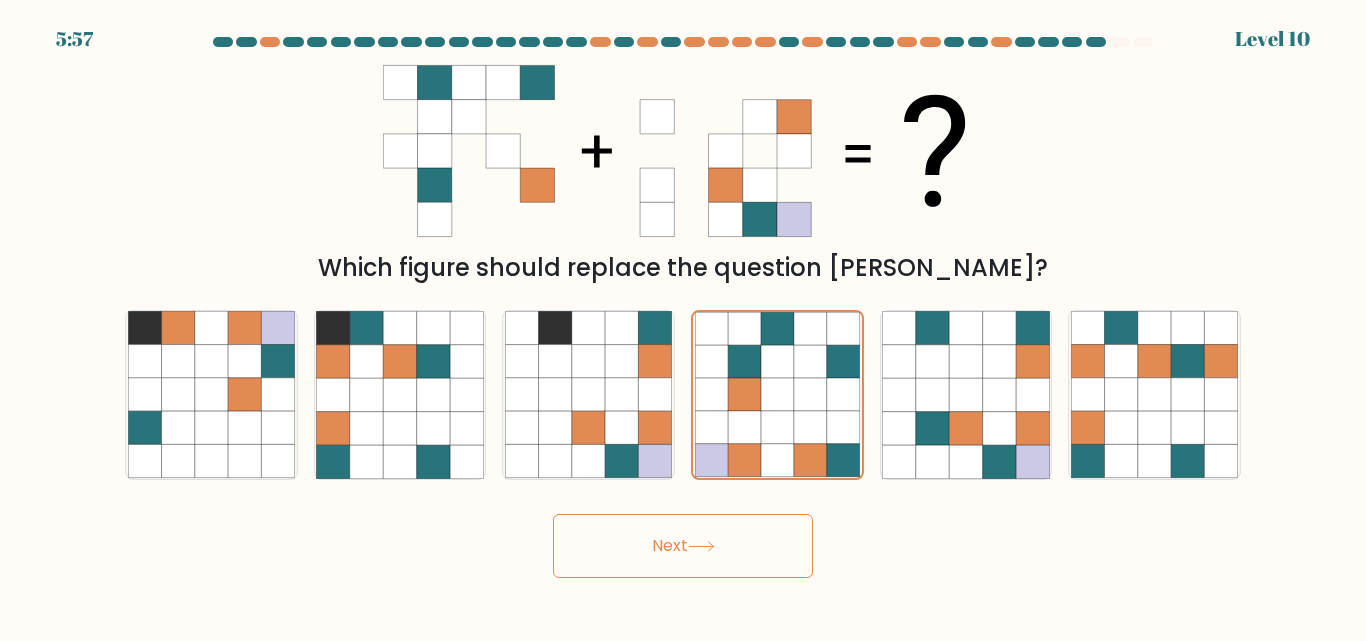 click on "Next" at bounding box center (683, 546) 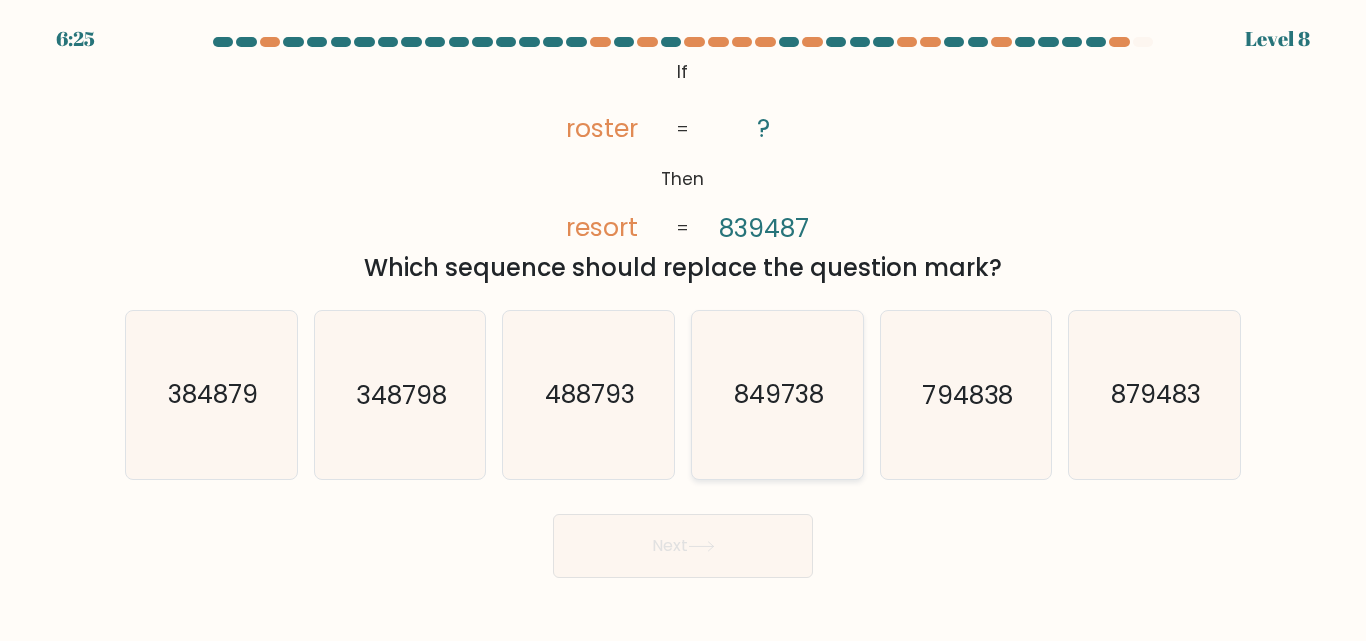 click on "849738" 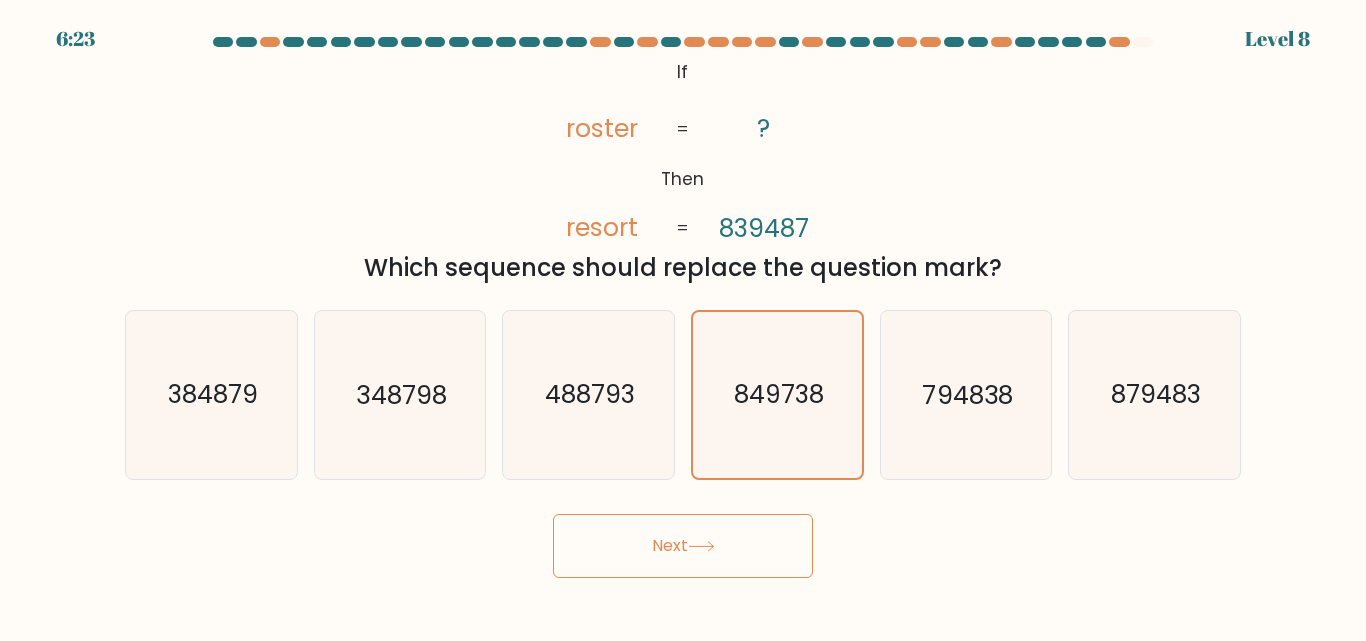 click on "Next" at bounding box center (683, 546) 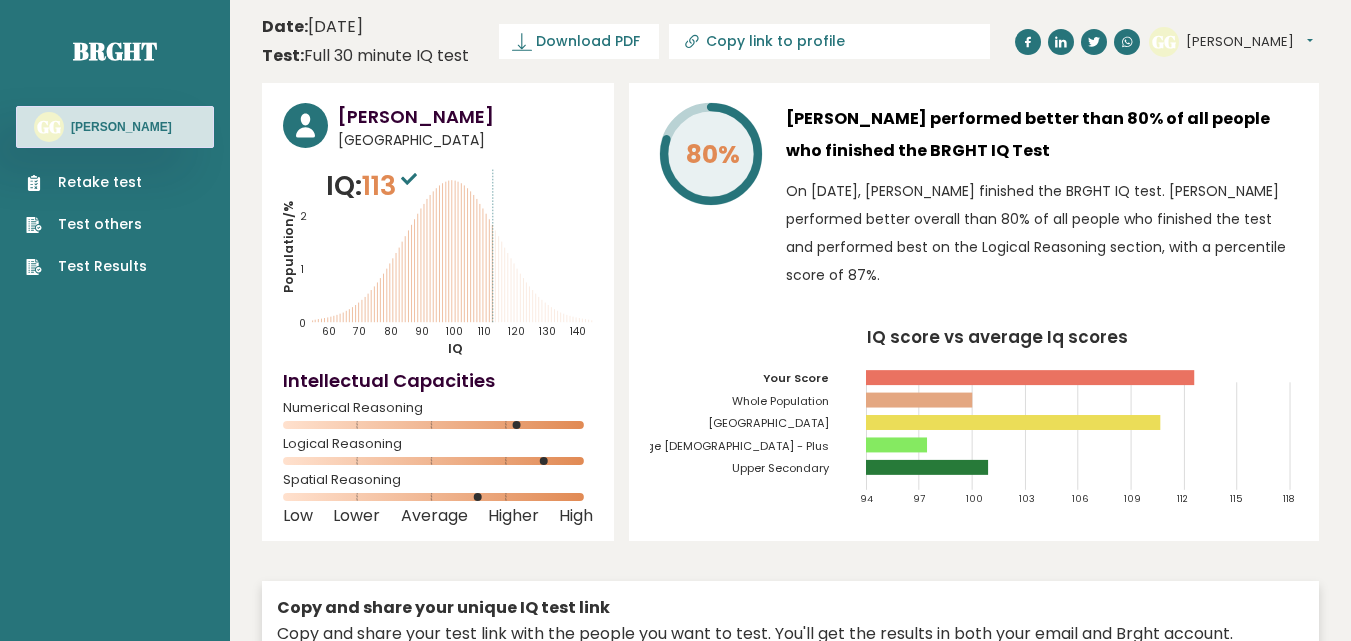 scroll, scrollTop: 0, scrollLeft: 0, axis: both 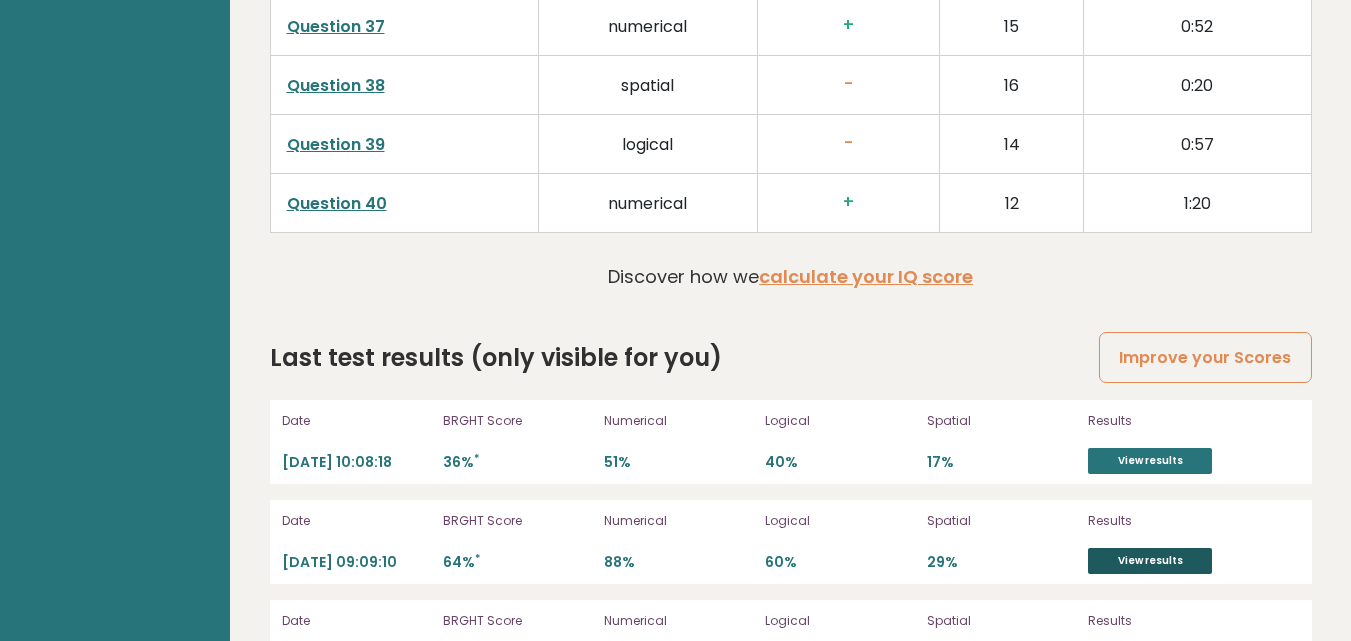 click on "View results" at bounding box center (1150, 561) 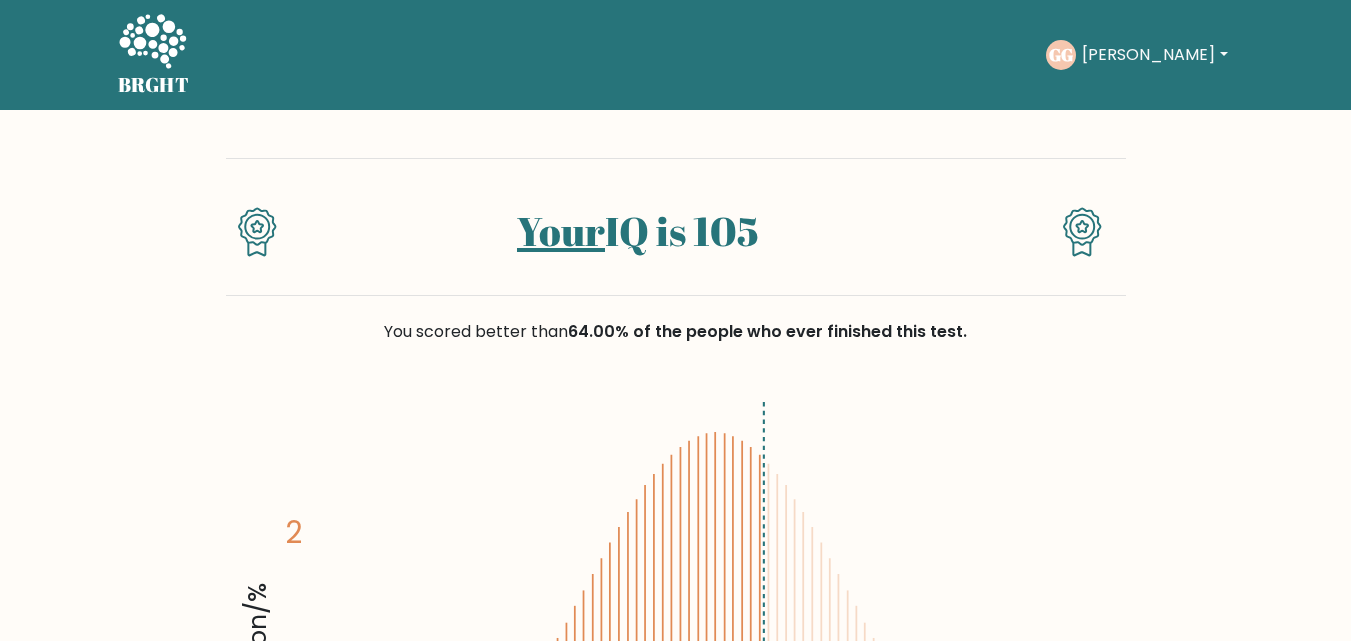scroll, scrollTop: 0, scrollLeft: 0, axis: both 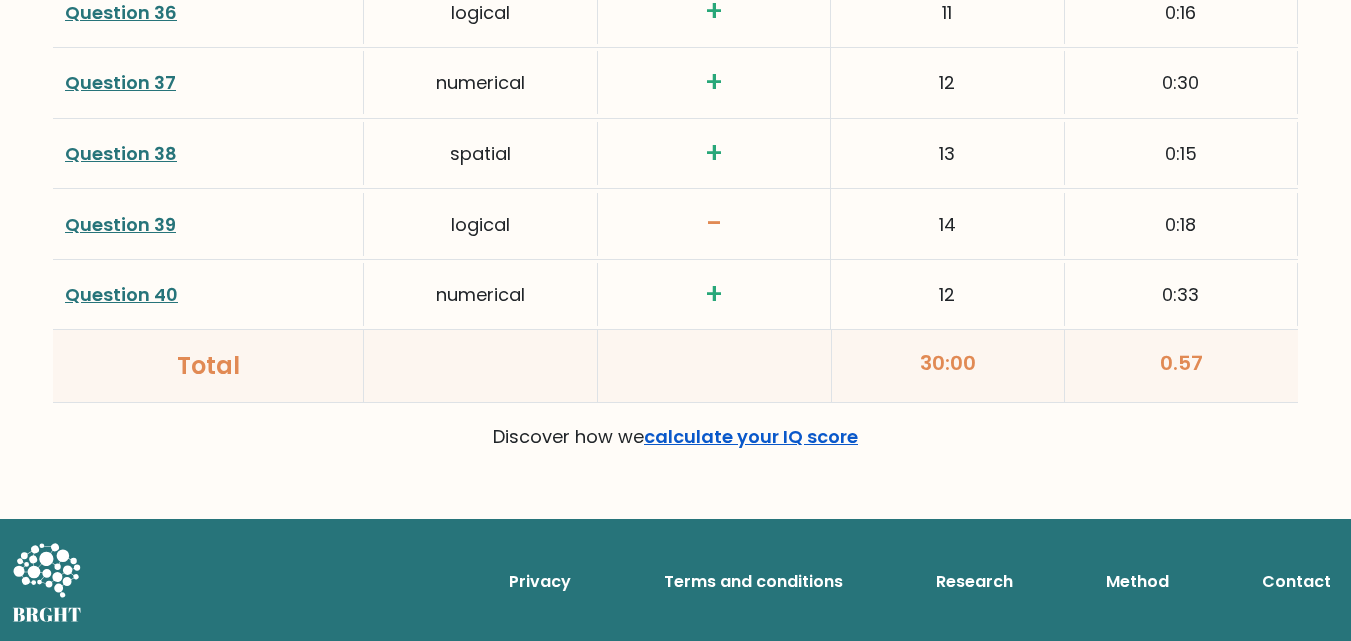 click on "calculate your IQ score" at bounding box center (751, 436) 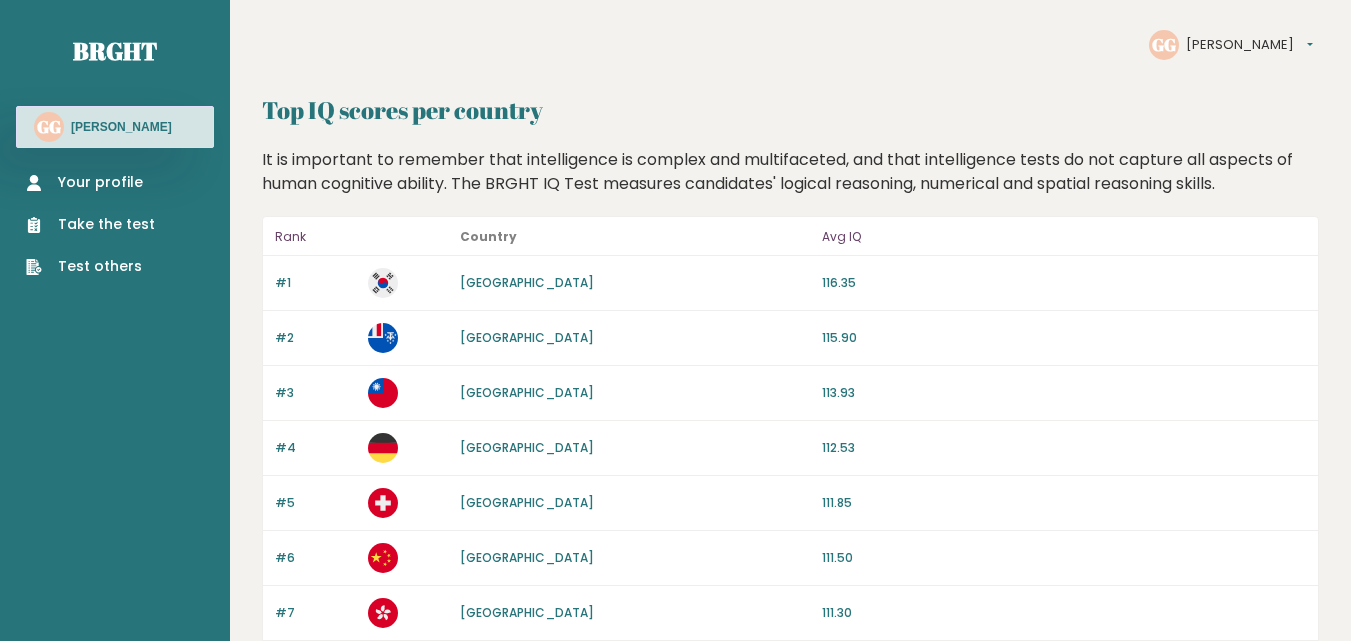 scroll, scrollTop: 0, scrollLeft: 0, axis: both 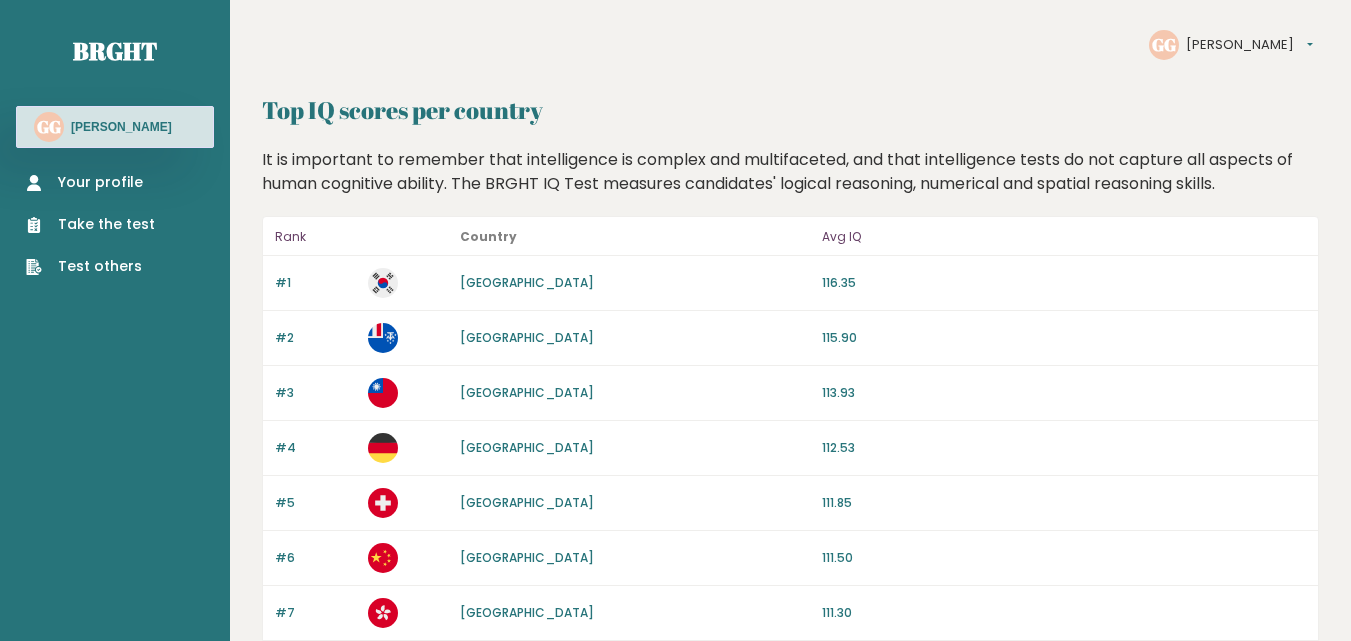 drag, startPoint x: 1355, startPoint y: 0, endPoint x: 104, endPoint y: 182, distance: 1264.1697 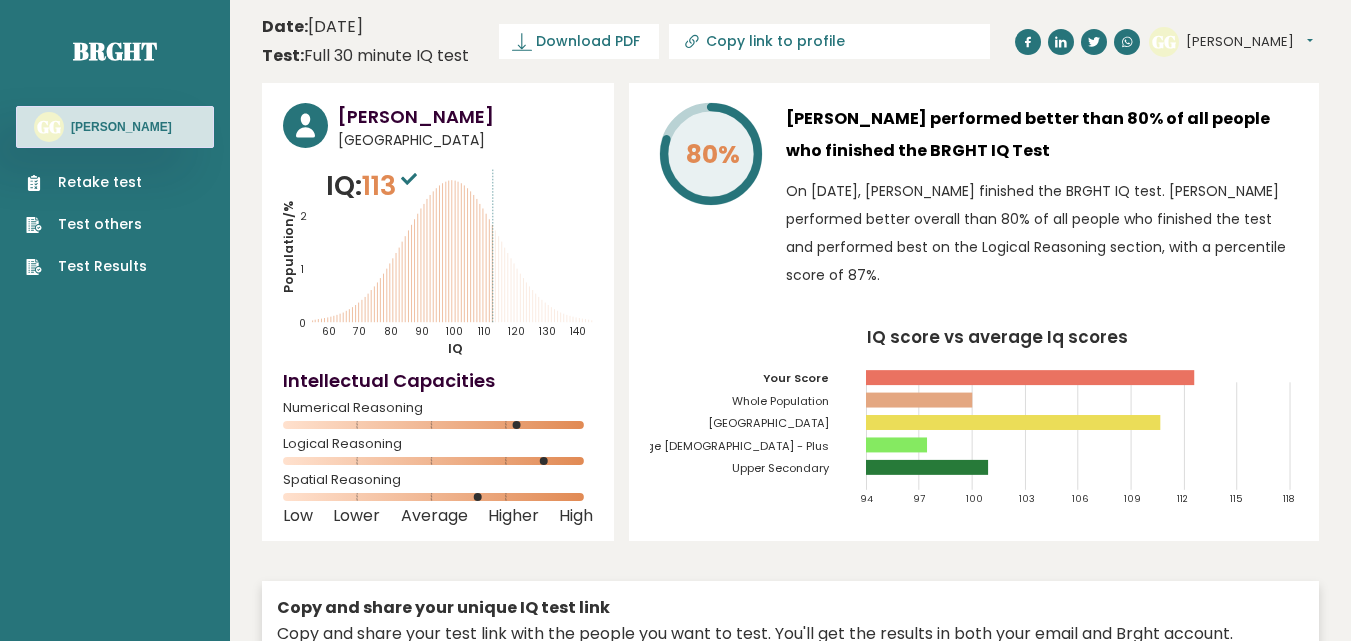 scroll, scrollTop: 0, scrollLeft: 0, axis: both 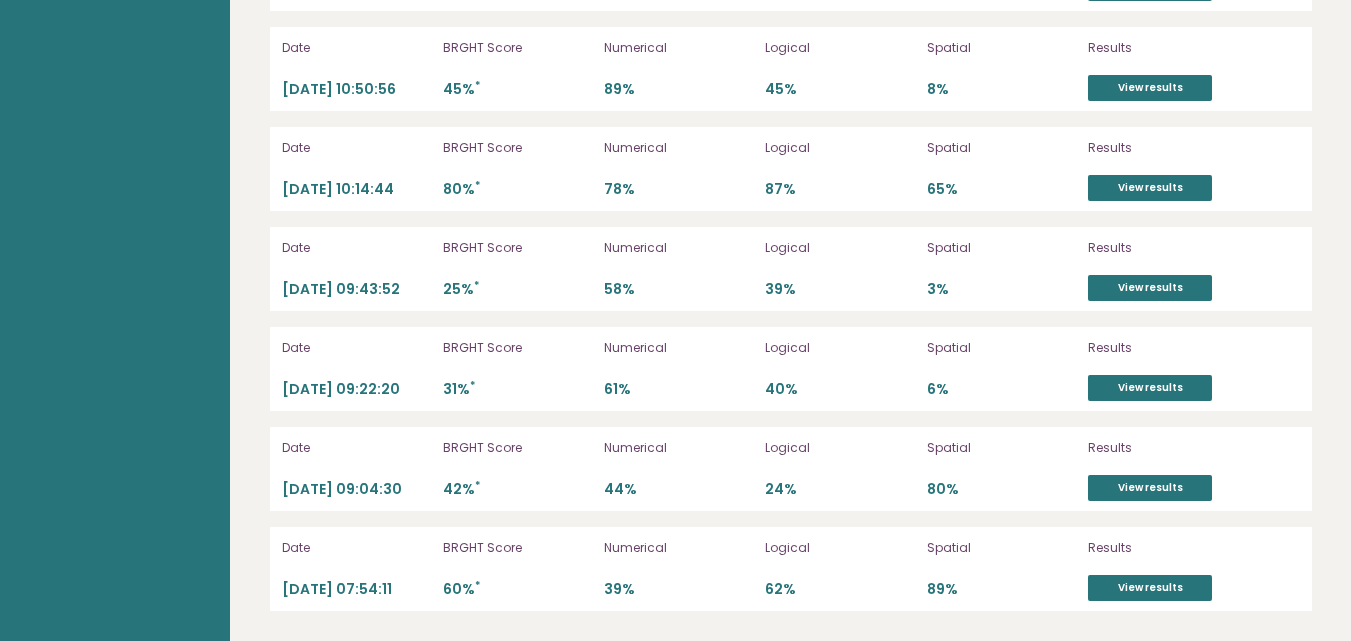 drag, startPoint x: 1308, startPoint y: 602, endPoint x: 1329, endPoint y: 187, distance: 415.53098 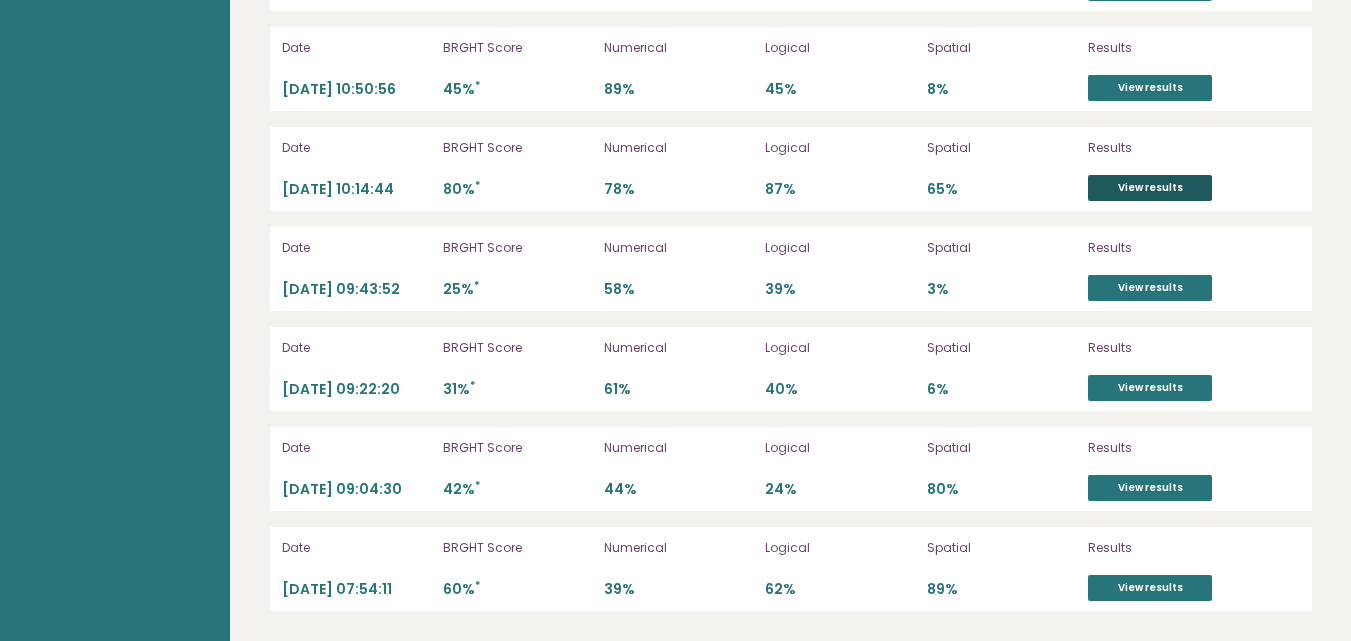 click on "View results" at bounding box center [1150, 188] 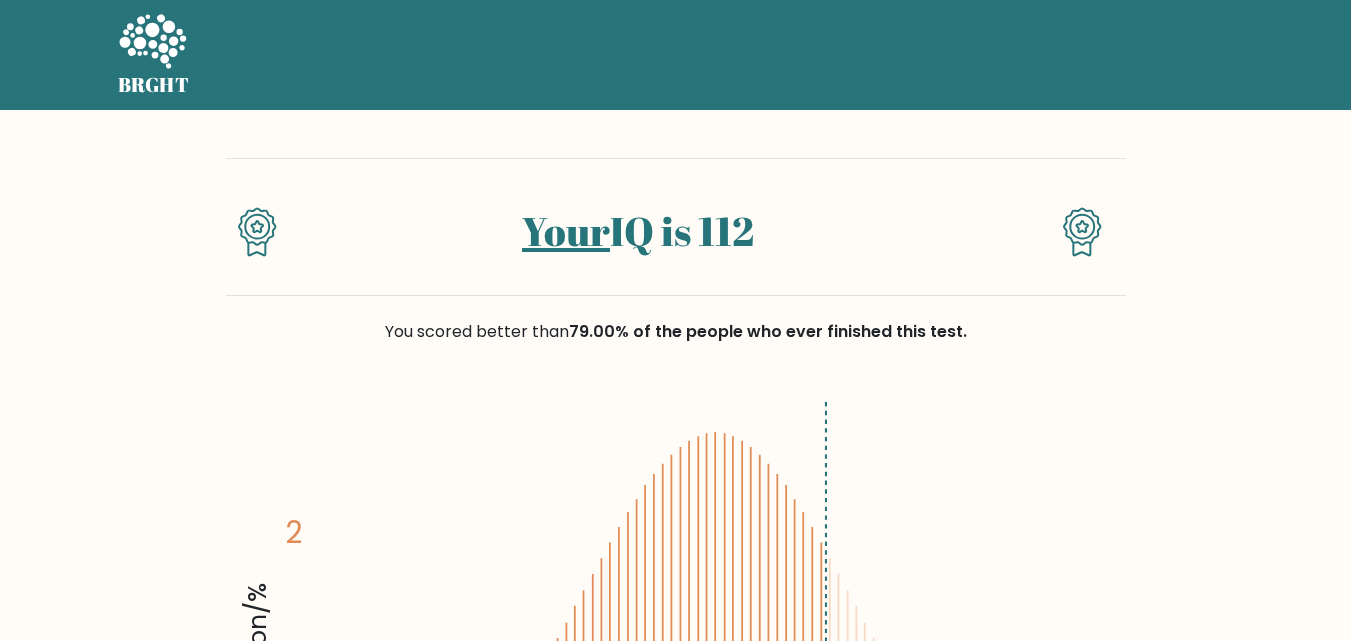 scroll, scrollTop: 0, scrollLeft: 0, axis: both 